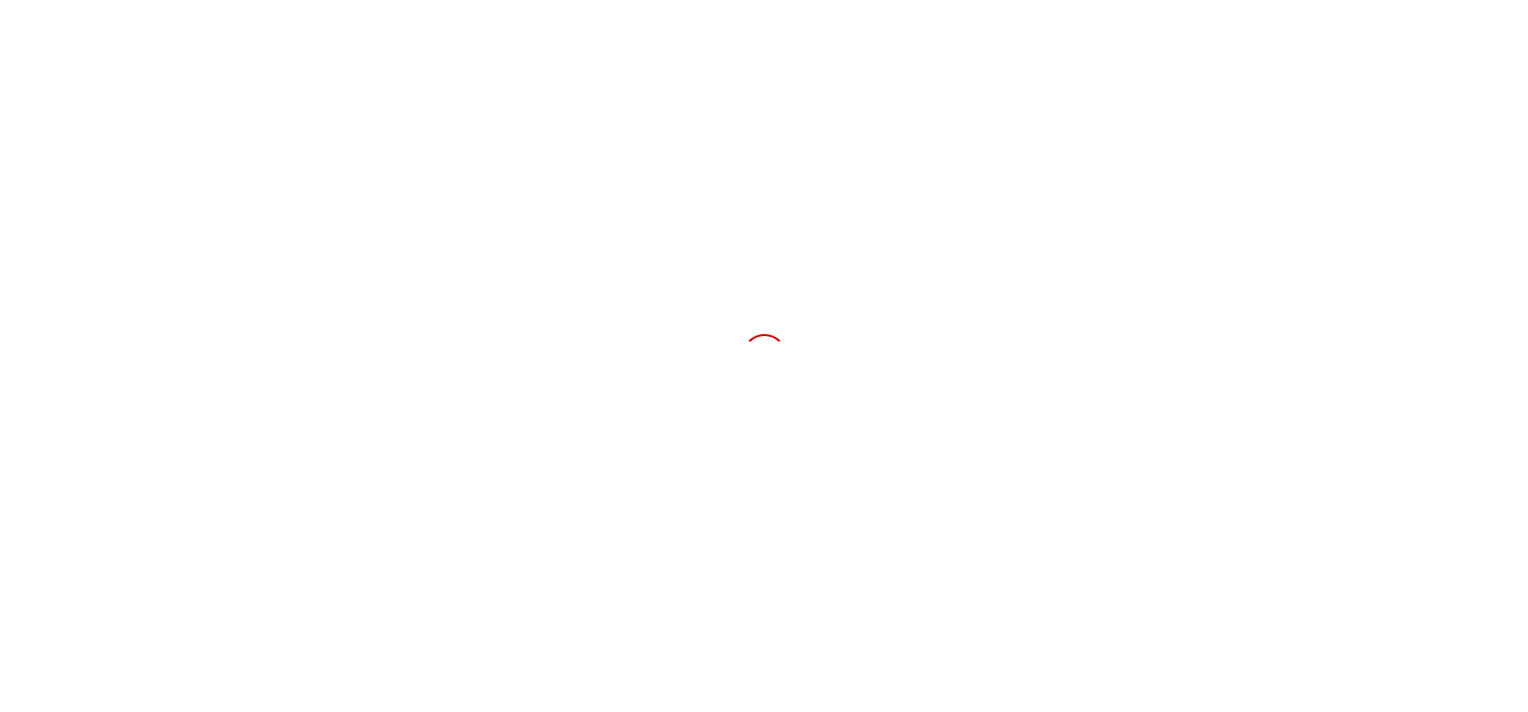 scroll, scrollTop: 0, scrollLeft: 0, axis: both 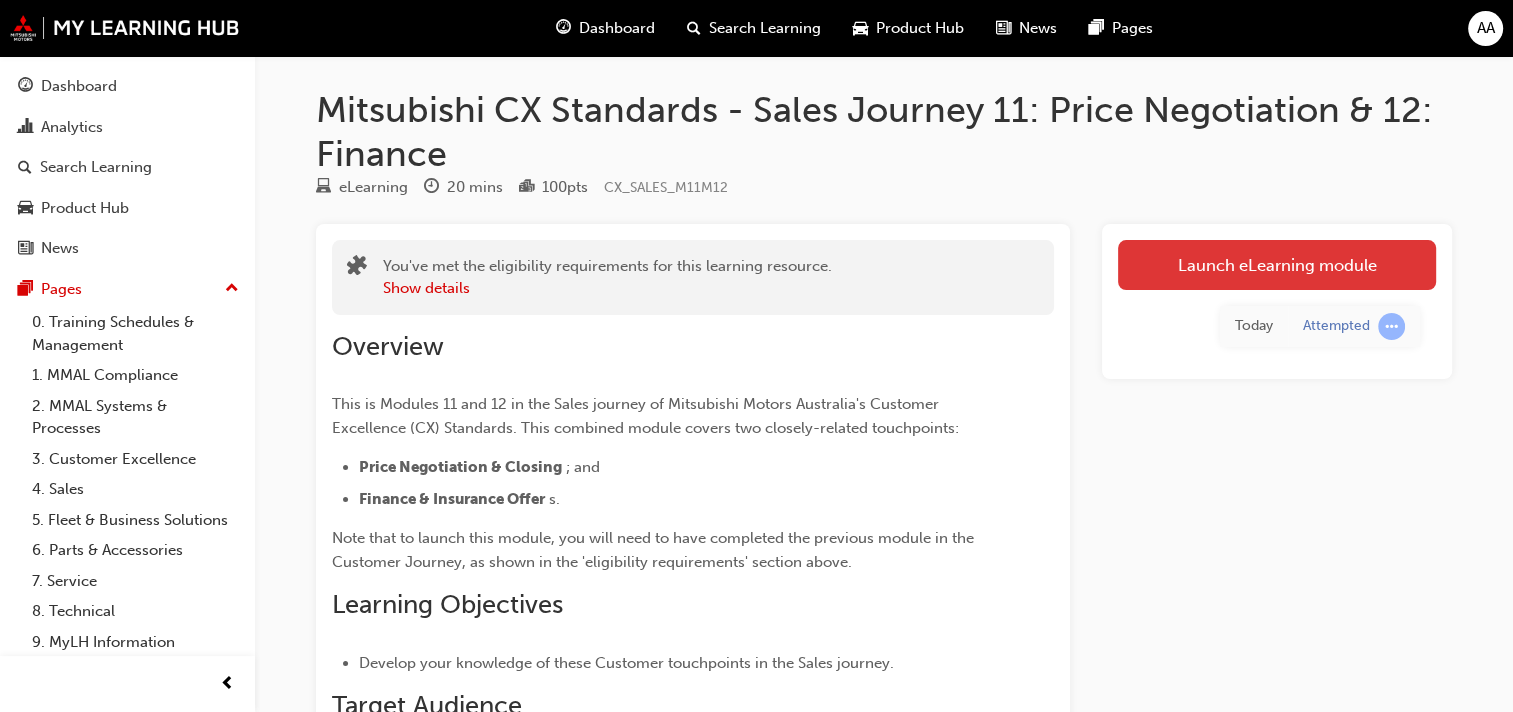 click on "Launch eLearning module" at bounding box center (1277, 265) 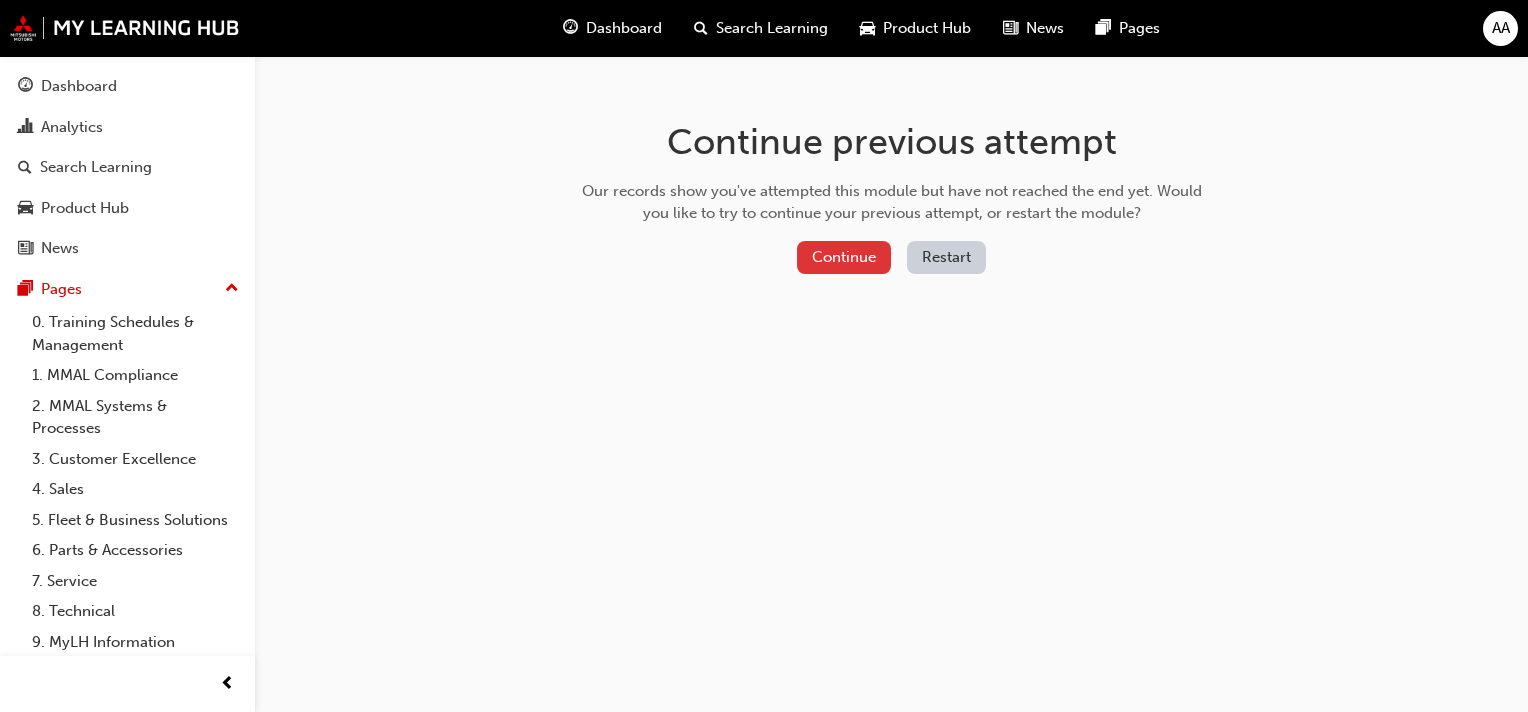 click on "Continue" at bounding box center (844, 257) 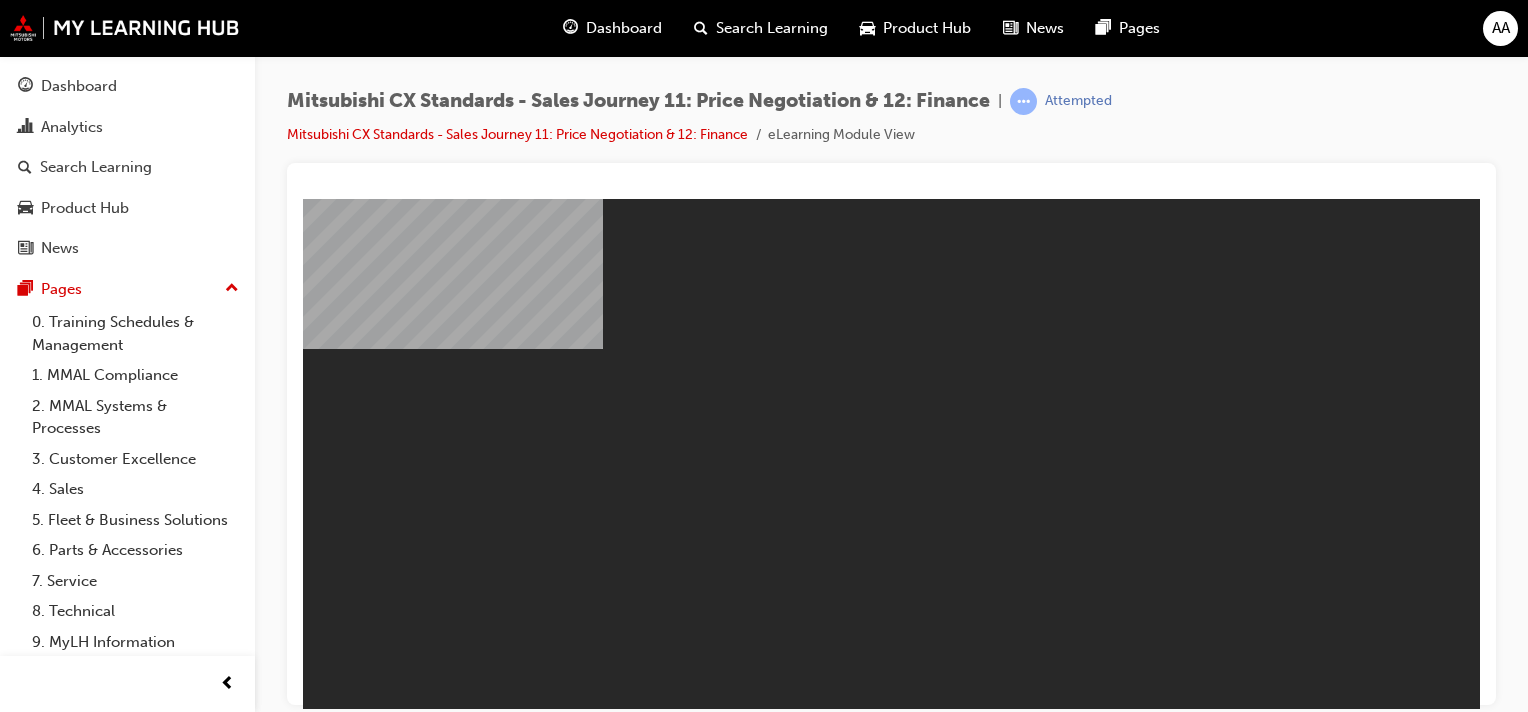 scroll, scrollTop: 0, scrollLeft: 0, axis: both 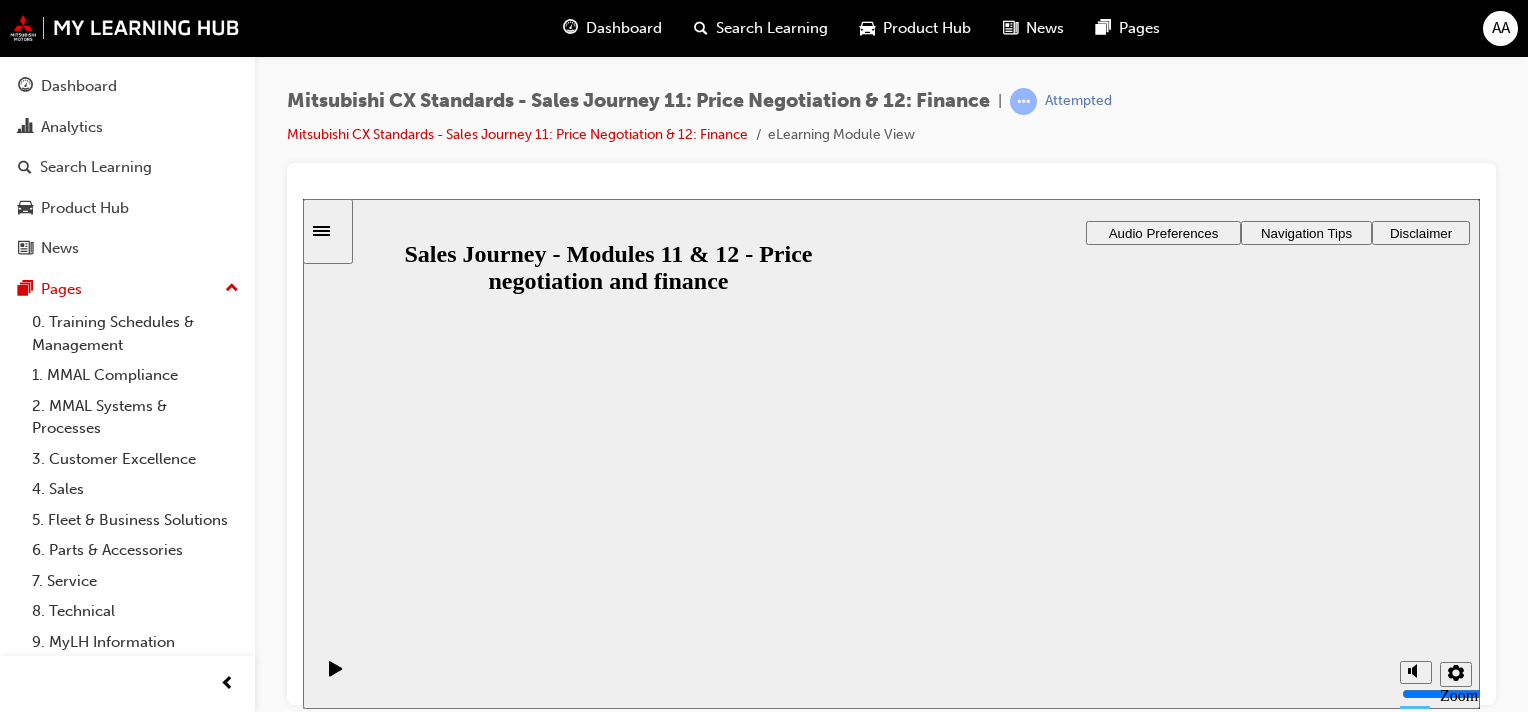 click on "Resume" at bounding box center [341, 994] 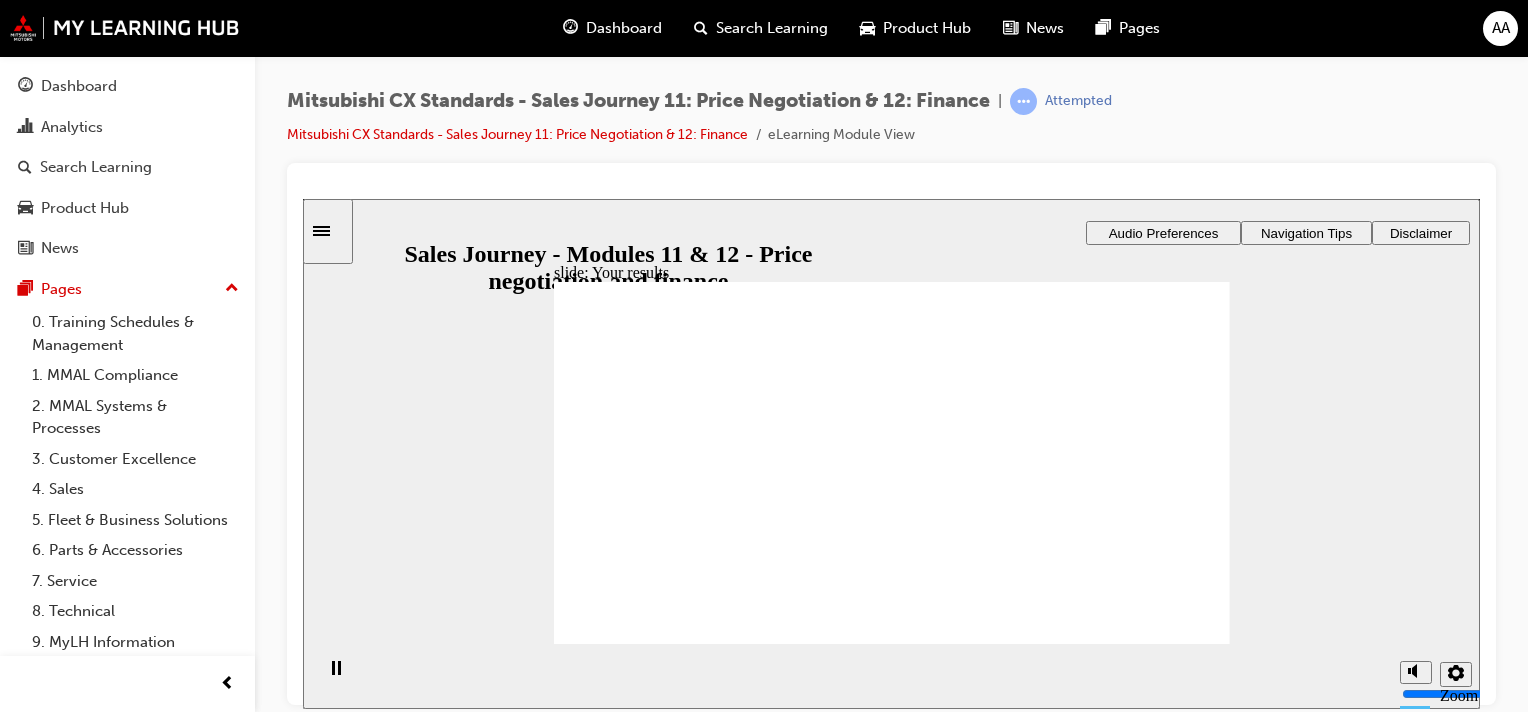 click 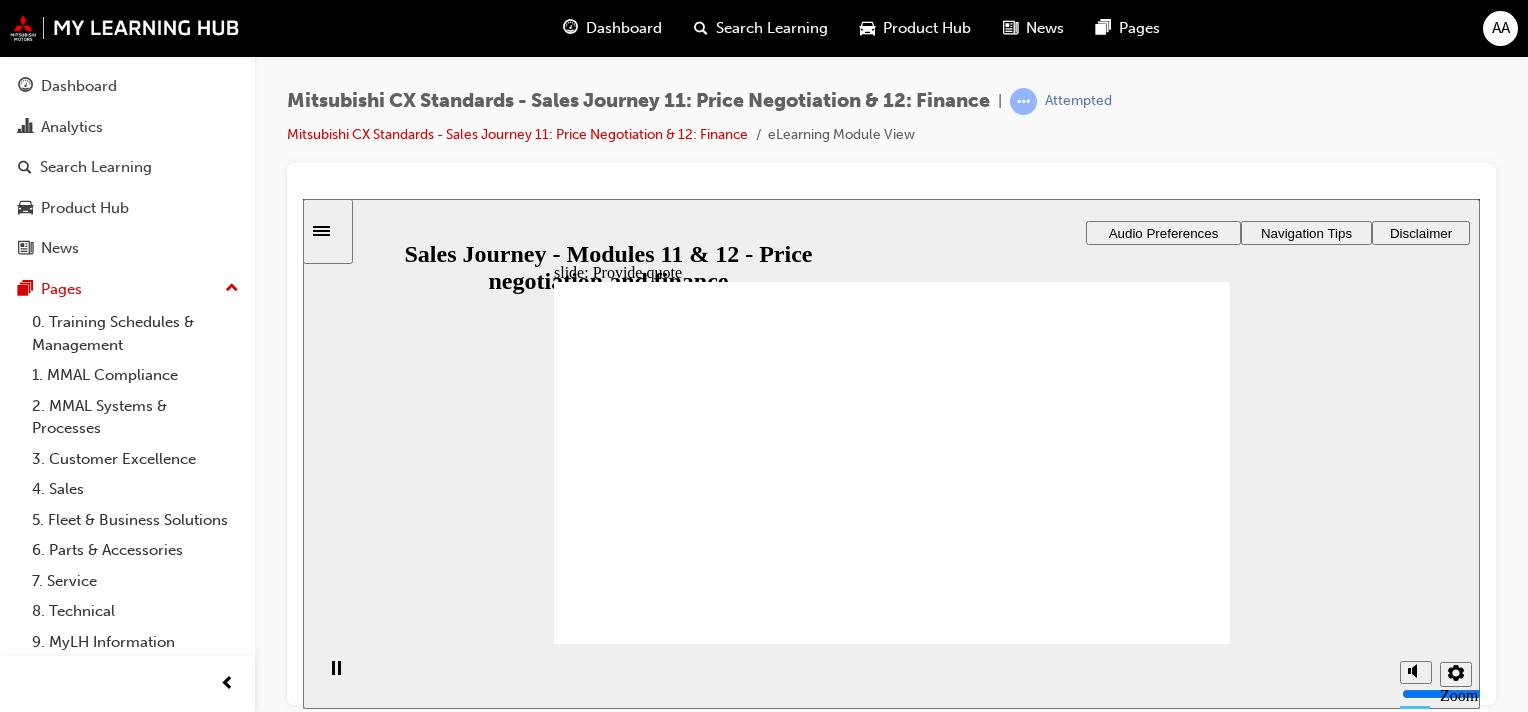 checkbox on "true" 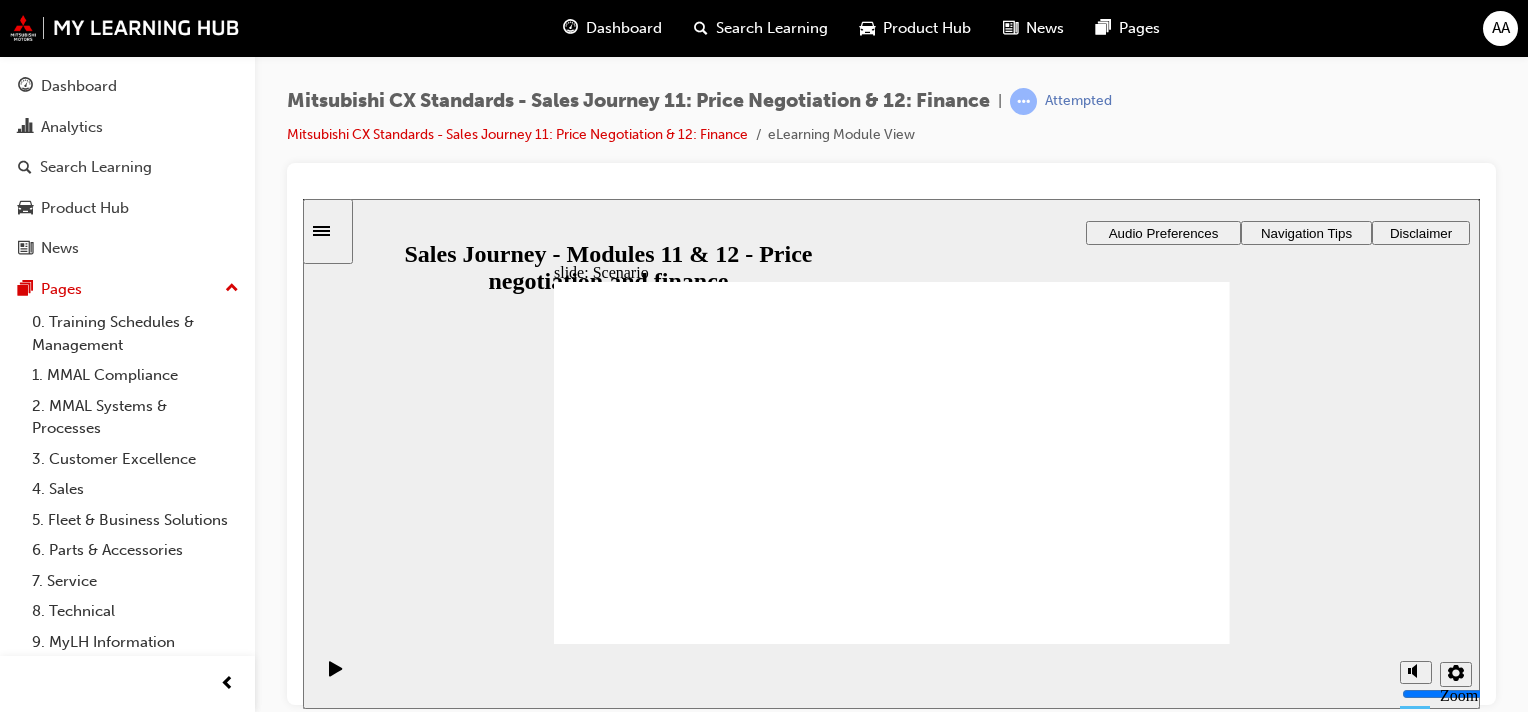 checkbox on "true" 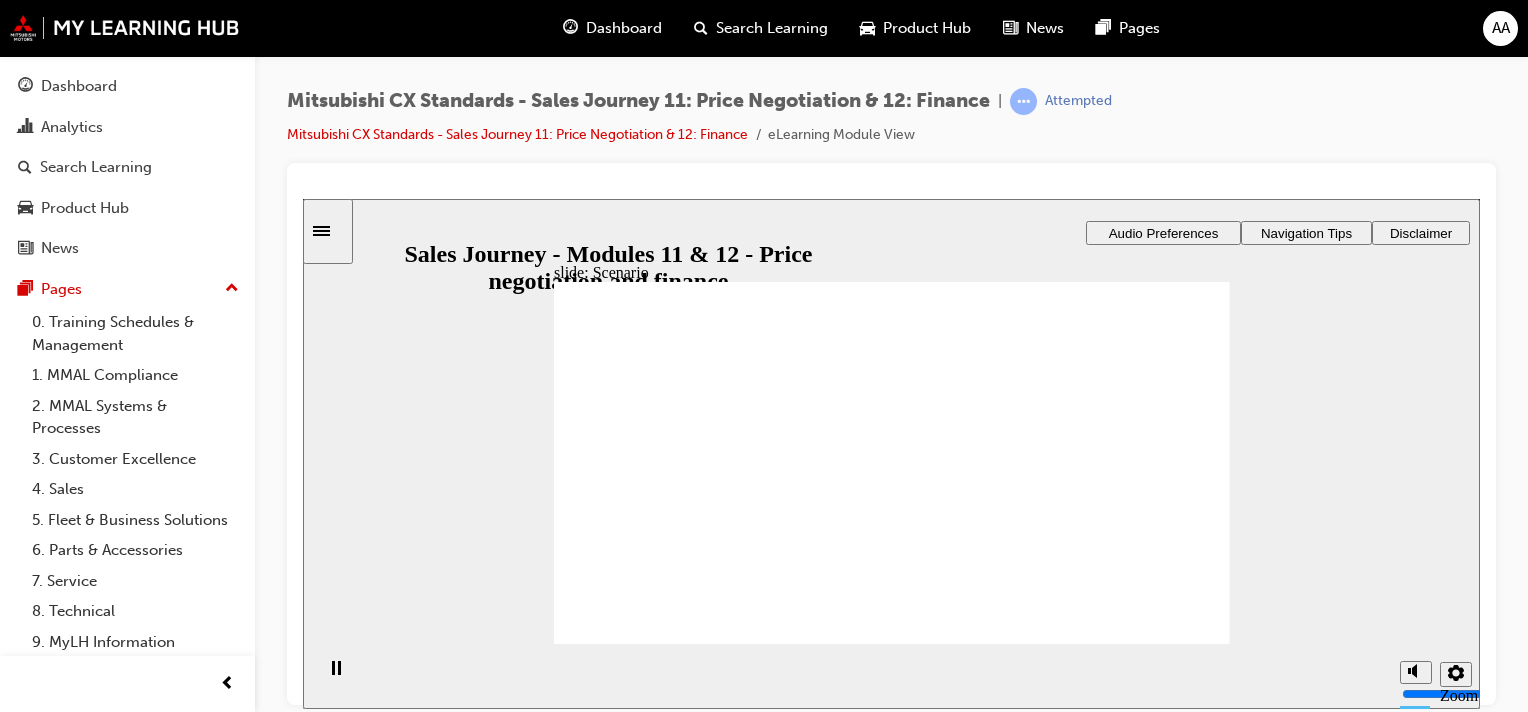 click 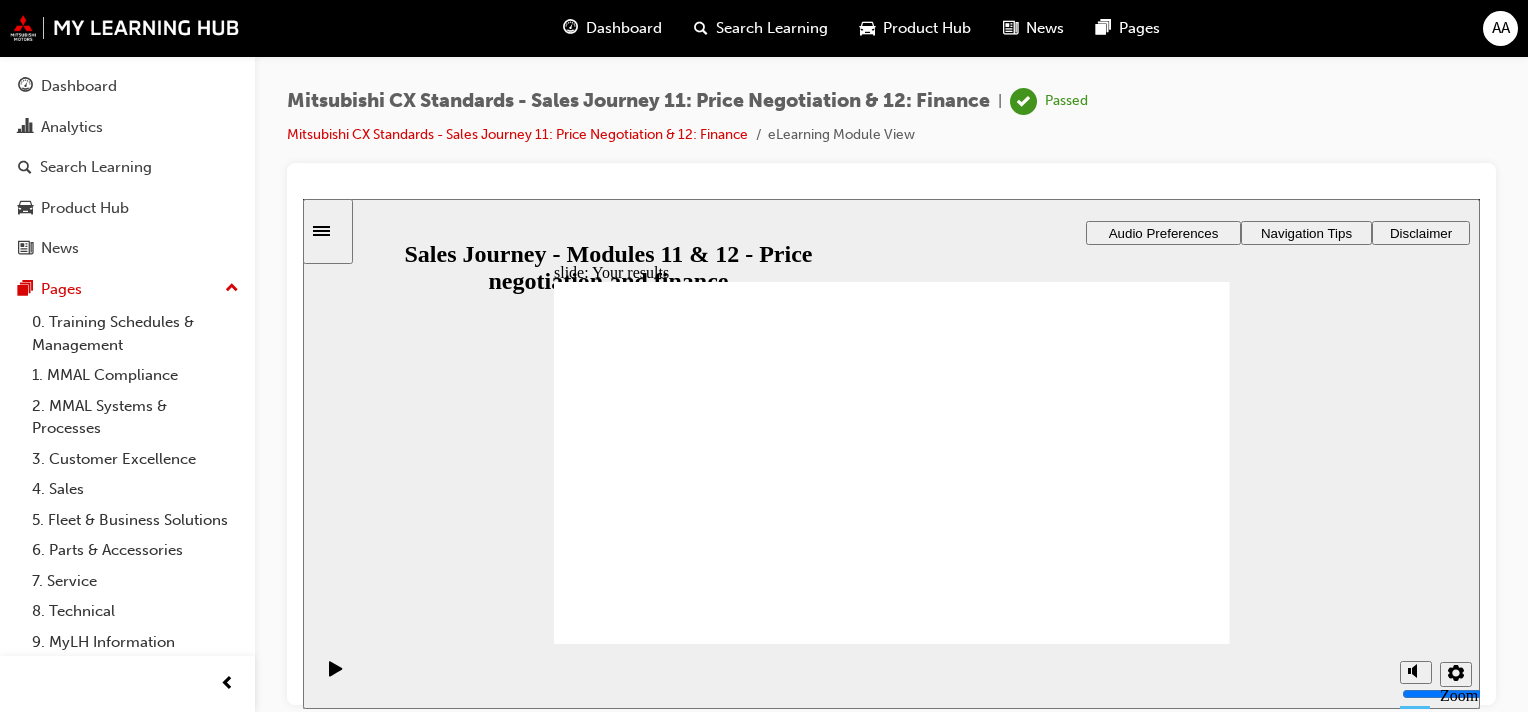 click 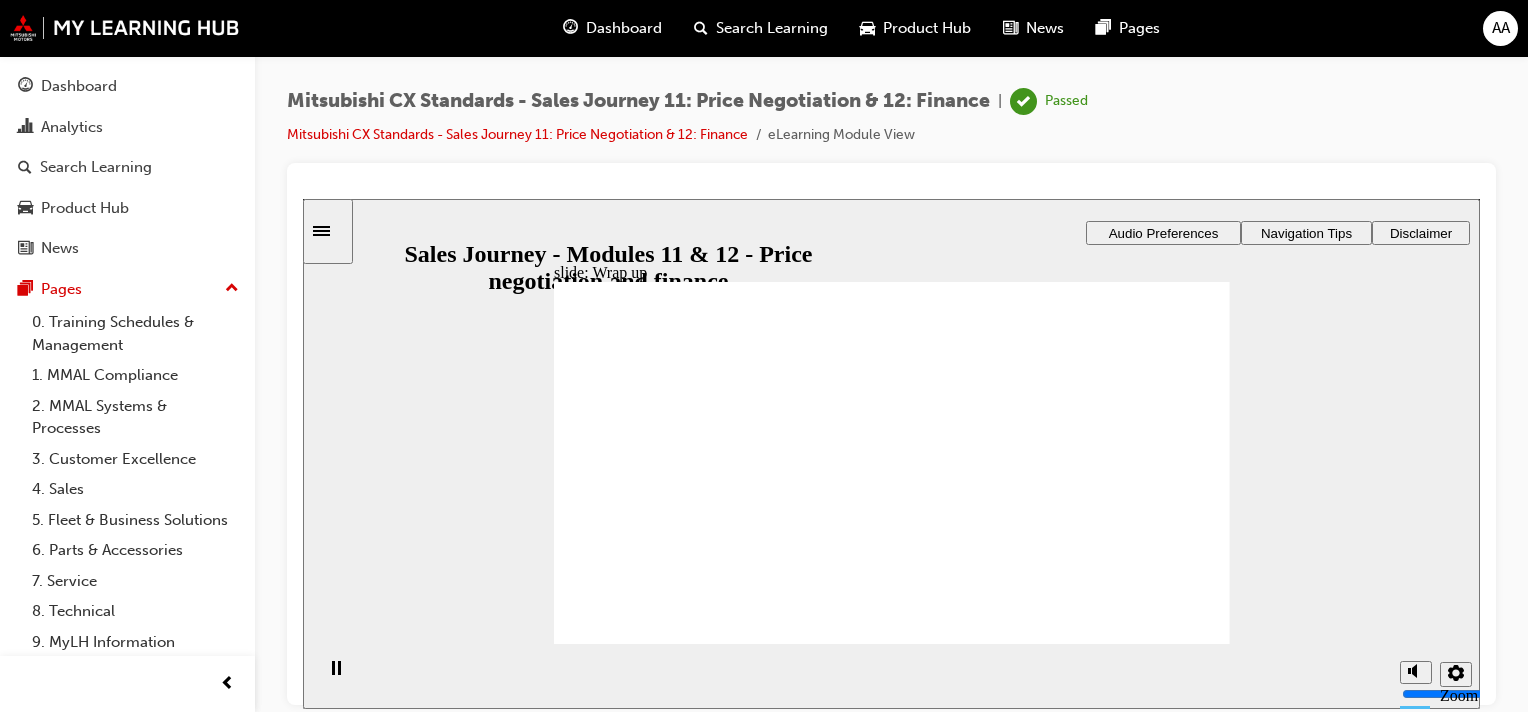 click 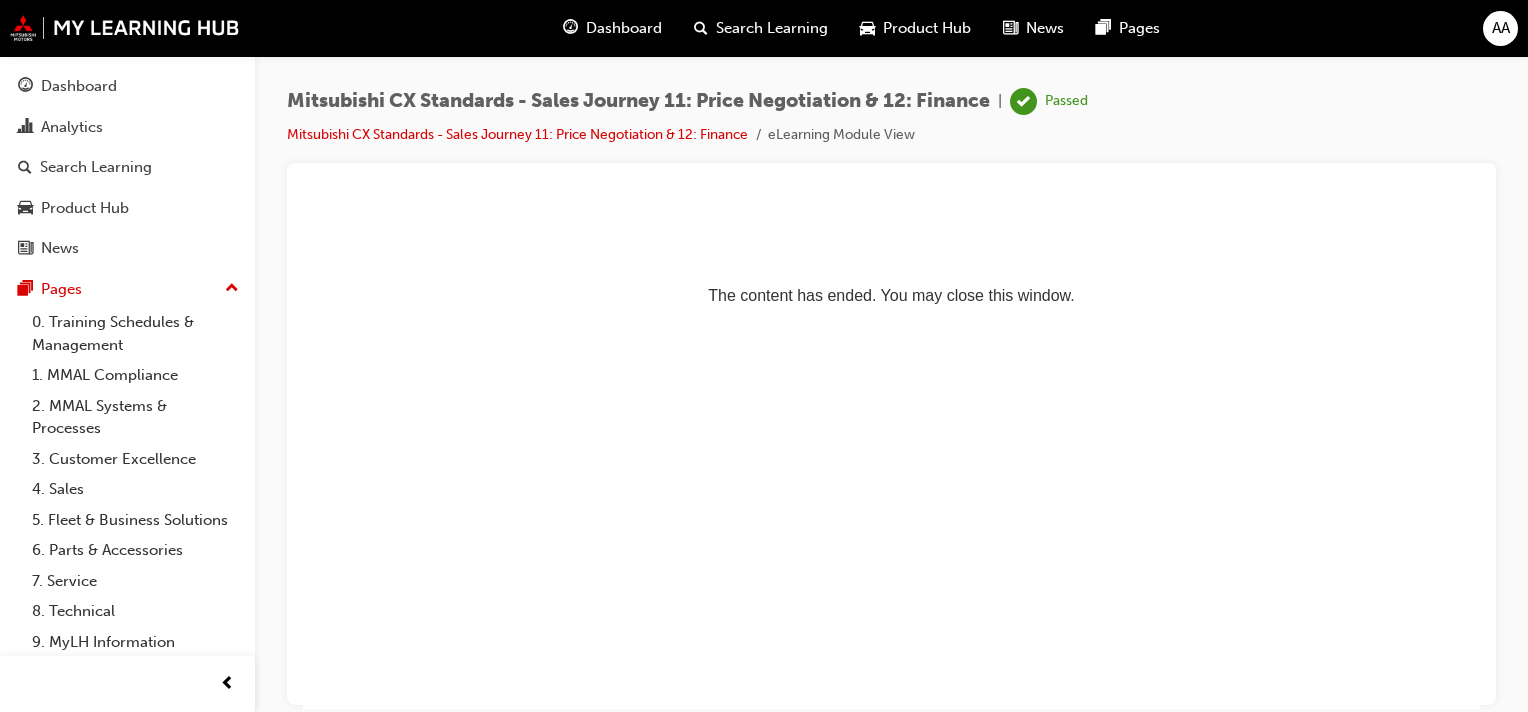 scroll, scrollTop: 0, scrollLeft: 0, axis: both 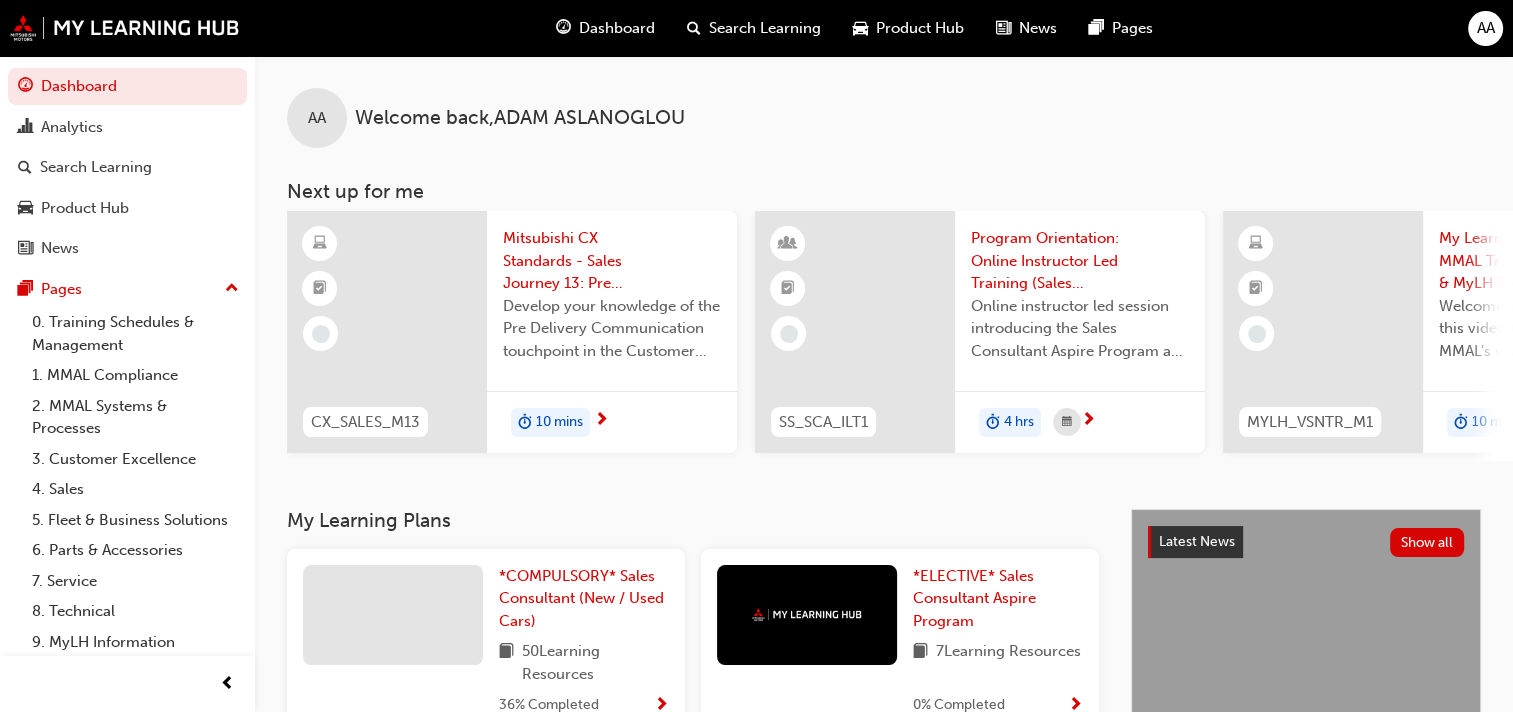 click at bounding box center [525, 423] 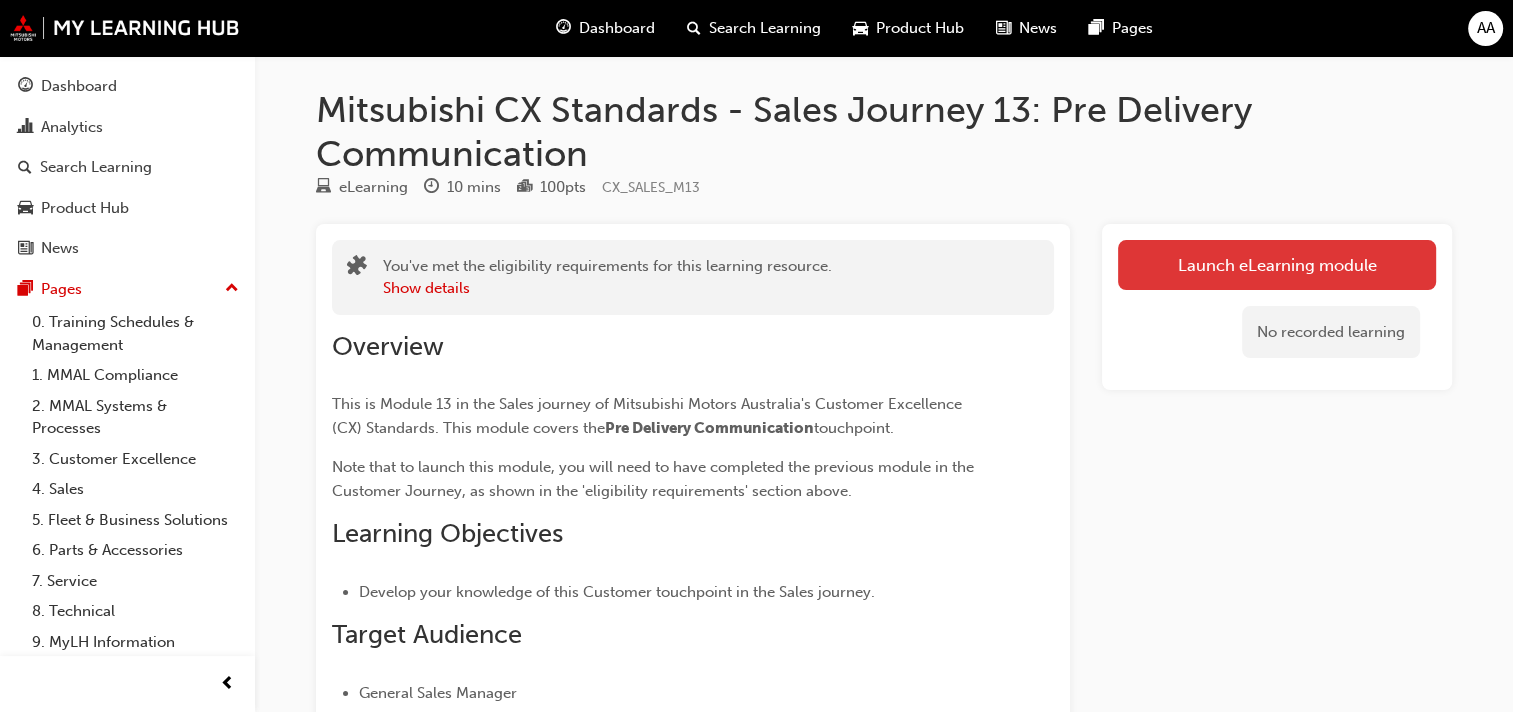 click on "Launch eLearning module" at bounding box center [1277, 265] 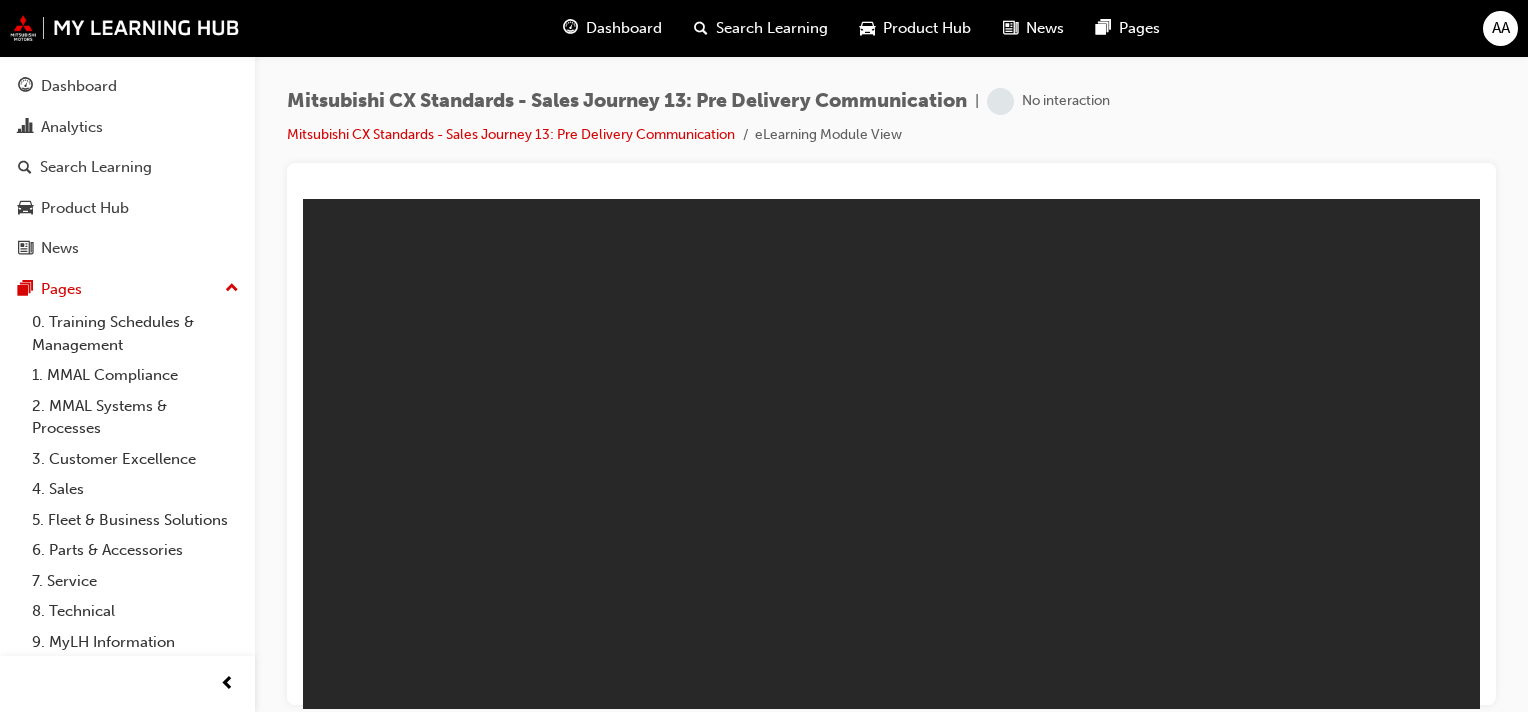 scroll, scrollTop: 0, scrollLeft: 0, axis: both 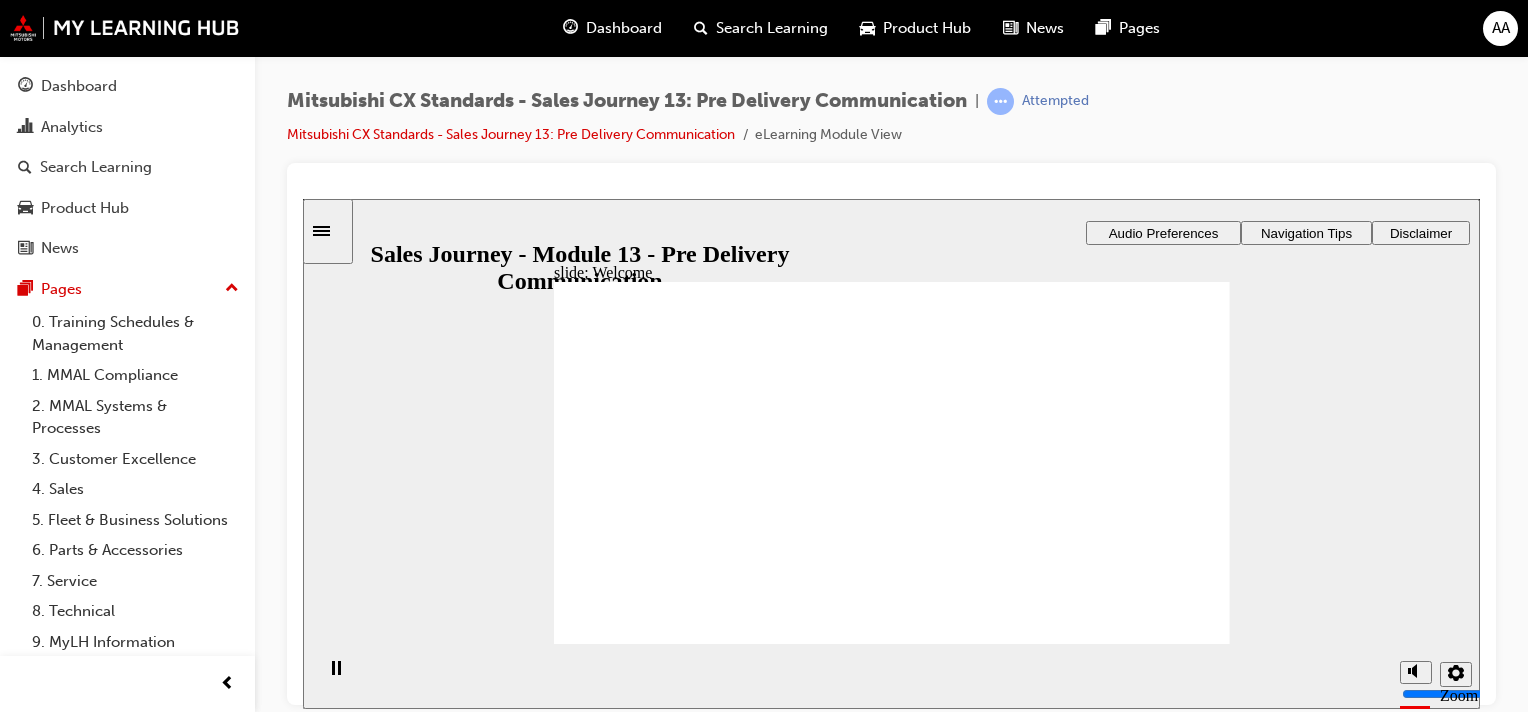 click 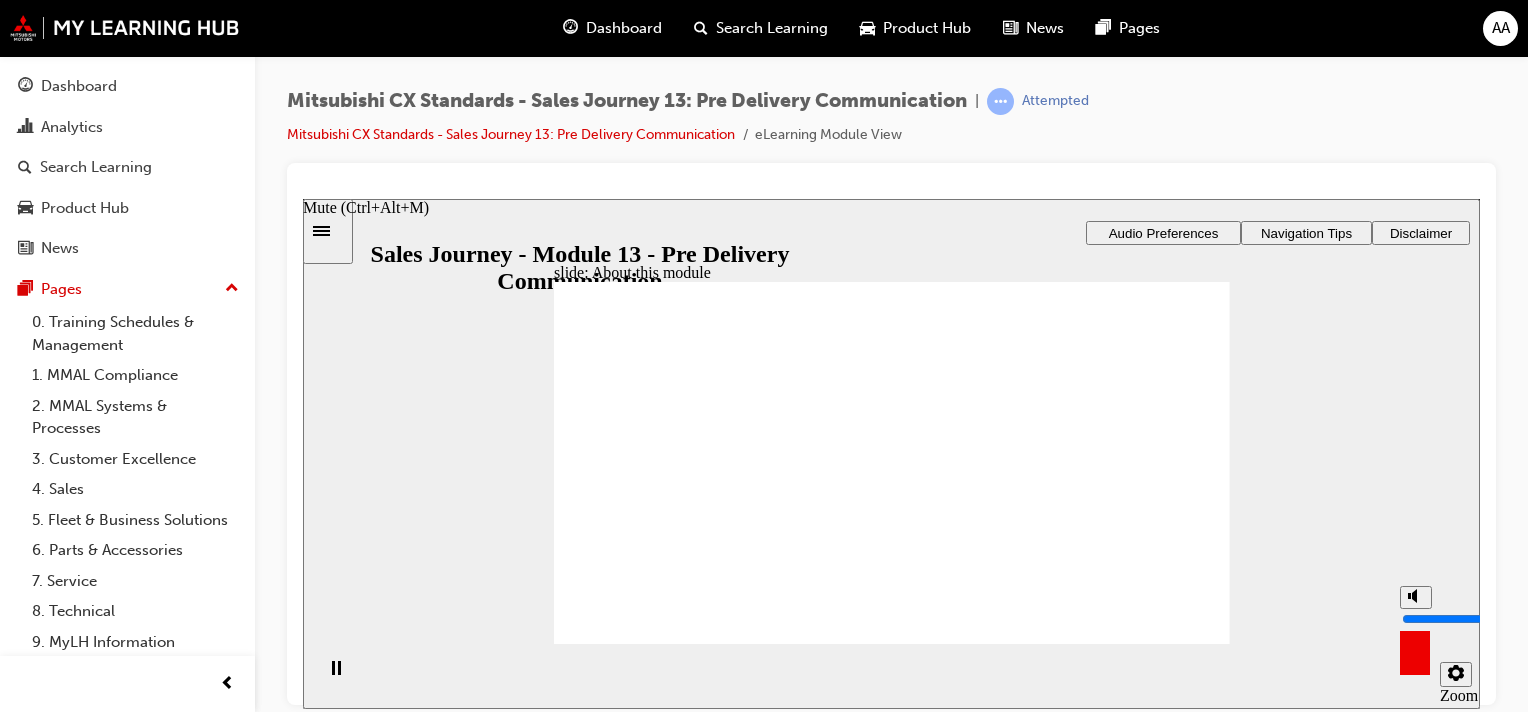 click 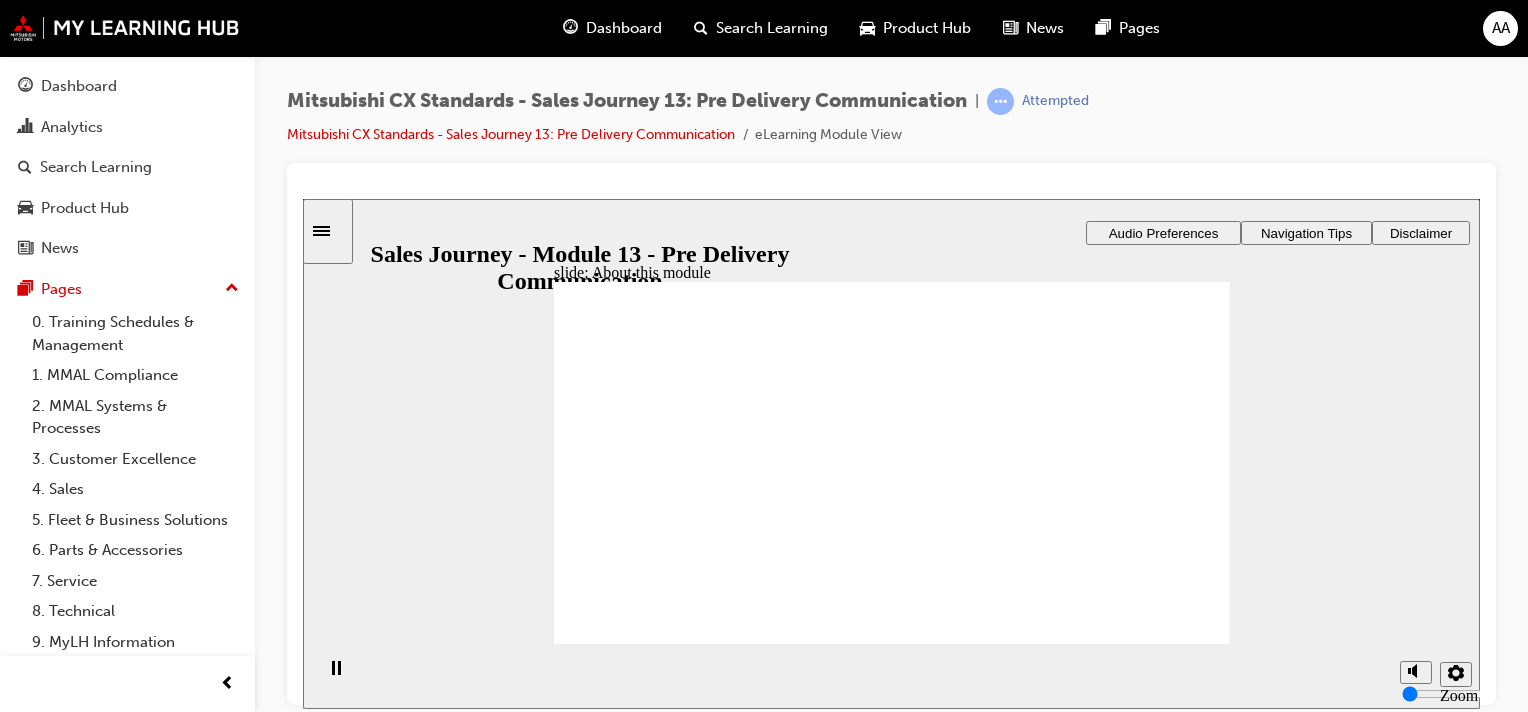 click 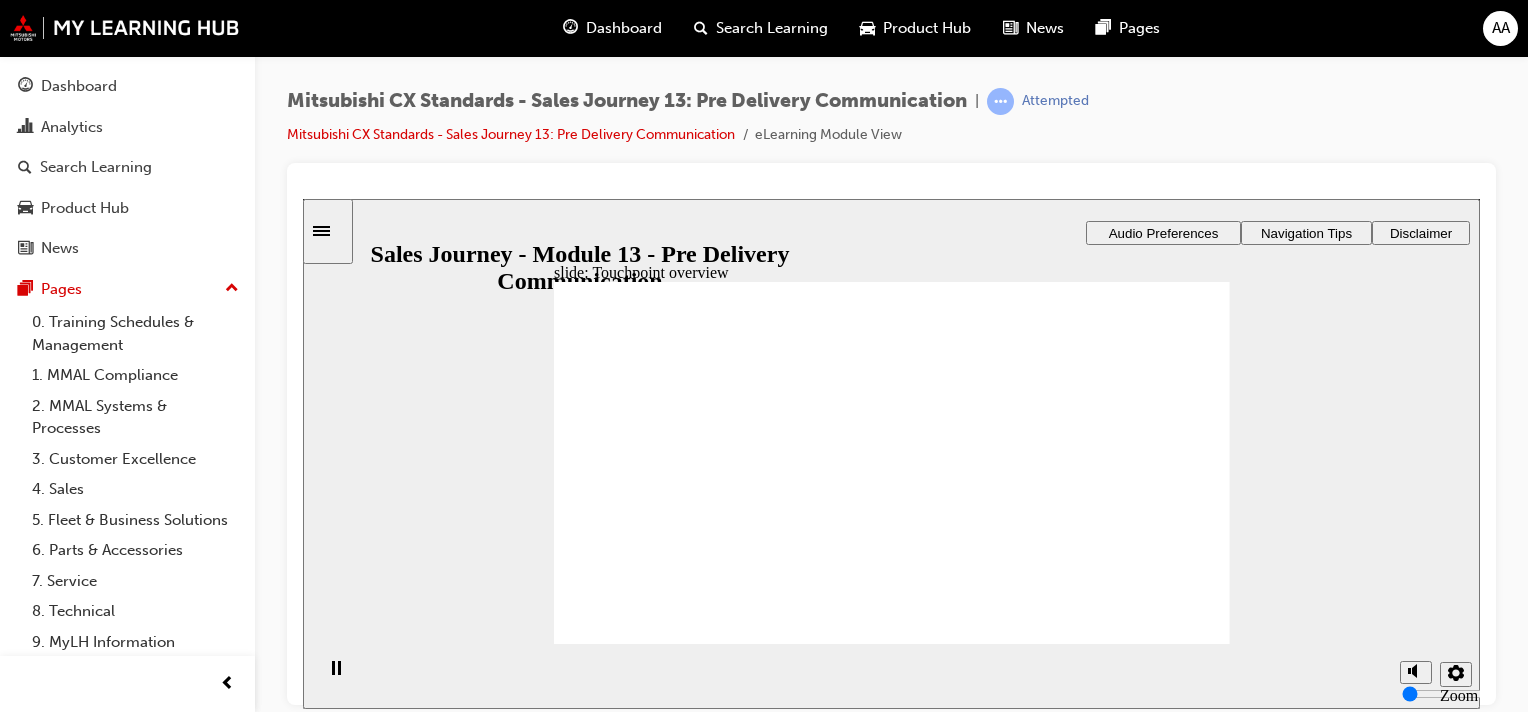 click 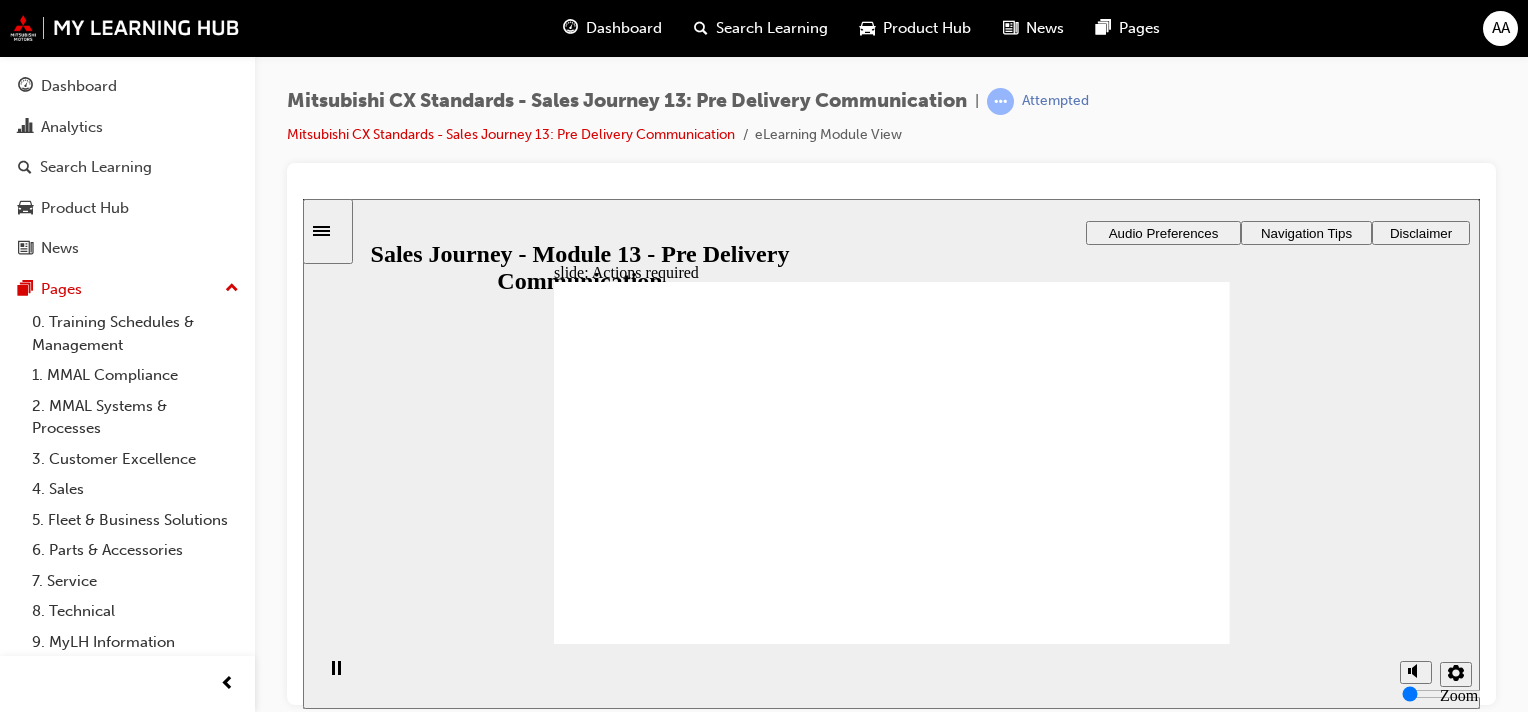 click 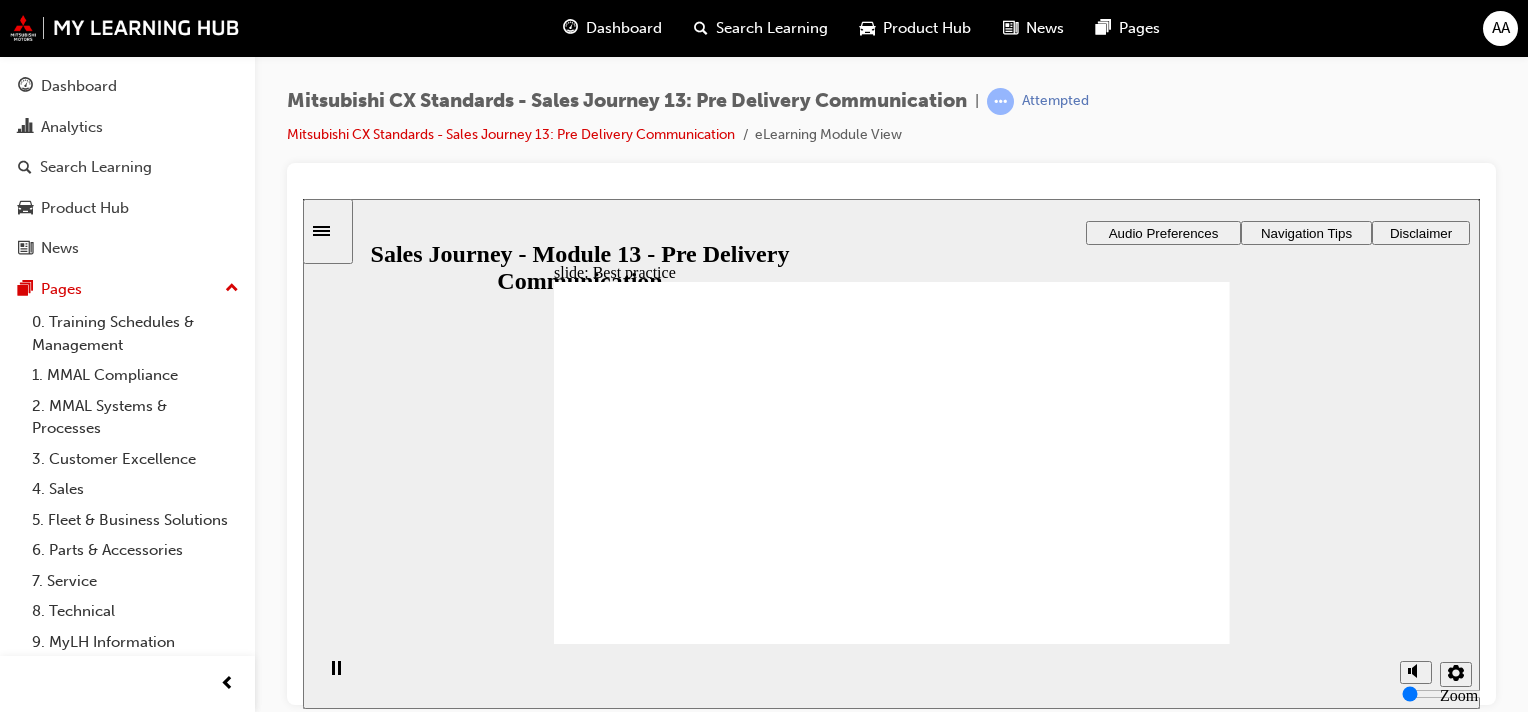 drag, startPoint x: 862, startPoint y: 449, endPoint x: 873, endPoint y: 455, distance: 12.529964 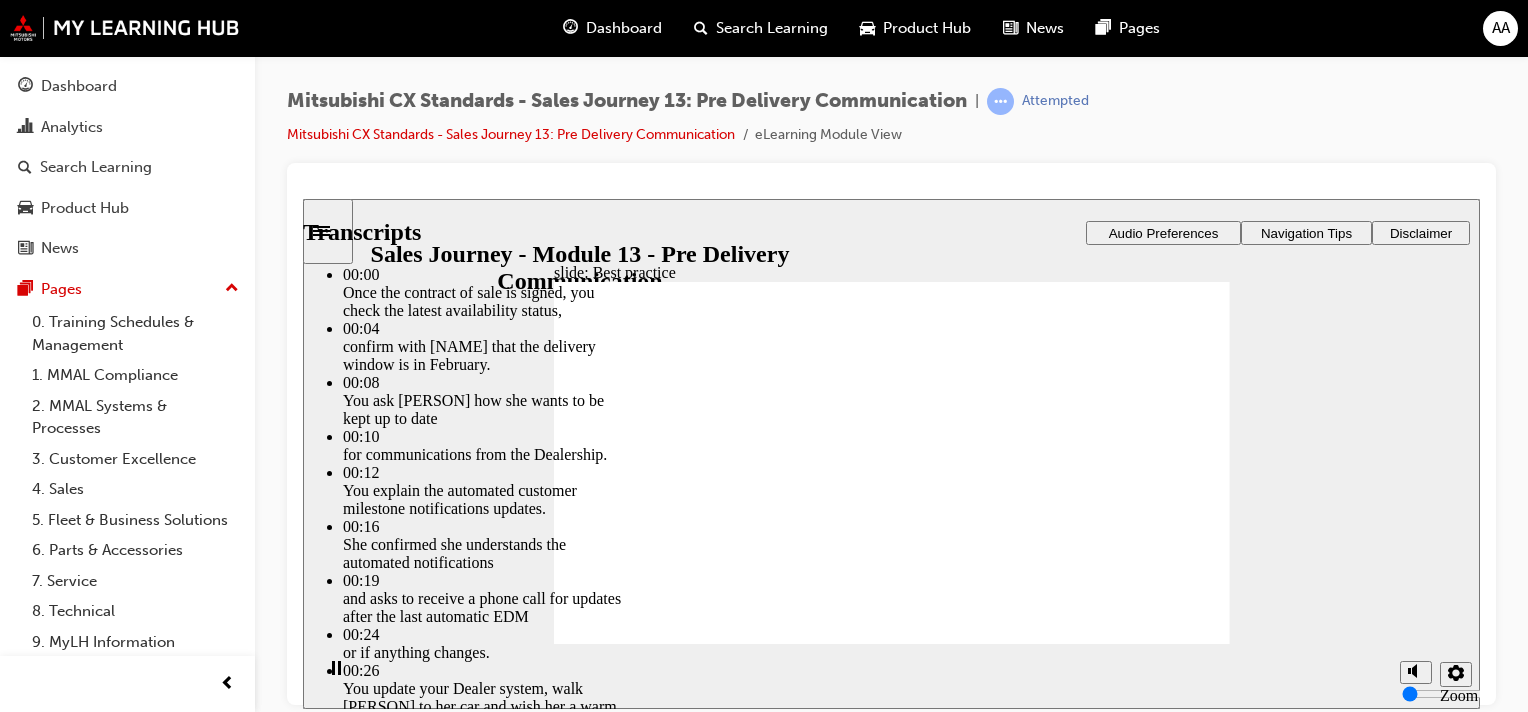 click at bounding box center (605, 5780) 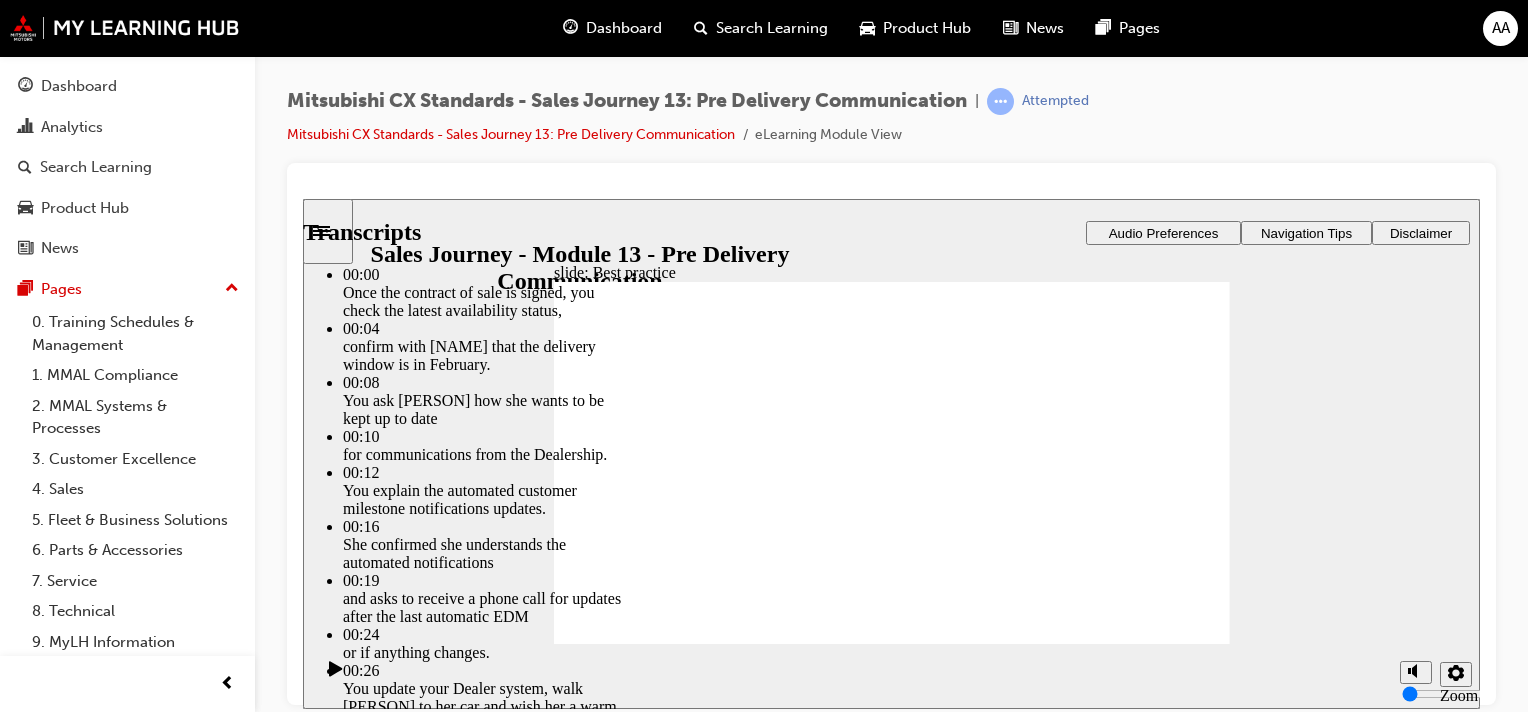 click 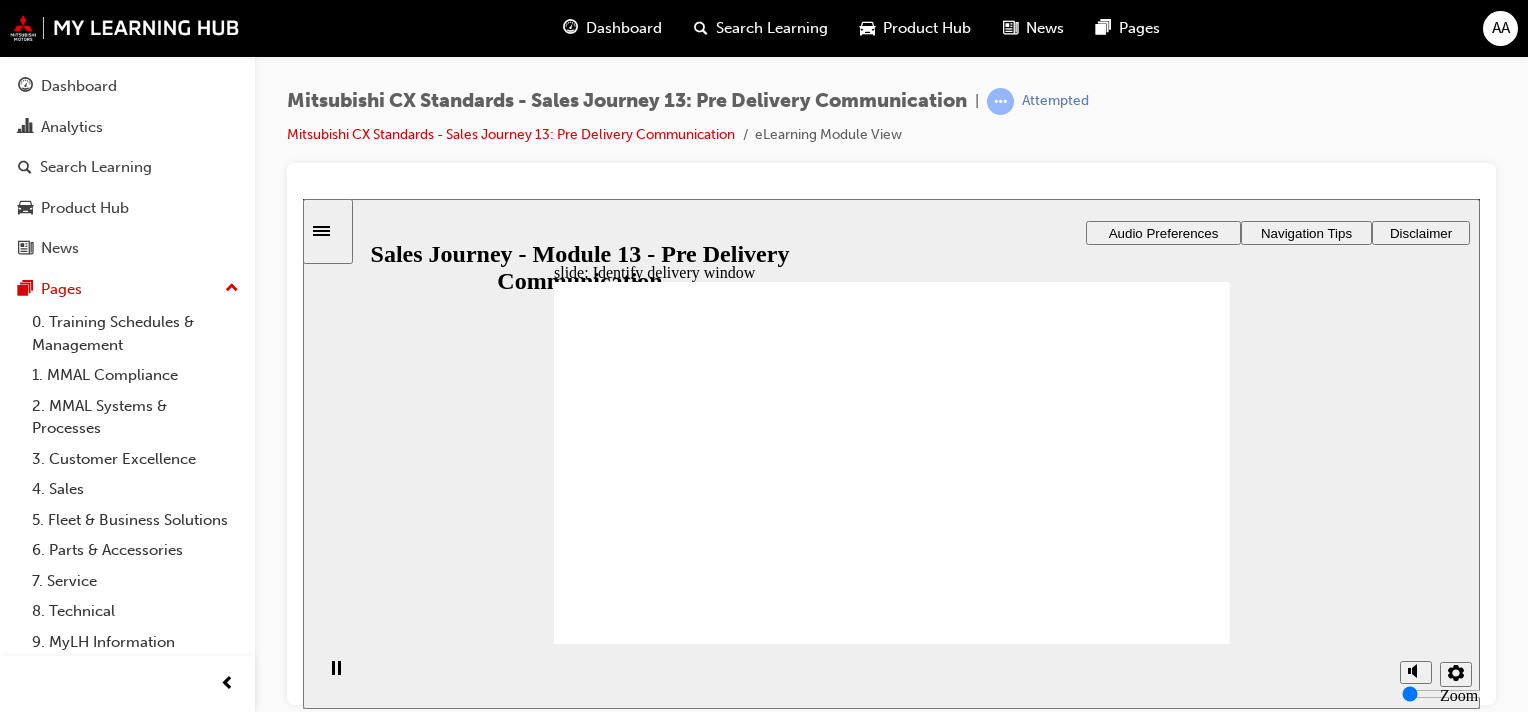 click on "Repeat and confirm Customer’s mobile number and  email address. Ensure Customer has provided consent to receive direct  communication from Mitsubishi. Record sale in Dealer system. Withhold any delivery information from the Customer. Allocate a VIN if it’s a stocked vehicle. Update the contract with the delivery window and VIN." at bounding box center (735, 1924) 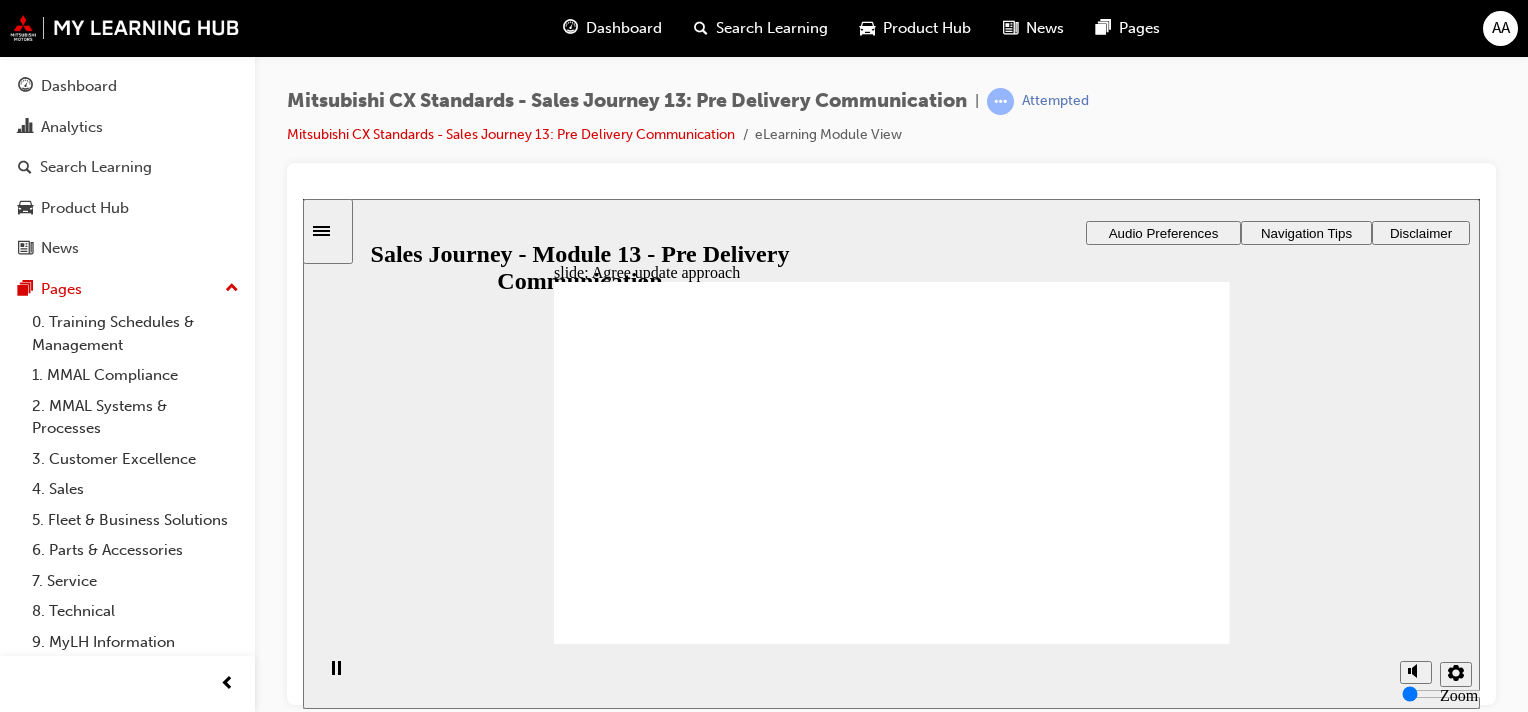 drag, startPoint x: 680, startPoint y: 461, endPoint x: 896, endPoint y: 429, distance: 218.3575 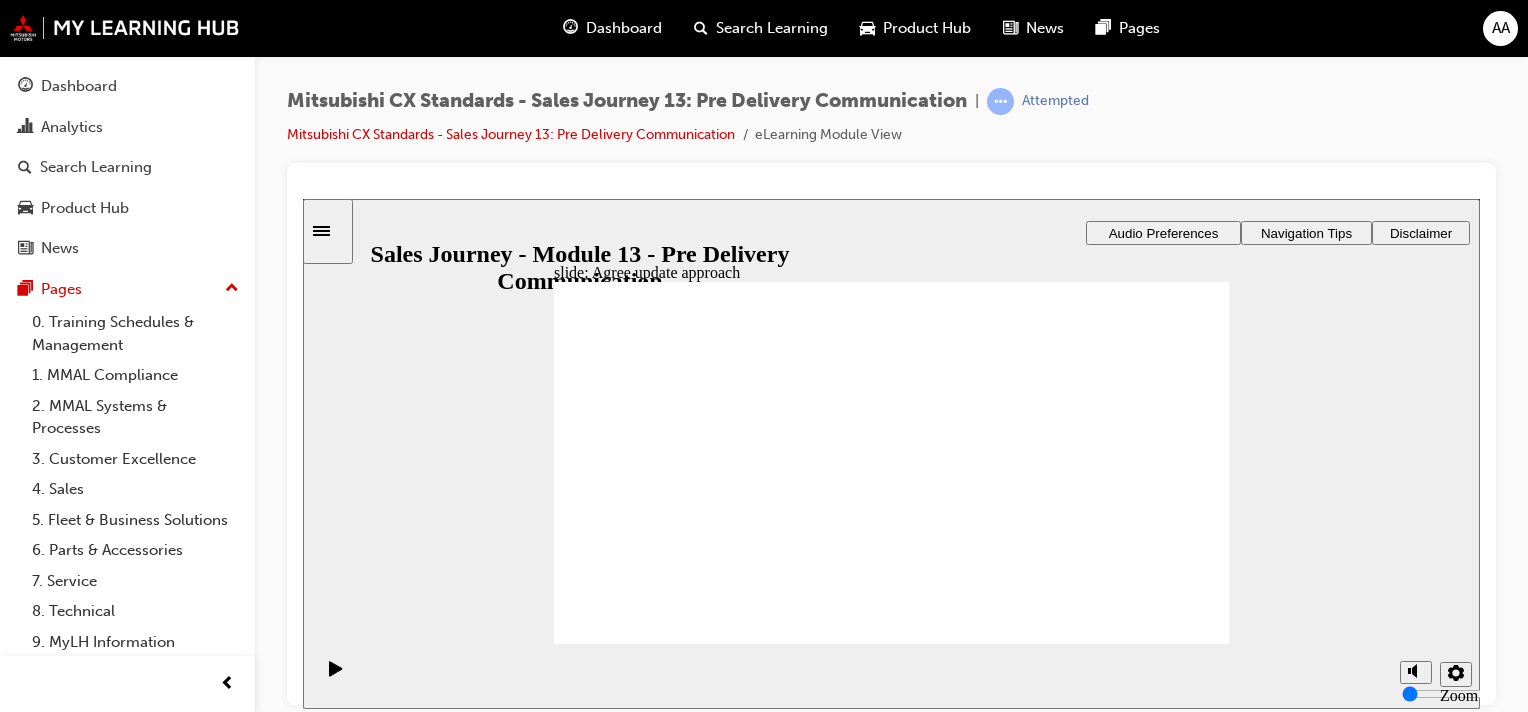 drag, startPoint x: 600, startPoint y: 492, endPoint x: 790, endPoint y: 526, distance: 193.01813 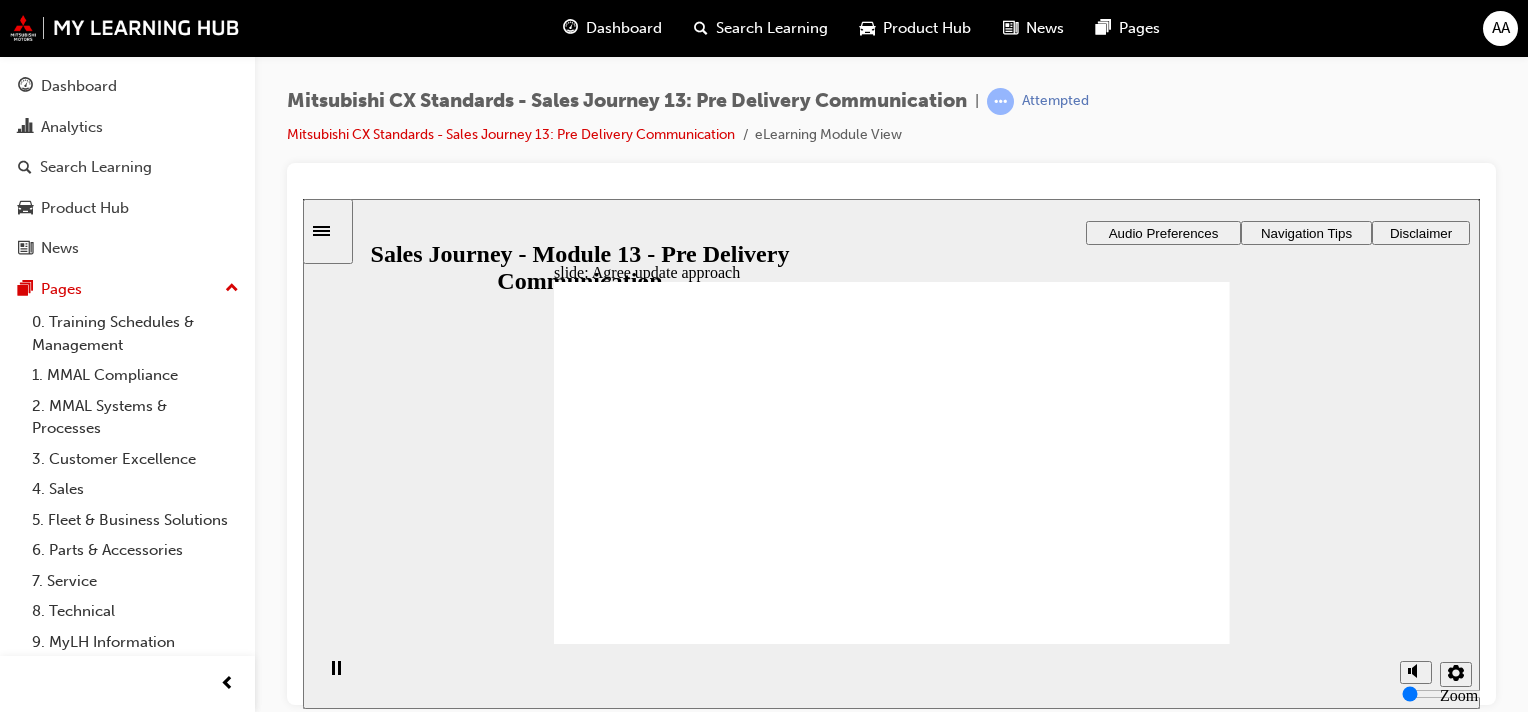 click 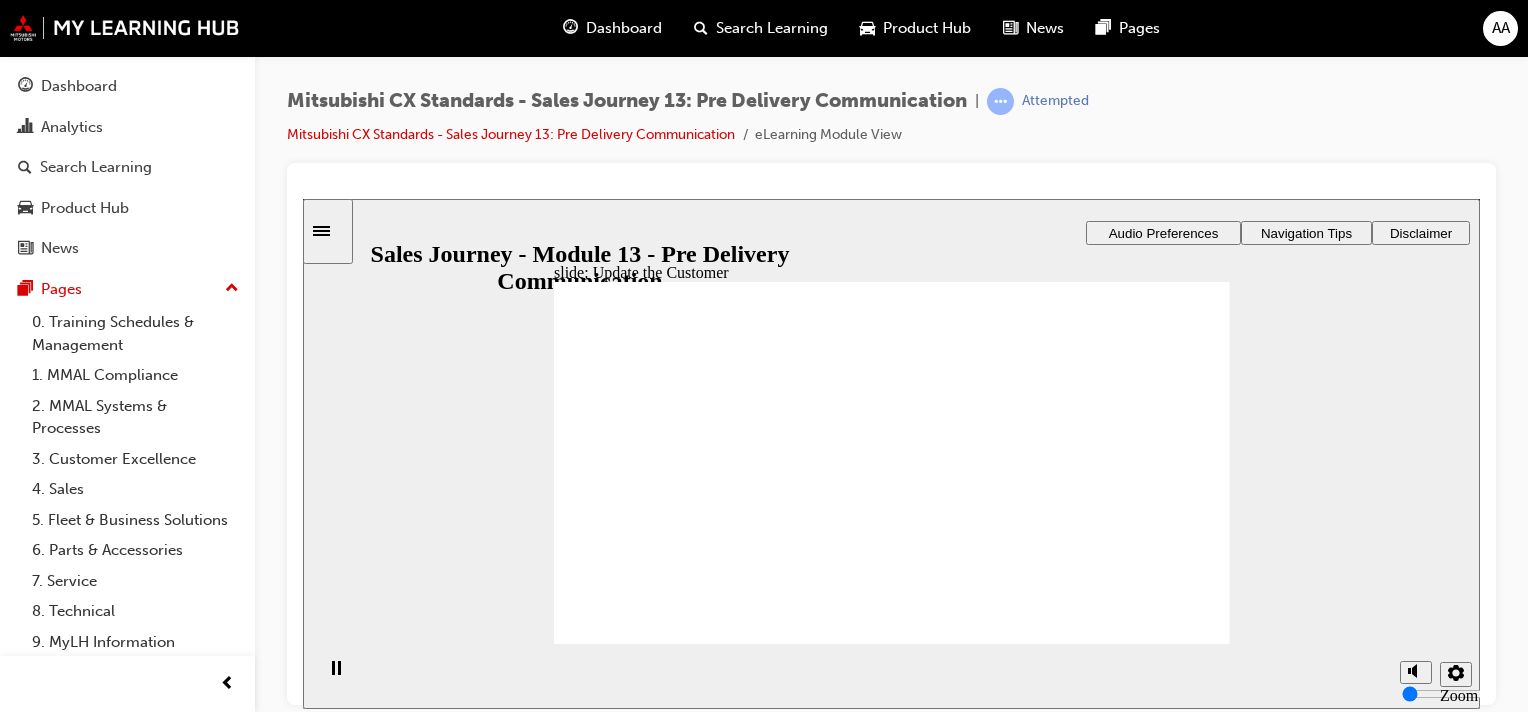 checkbox on "true" 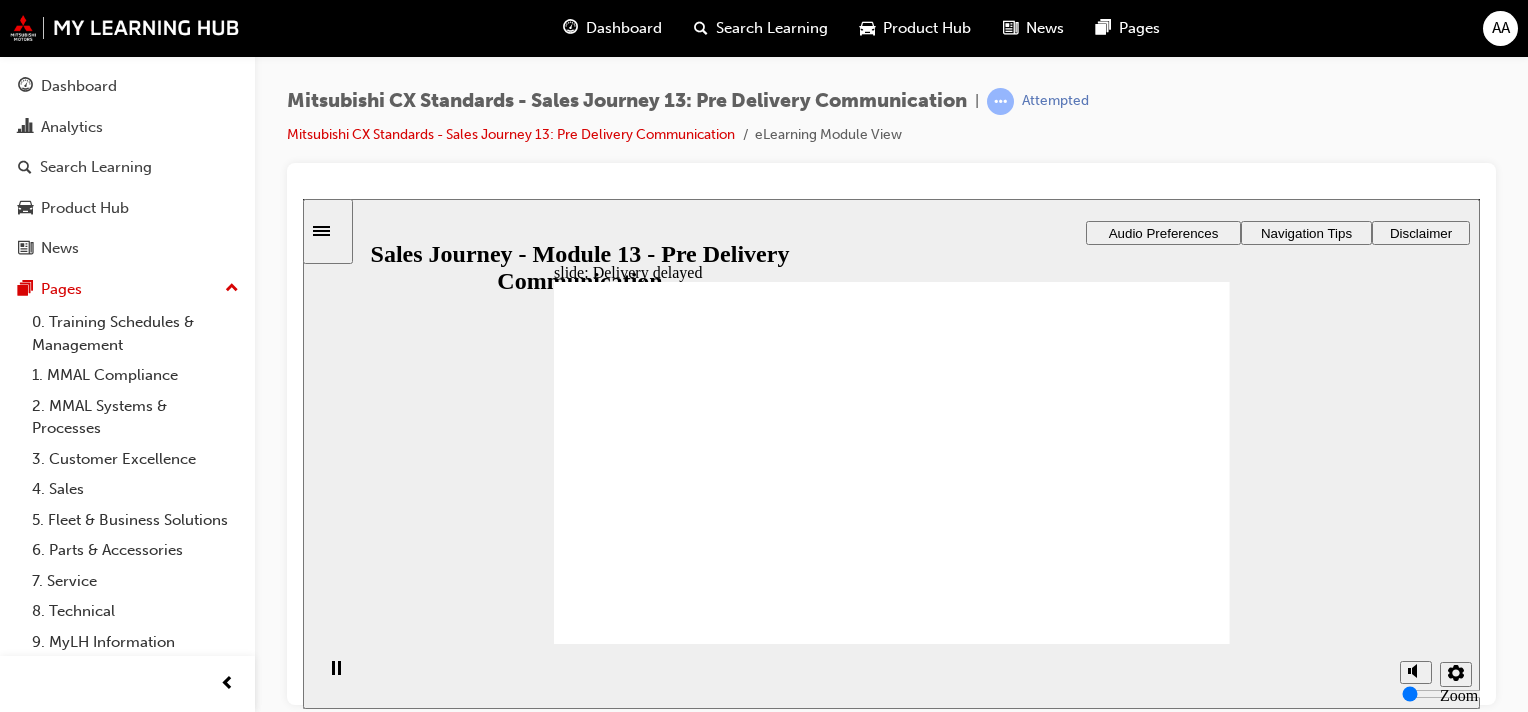 checkbox on "true" 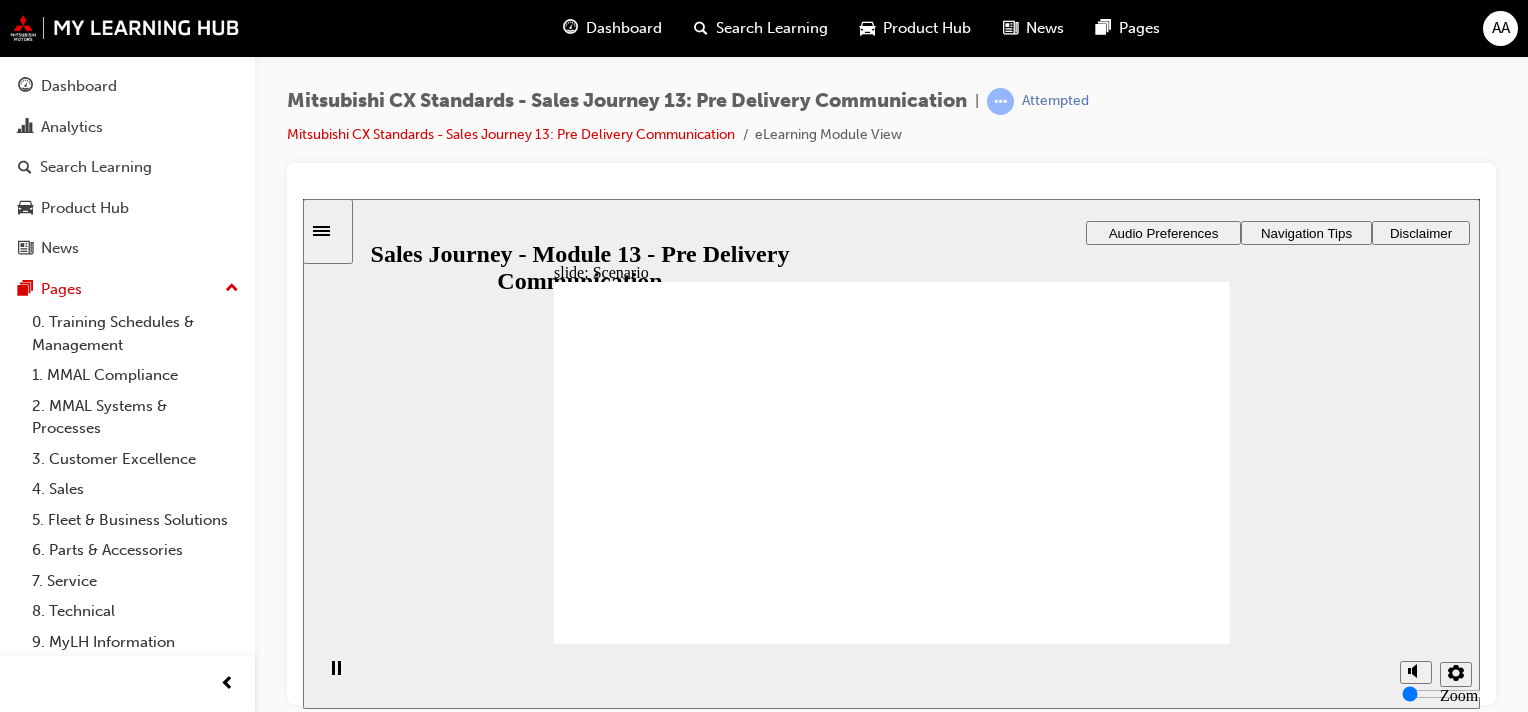drag, startPoint x: 958, startPoint y: 437, endPoint x: 1200, endPoint y: 386, distance: 247.31558 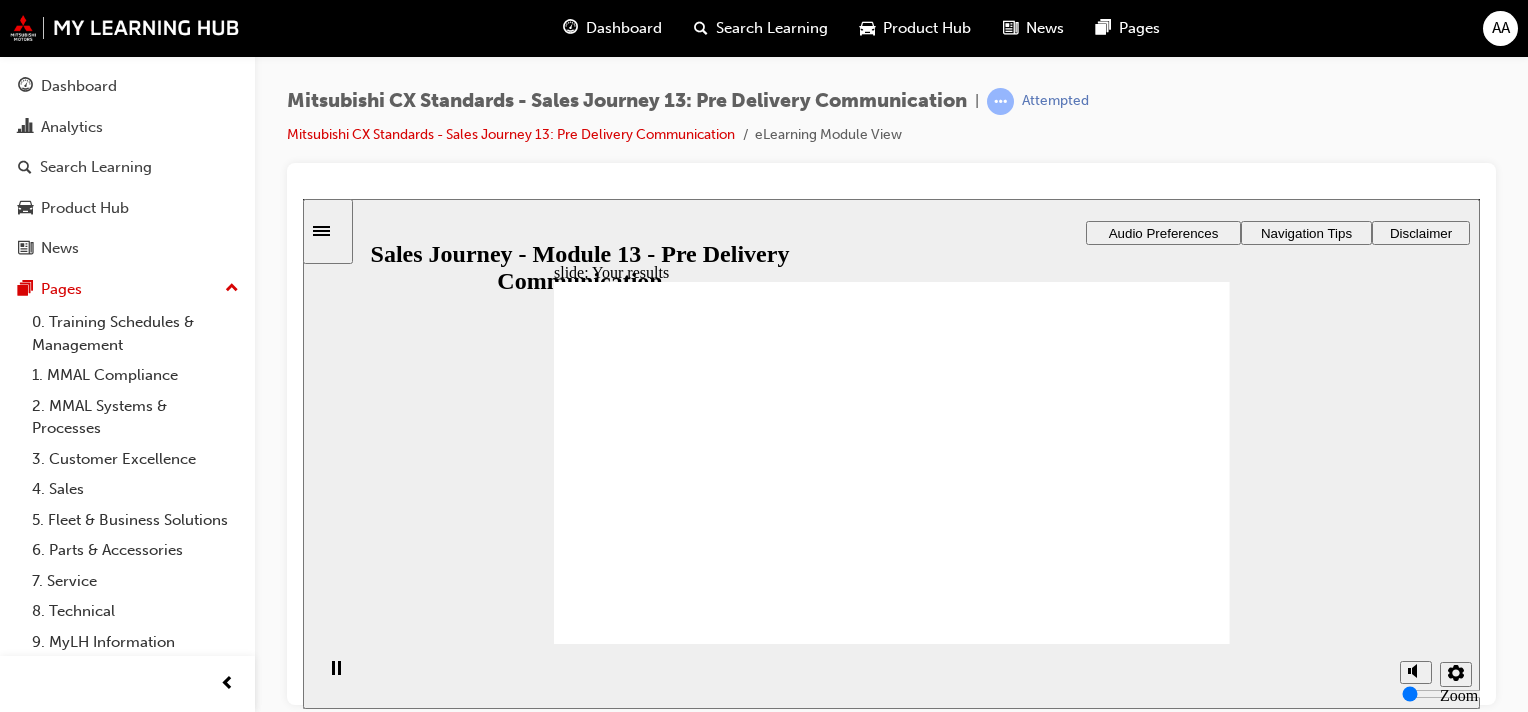 click 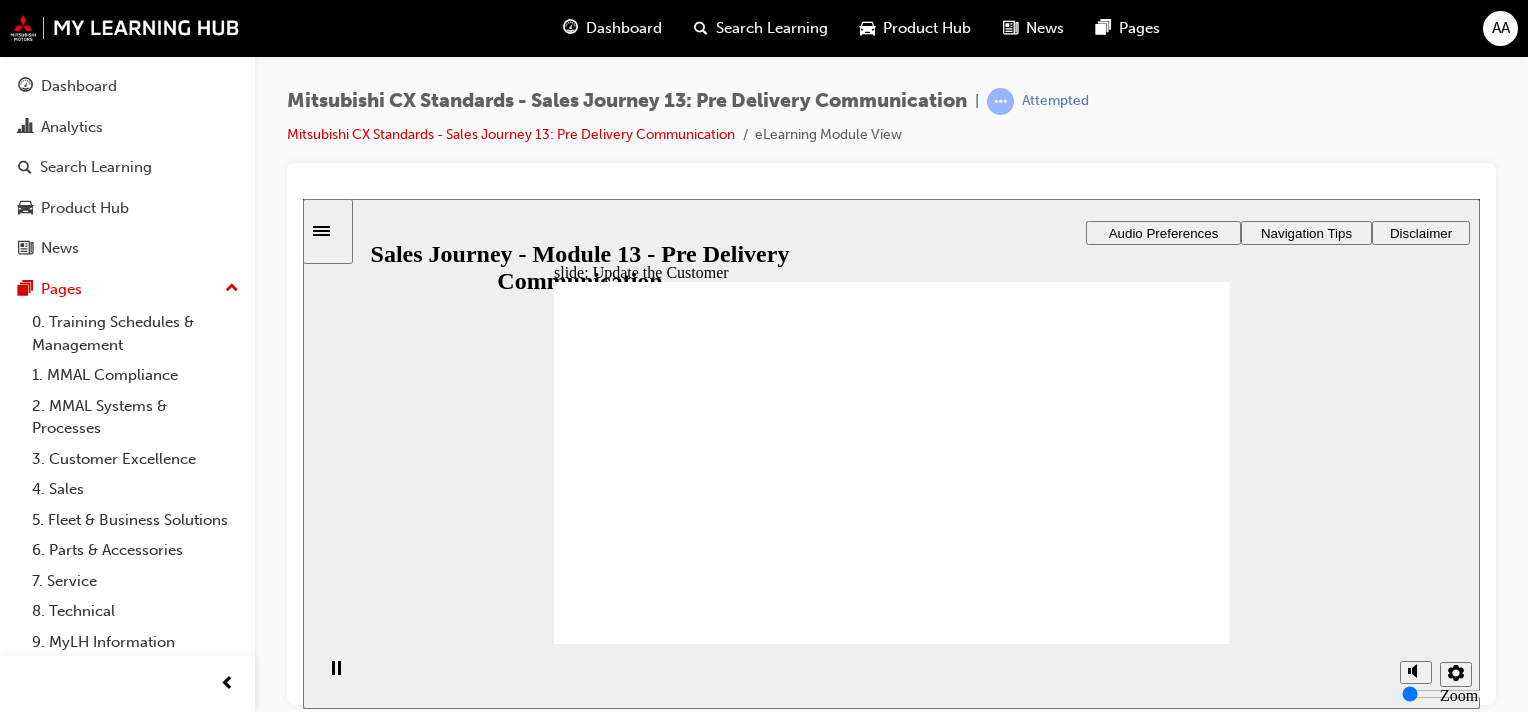 checkbox on "true" 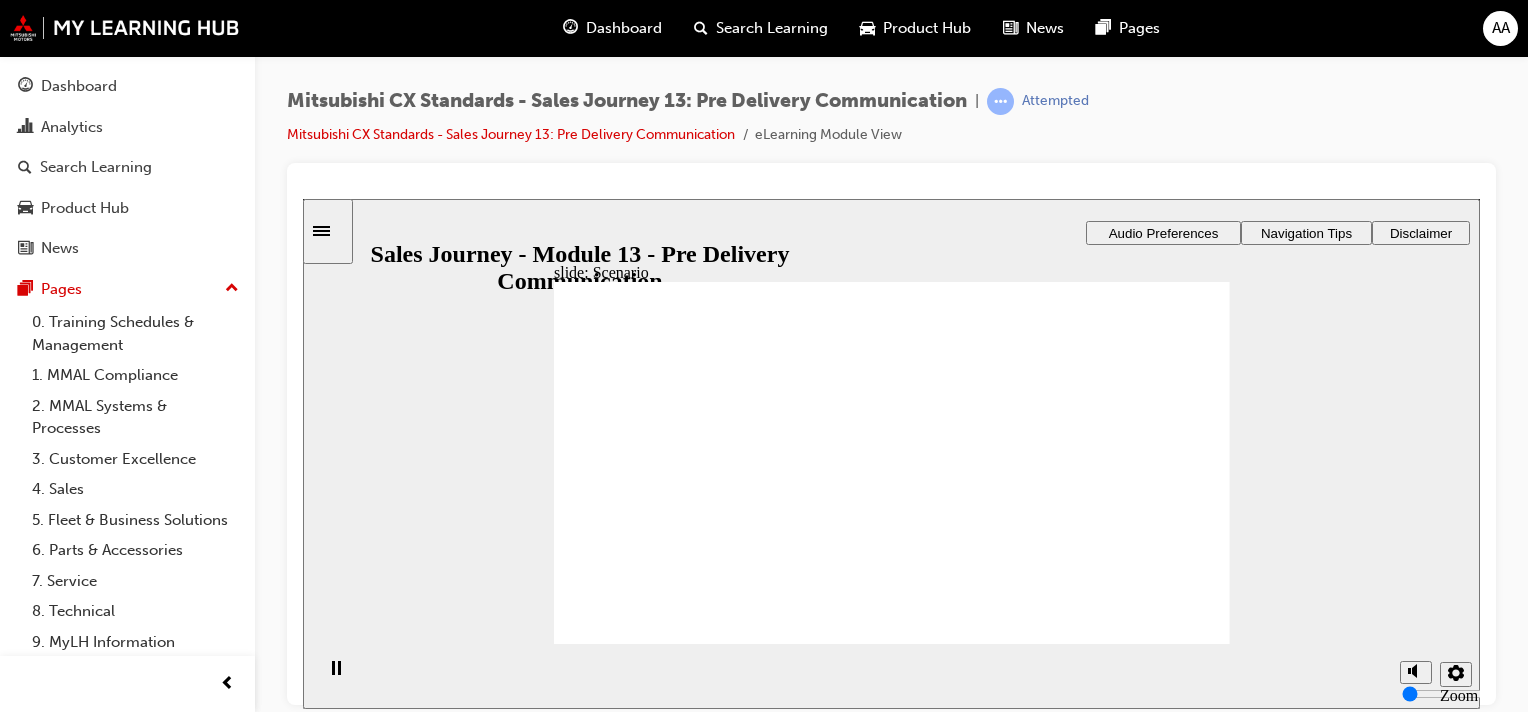 drag, startPoint x: 915, startPoint y: 421, endPoint x: 1088, endPoint y: 383, distance: 177.12425 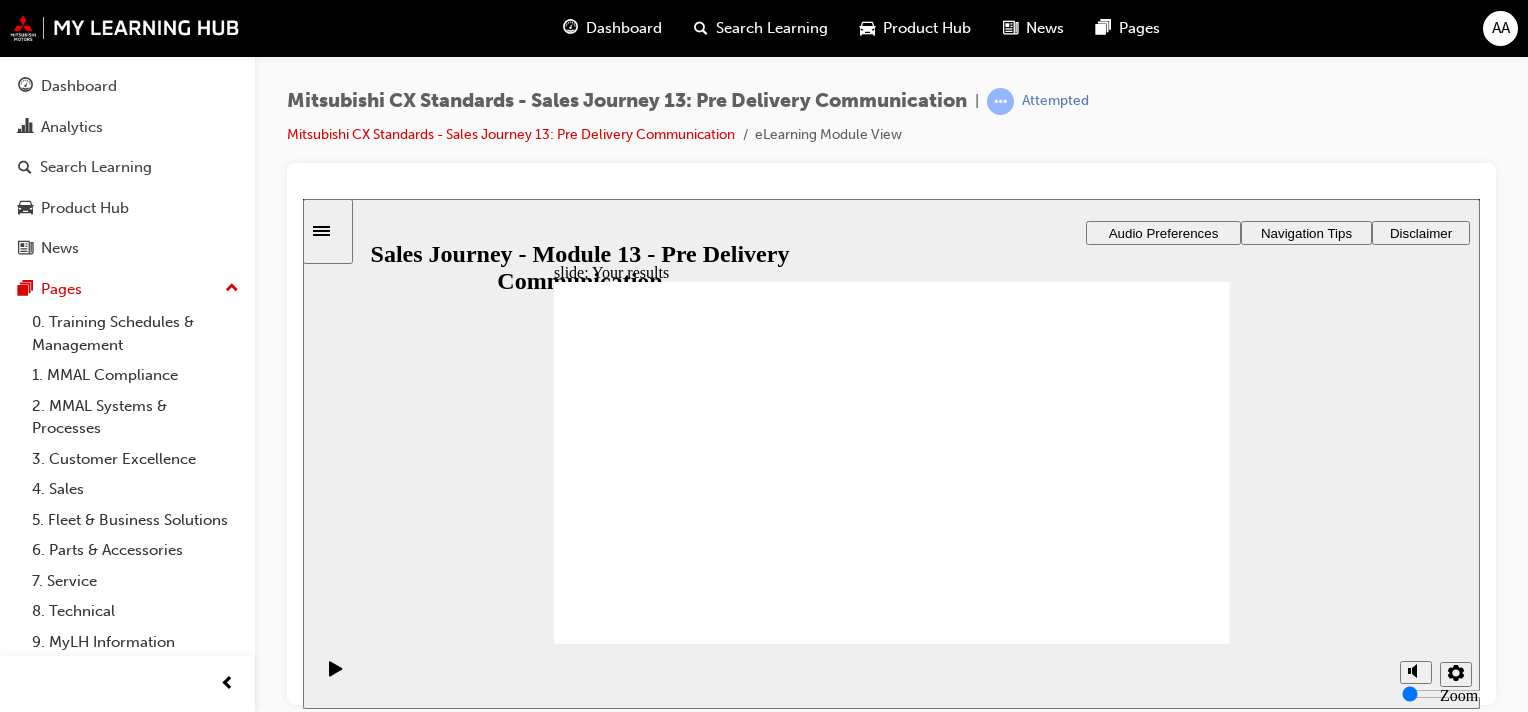 click 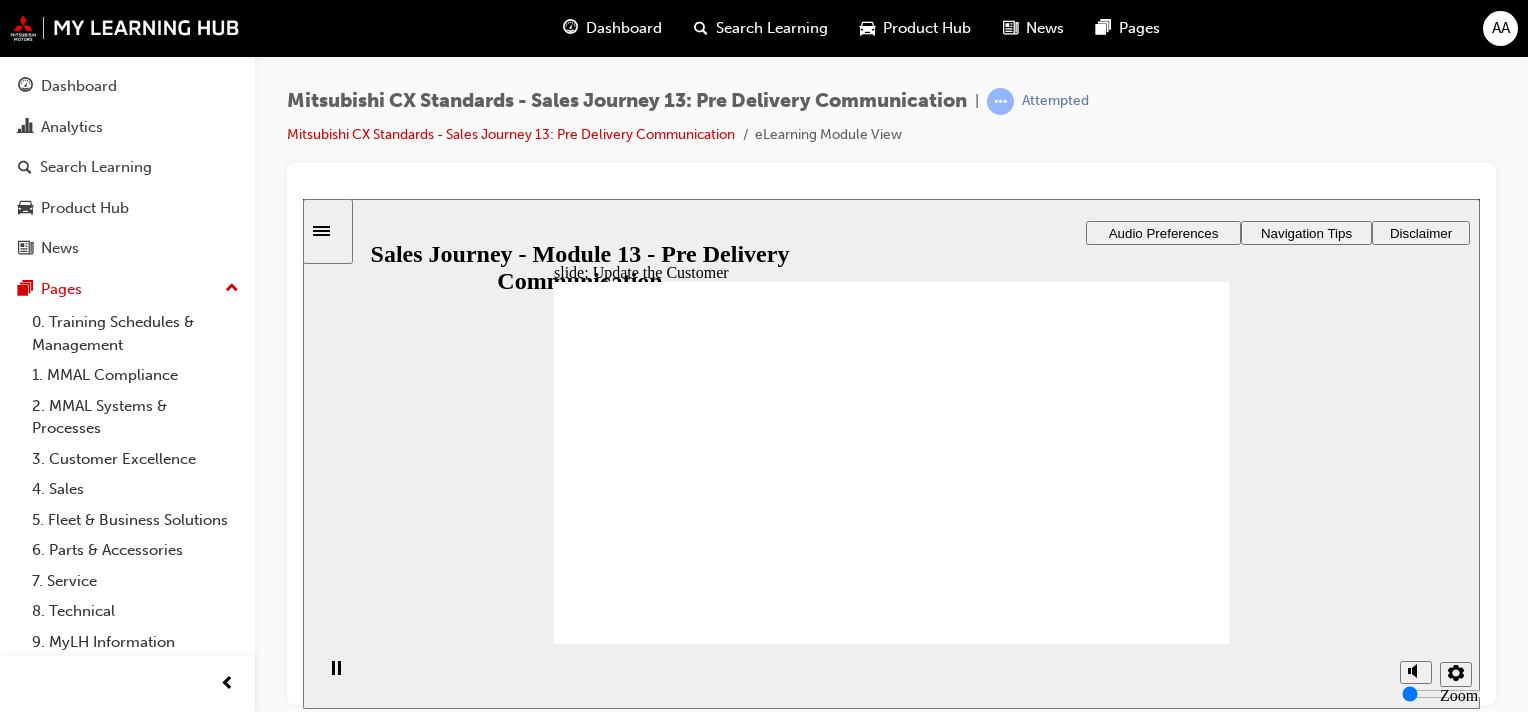 checkbox on "true" 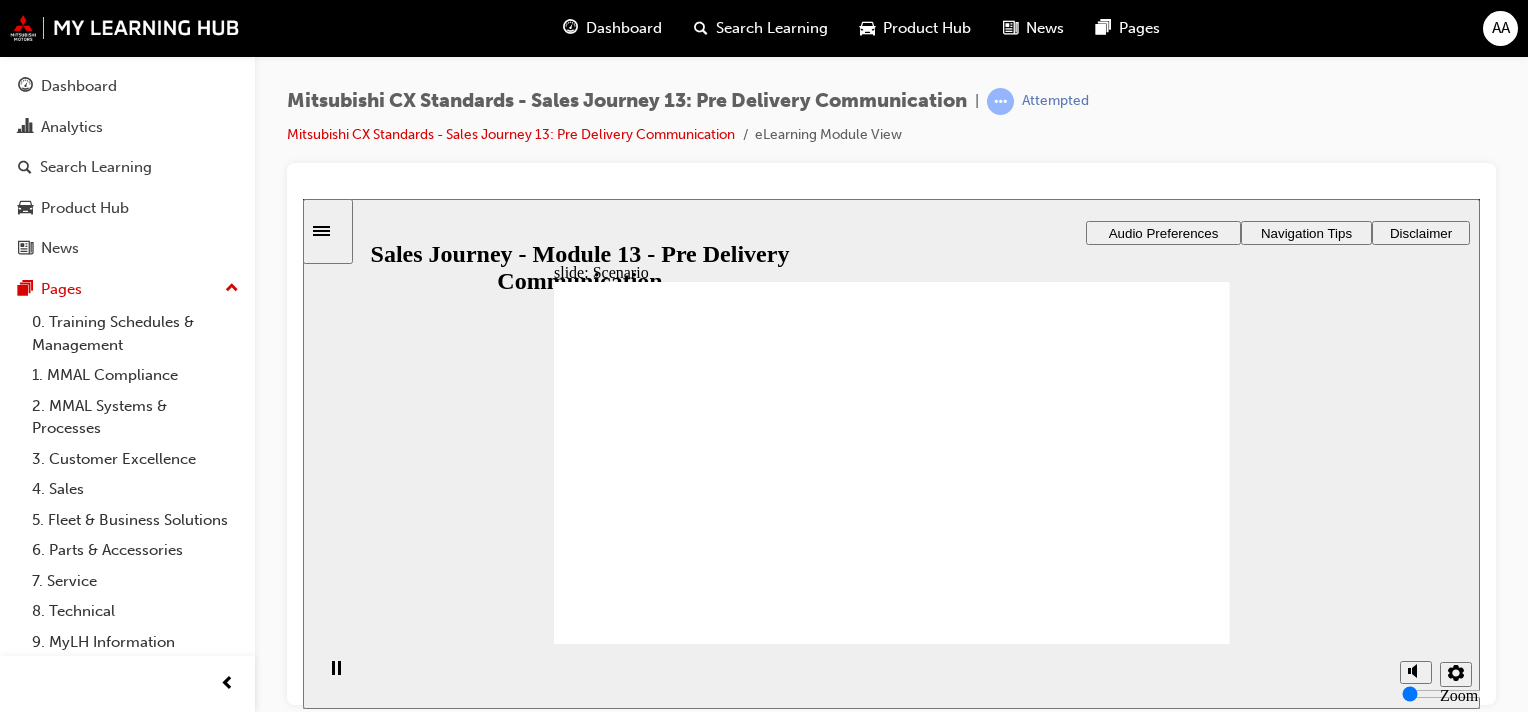 drag, startPoint x: 900, startPoint y: 440, endPoint x: 1102, endPoint y: 377, distance: 211.59631 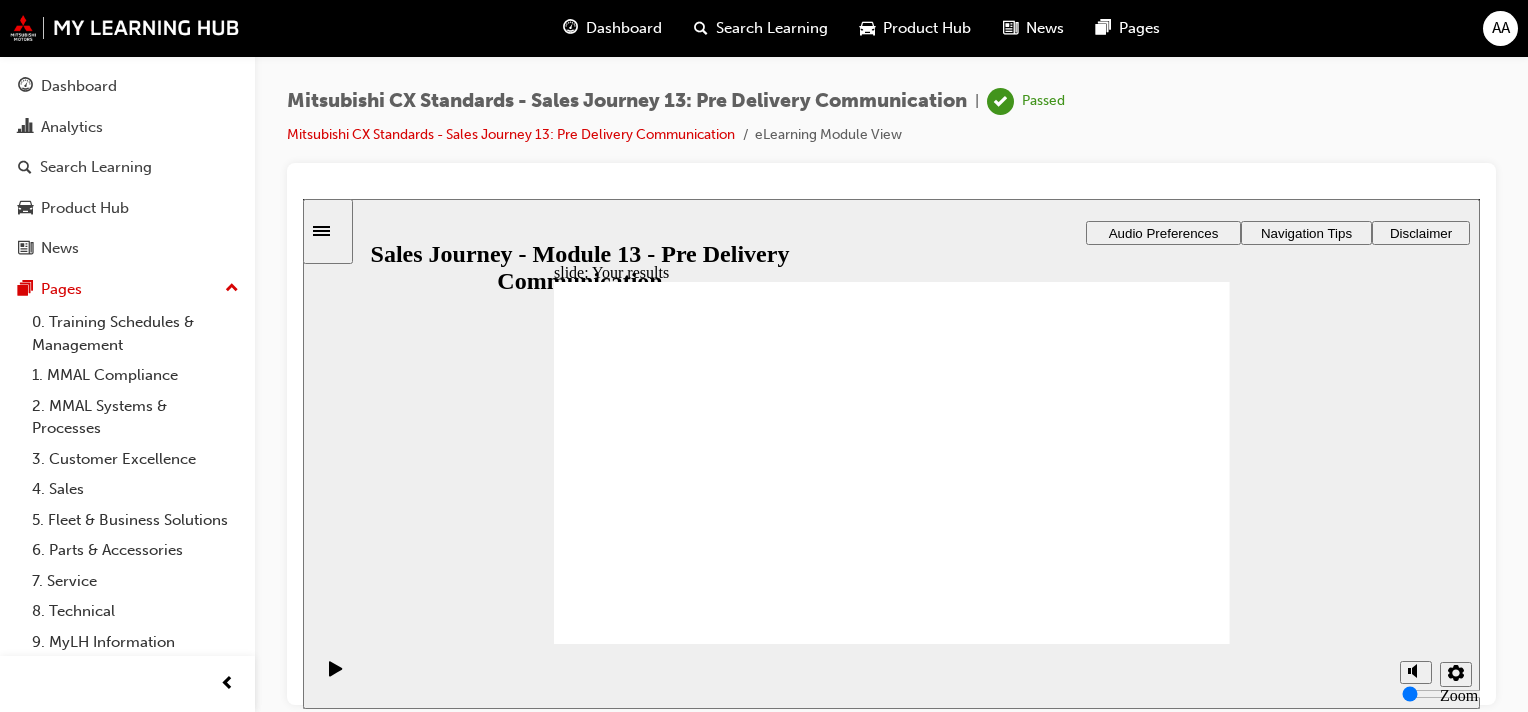 click 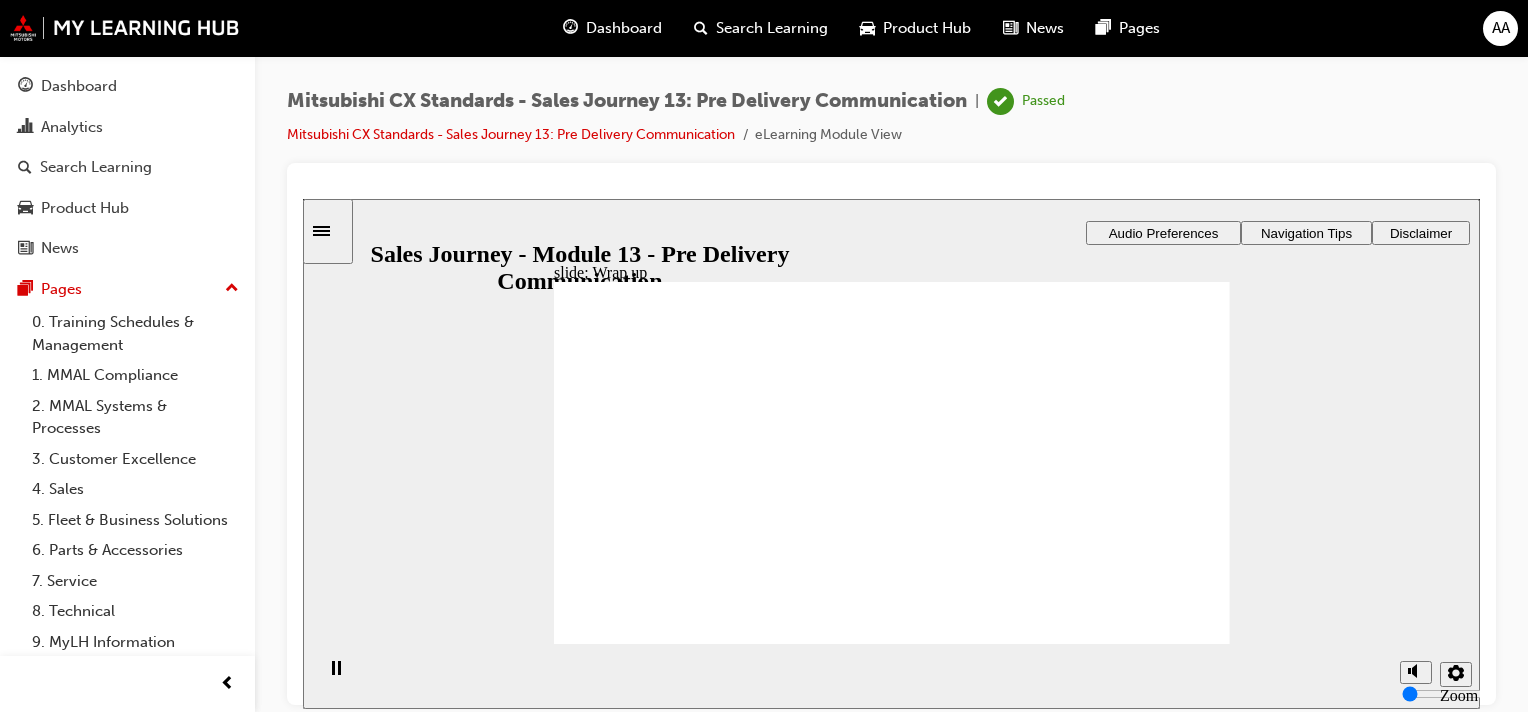 click 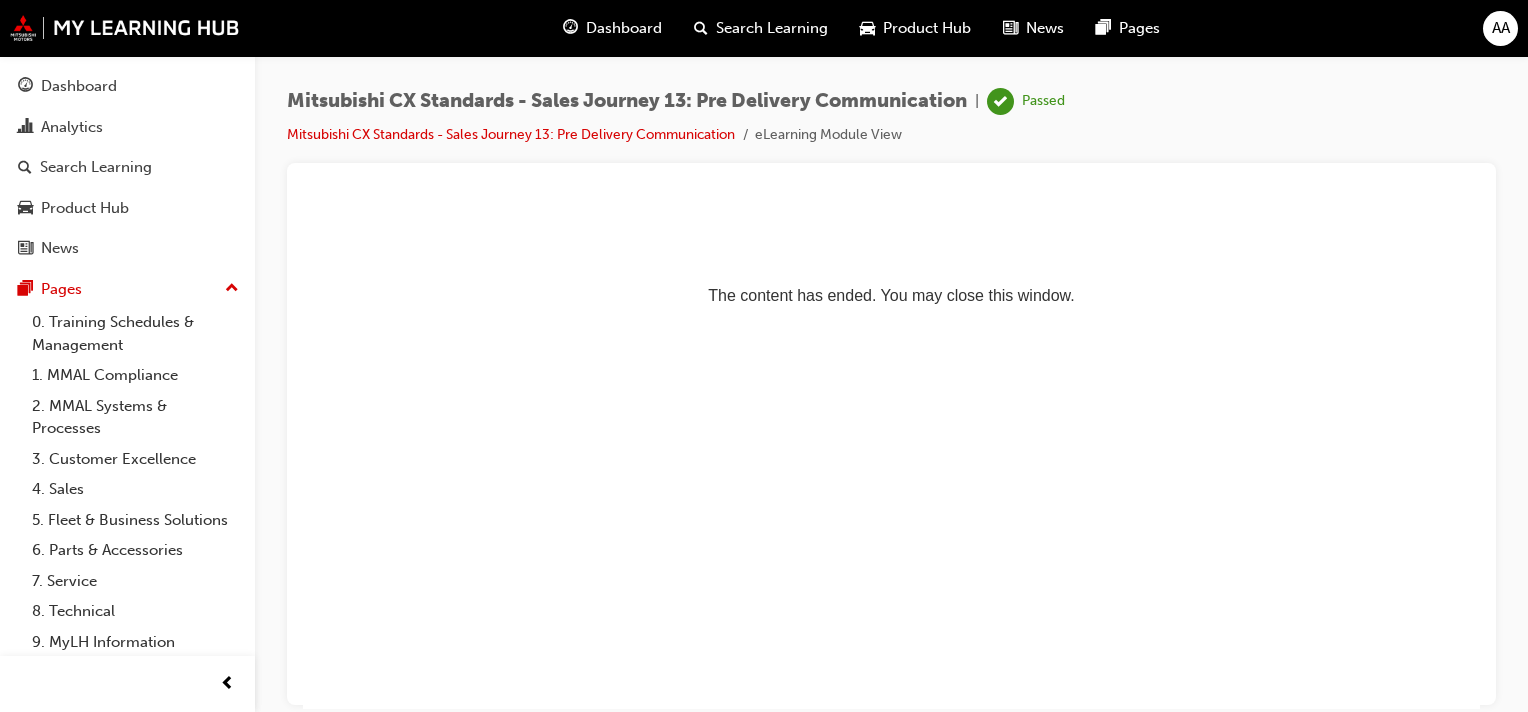 scroll, scrollTop: 0, scrollLeft: 0, axis: both 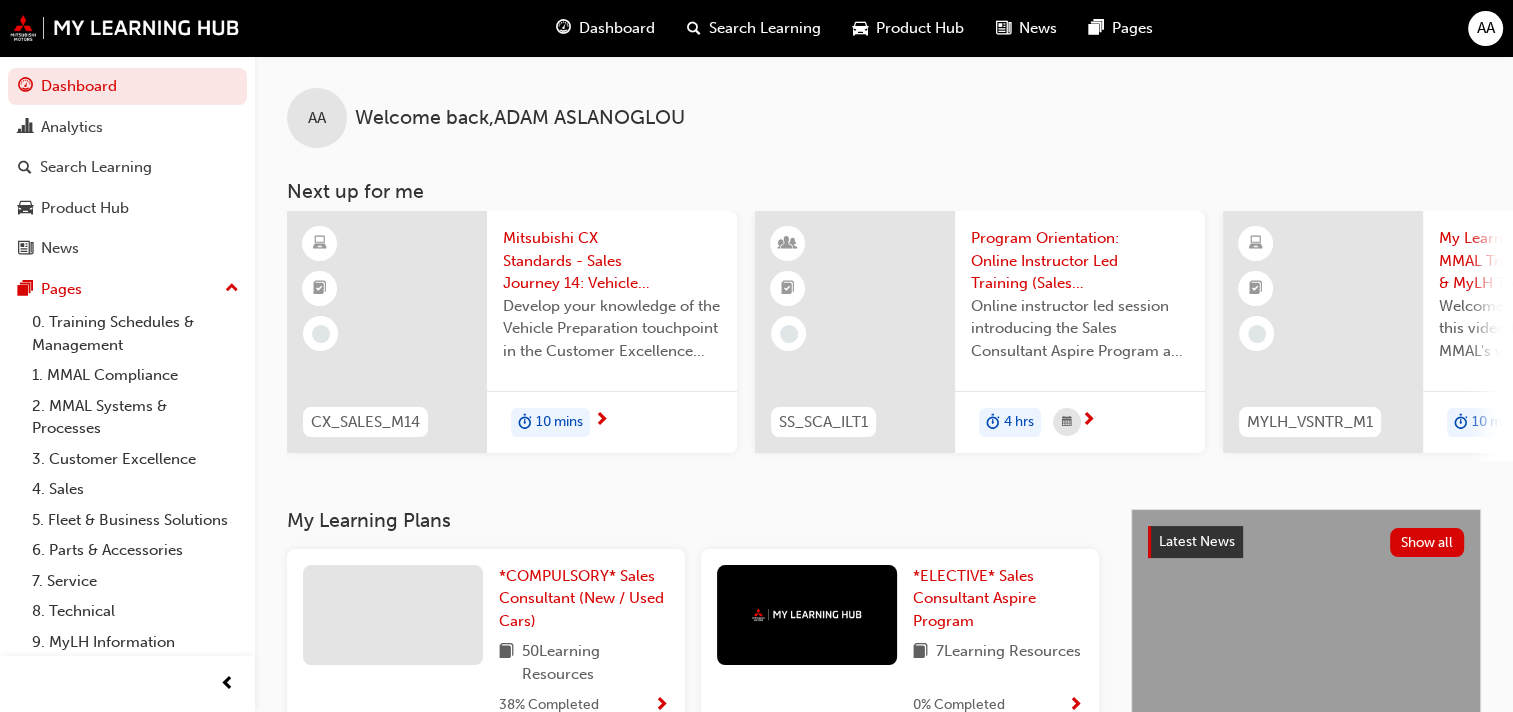 click on "10 mins" at bounding box center [559, 422] 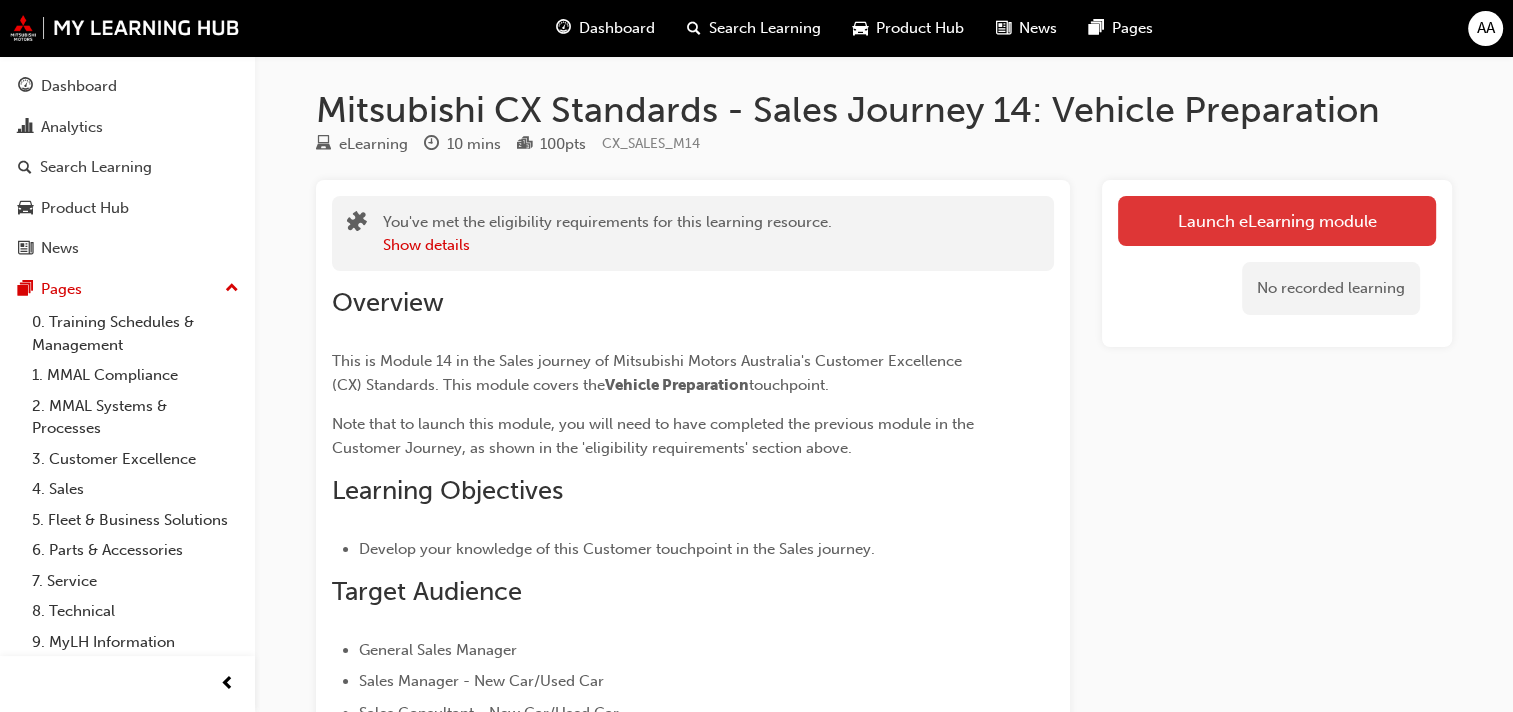 click on "Launch eLearning module" at bounding box center [1277, 221] 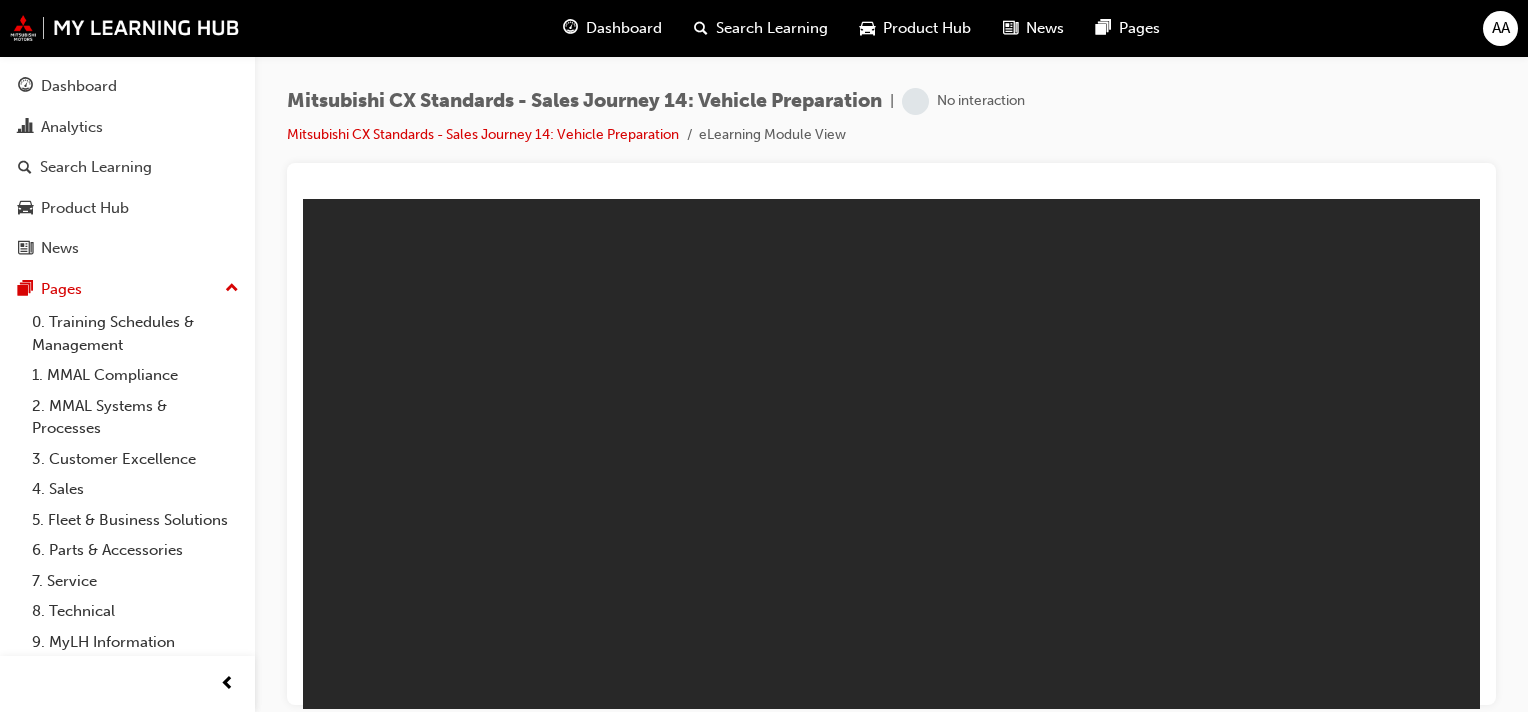 scroll, scrollTop: 0, scrollLeft: 0, axis: both 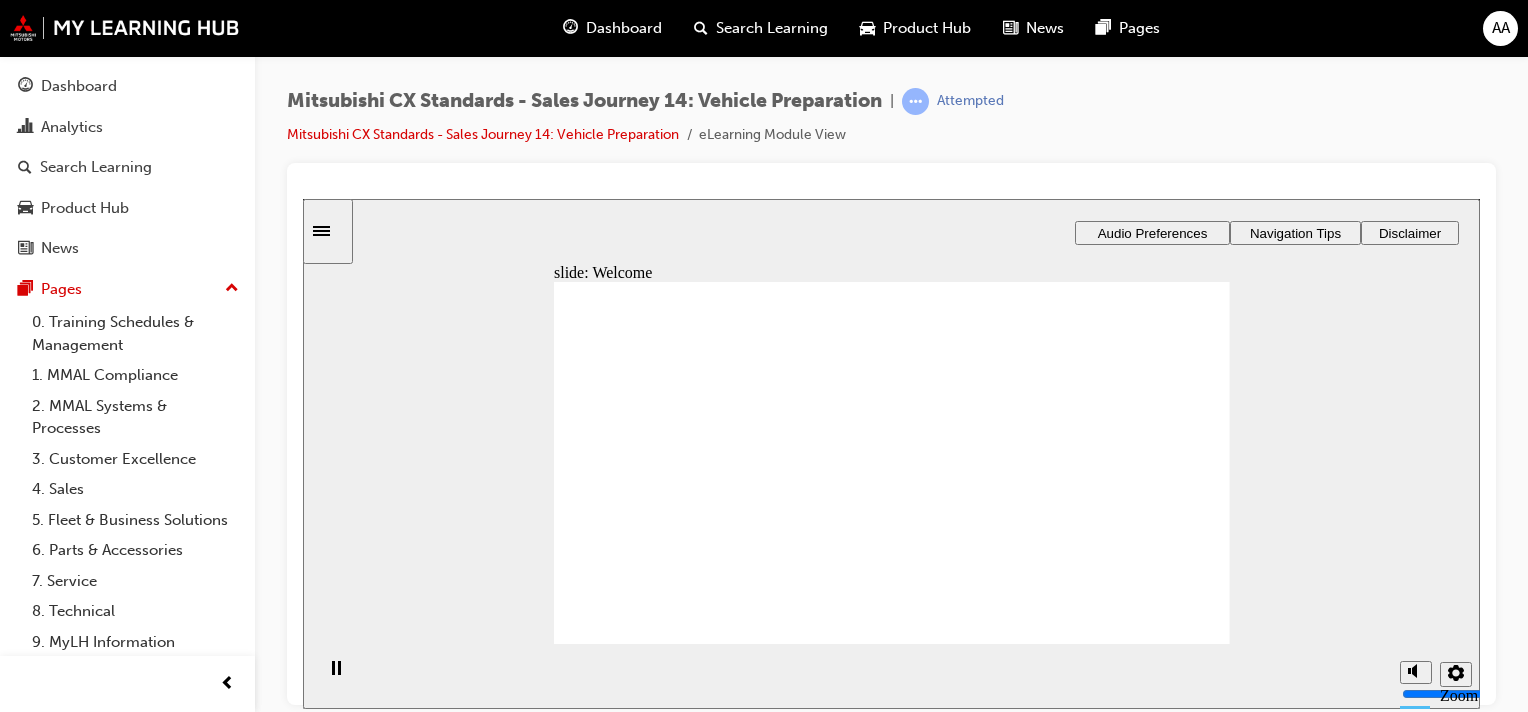 click 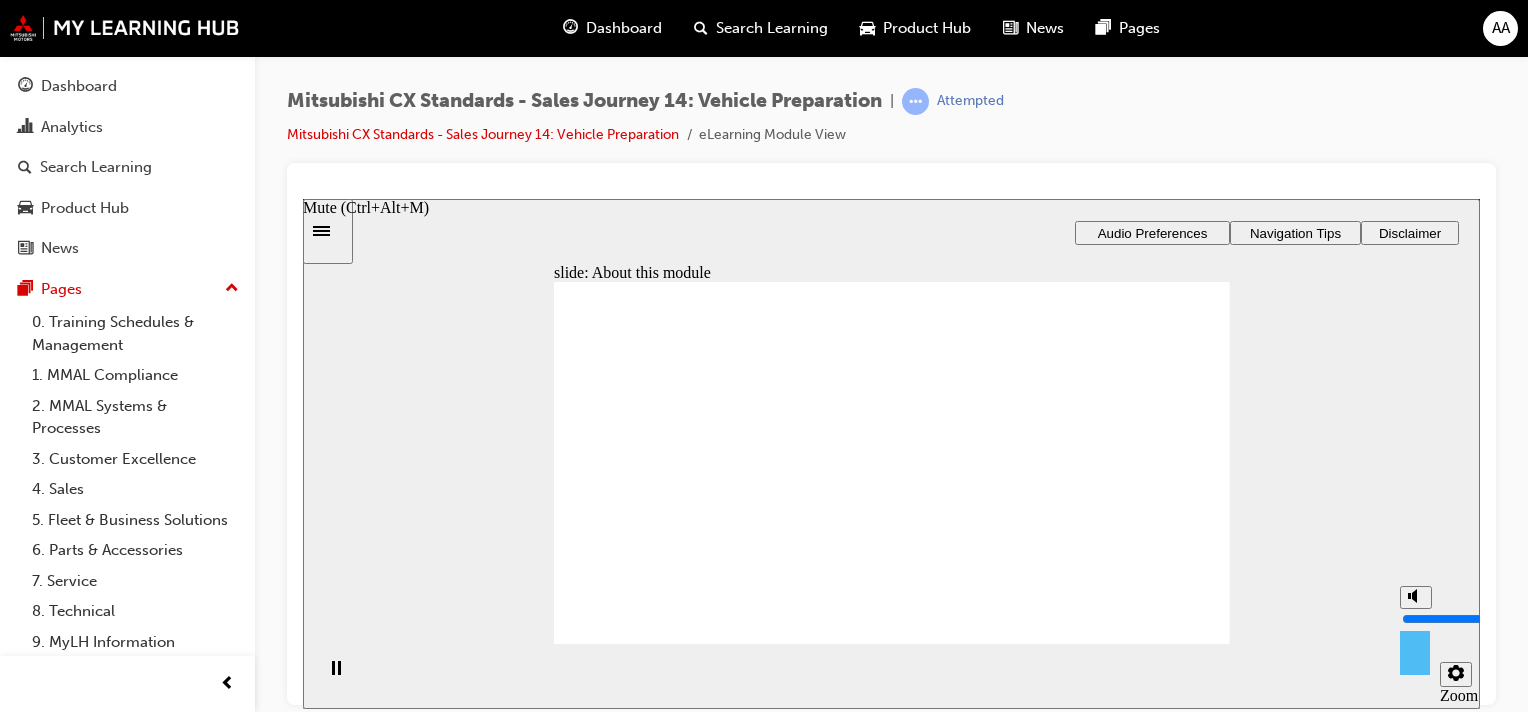 click 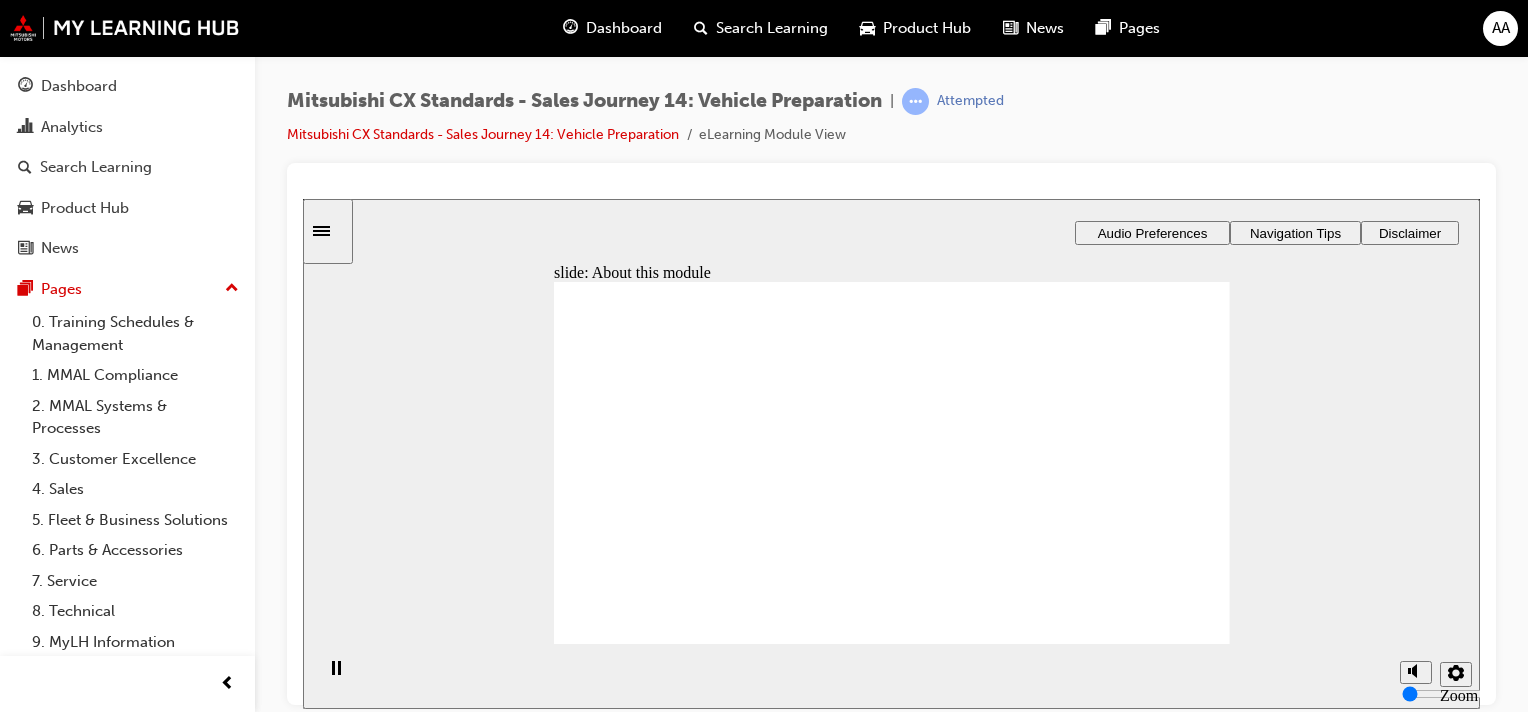 click 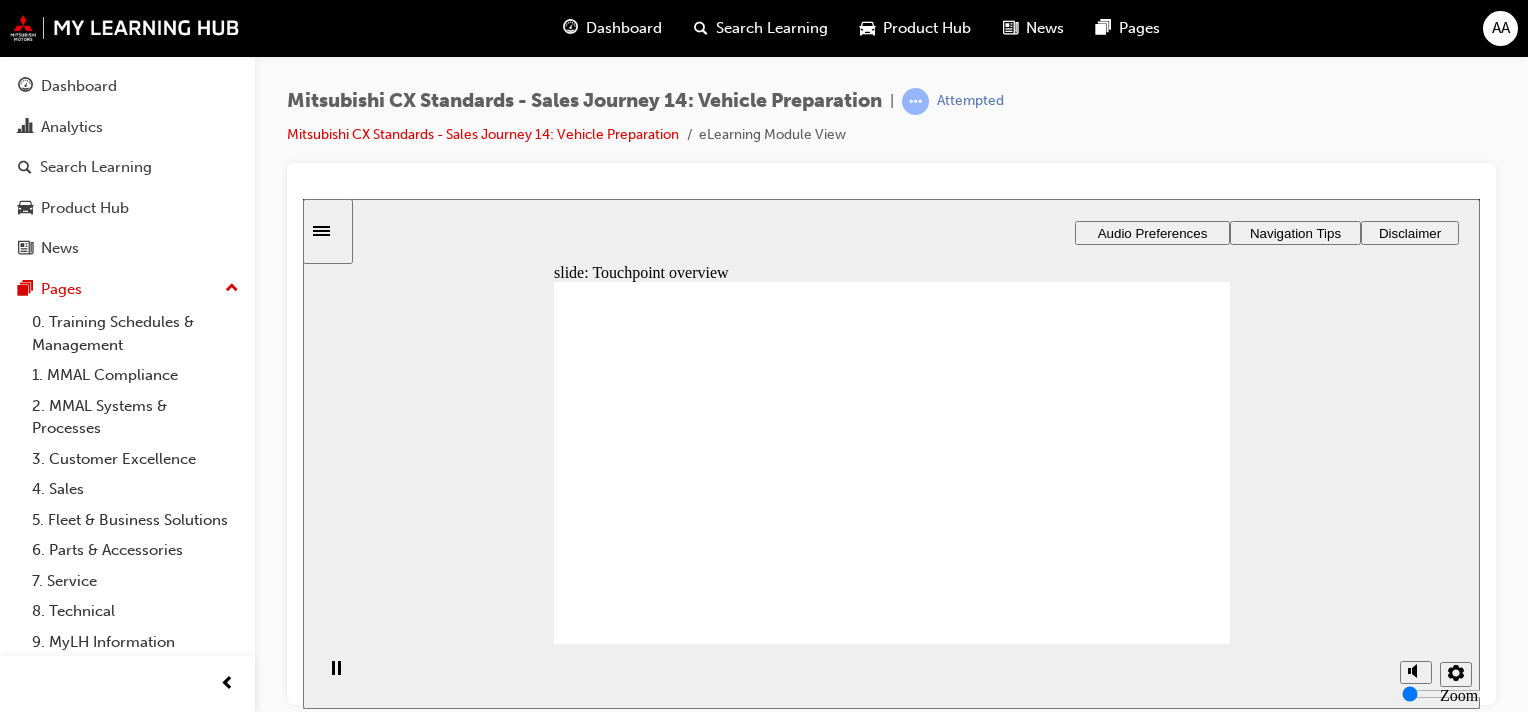click 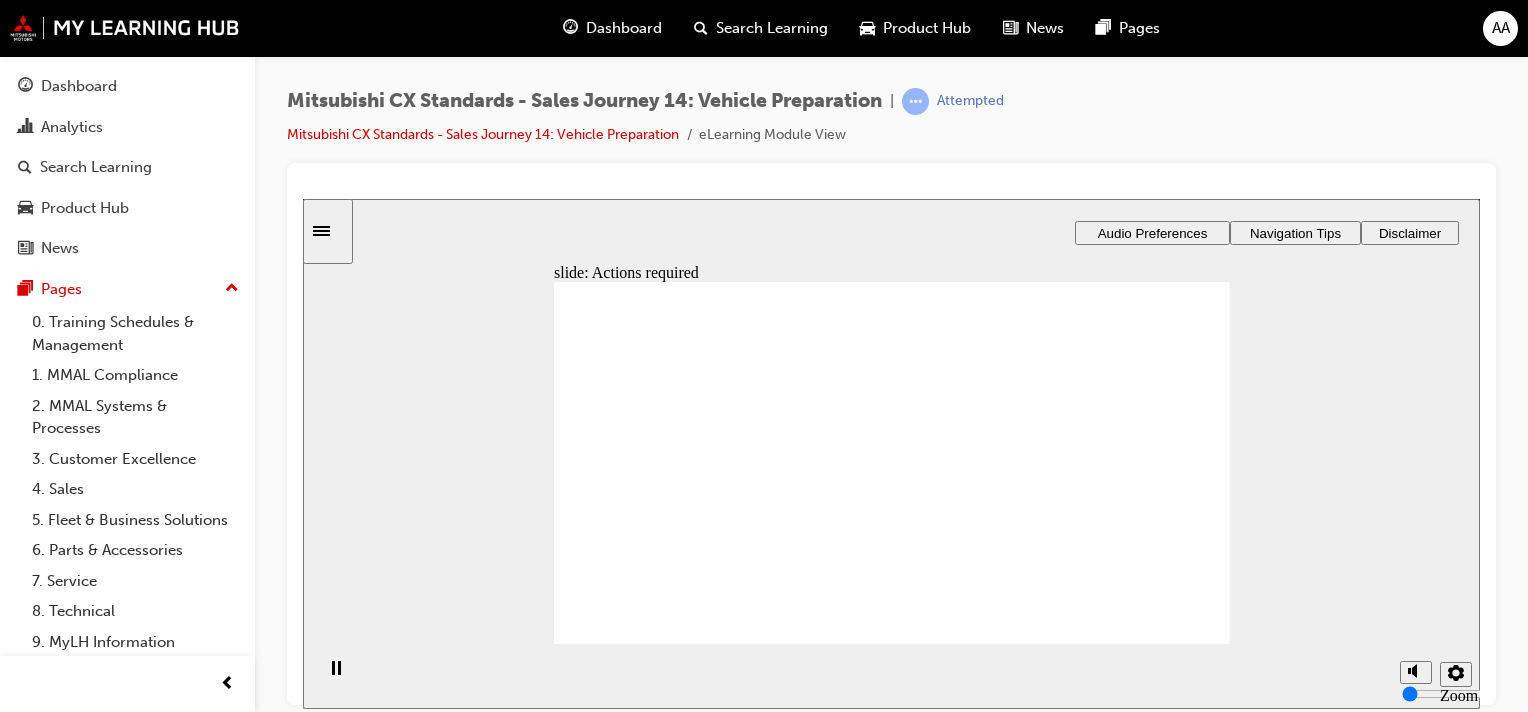 click 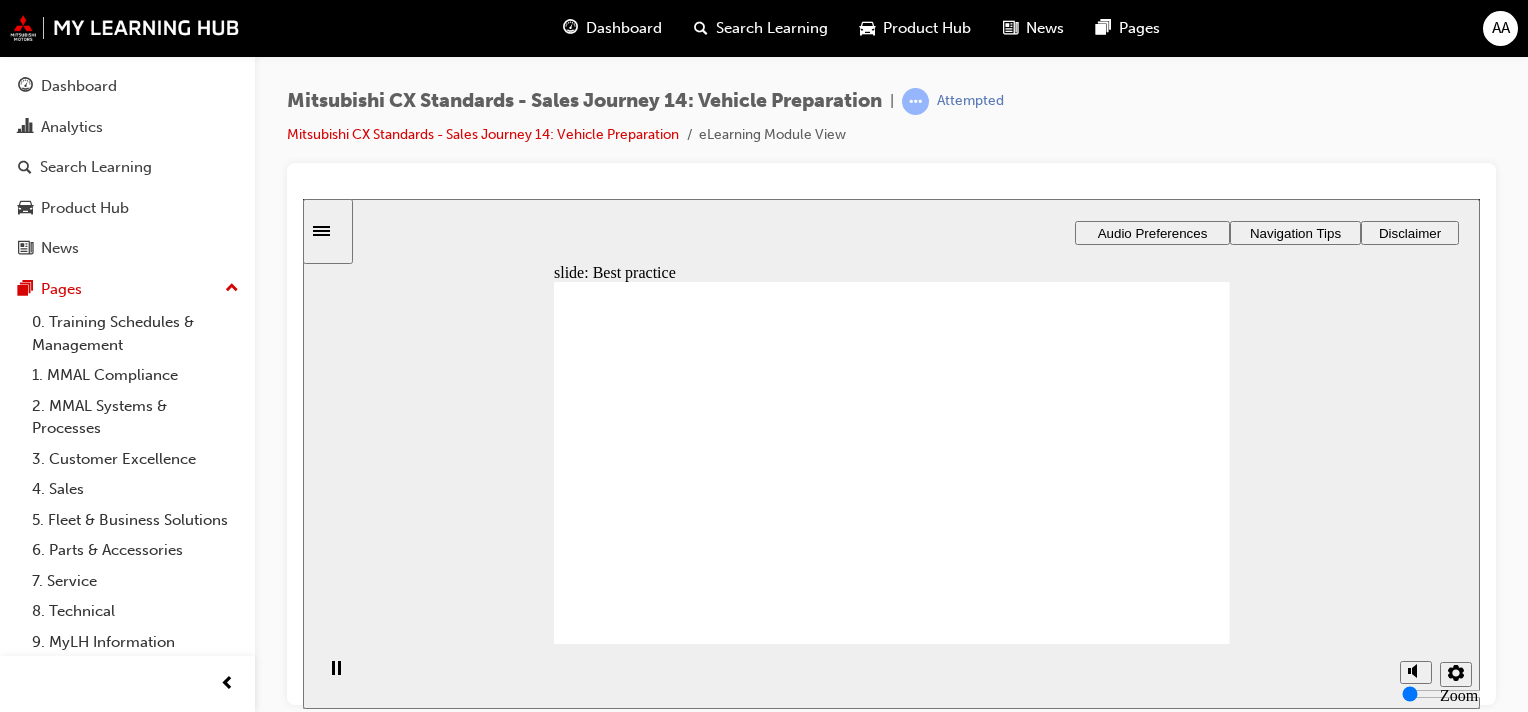 click 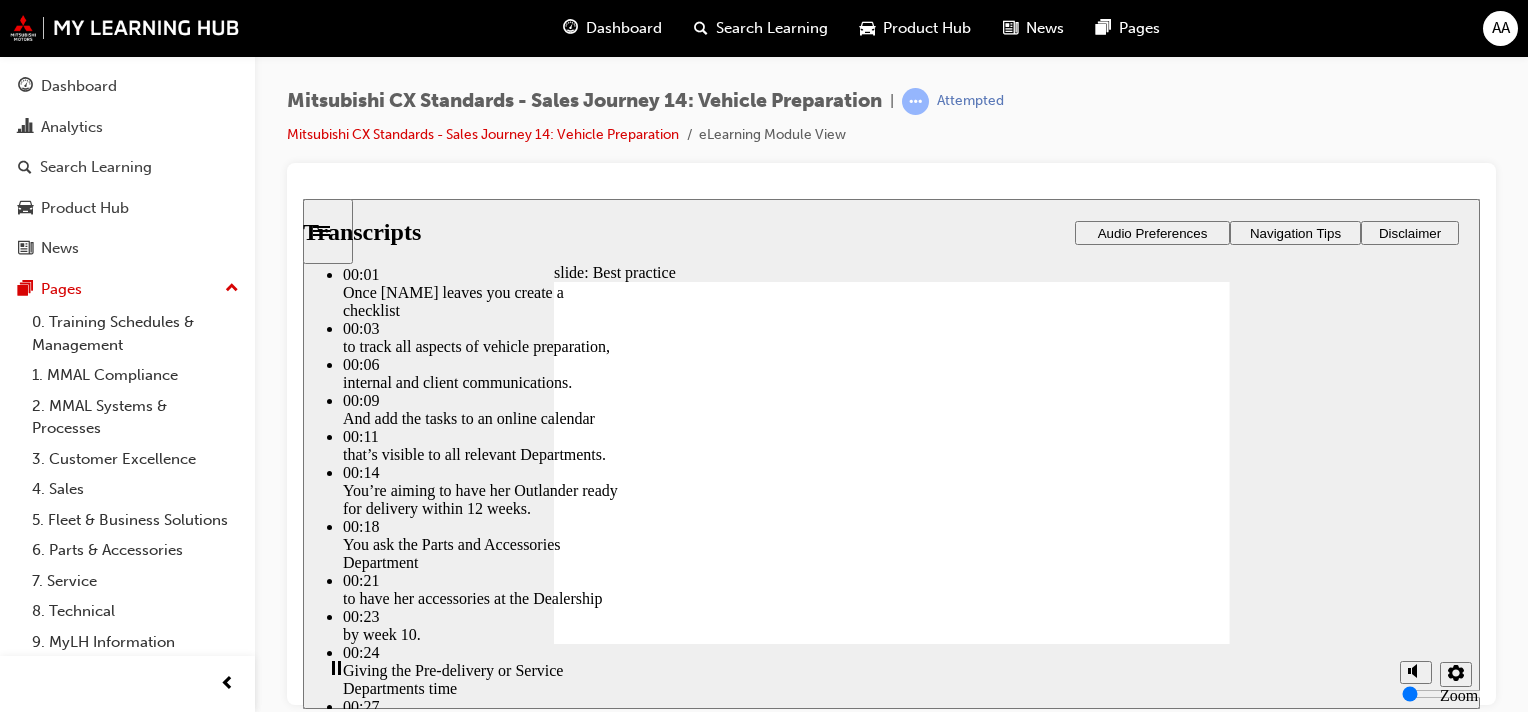 click at bounding box center [892, 3100] 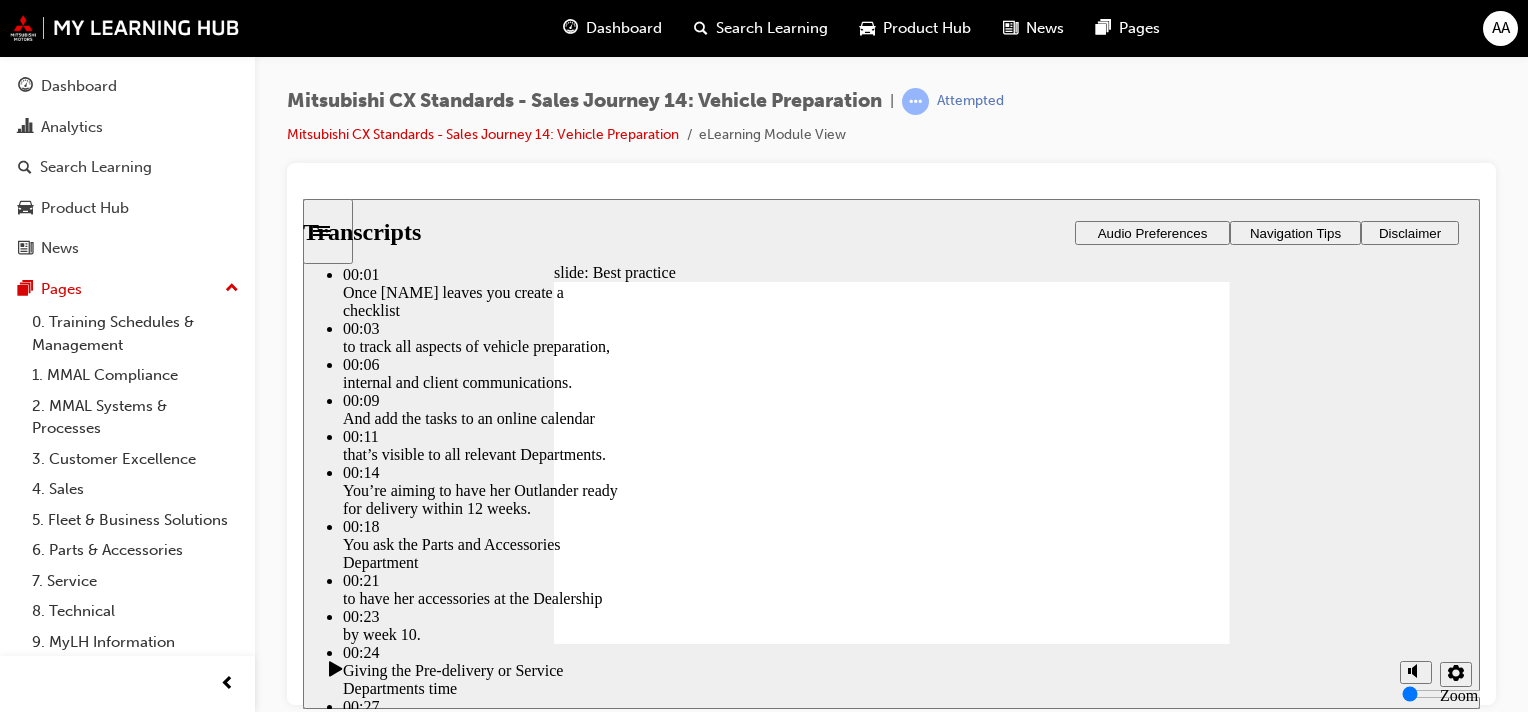 click 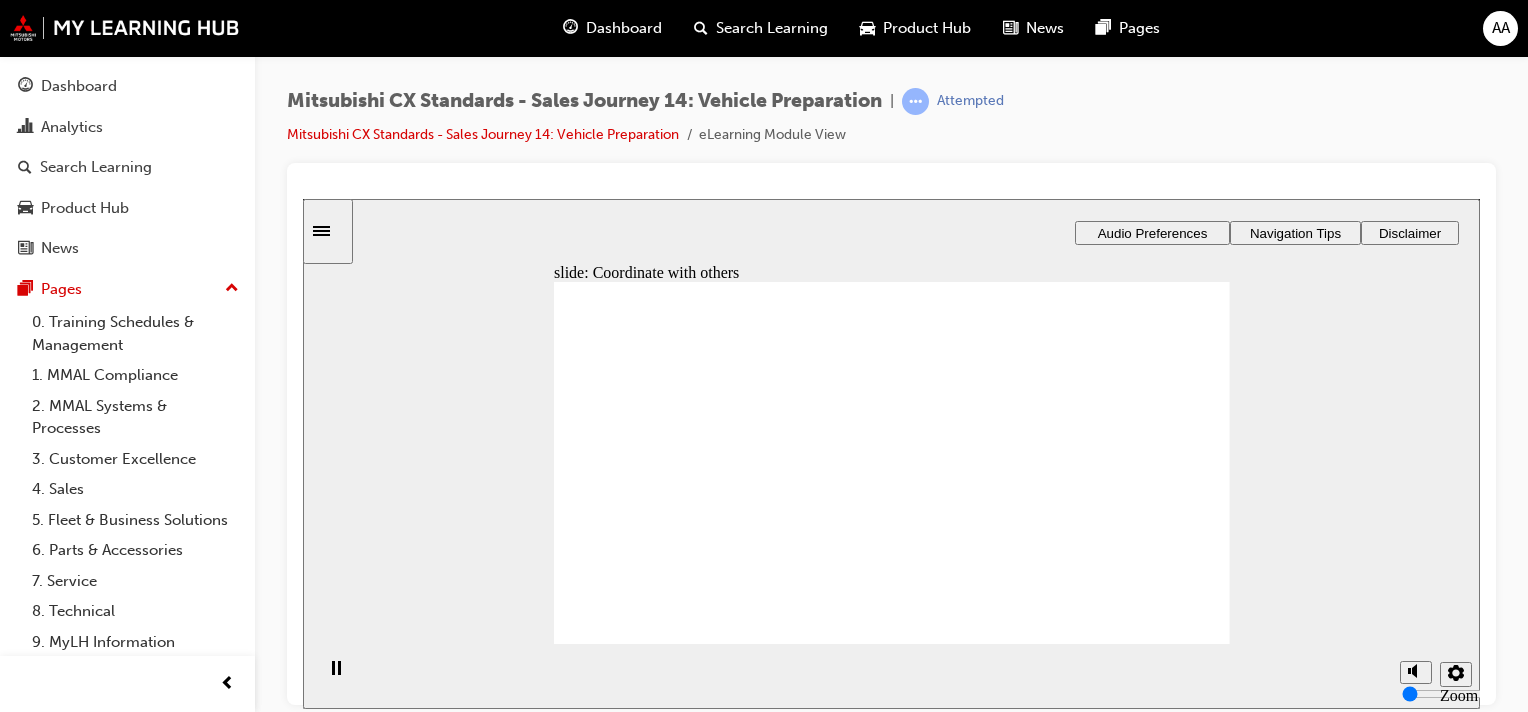 drag, startPoint x: 831, startPoint y: 430, endPoint x: 912, endPoint y: 404, distance: 85.07056 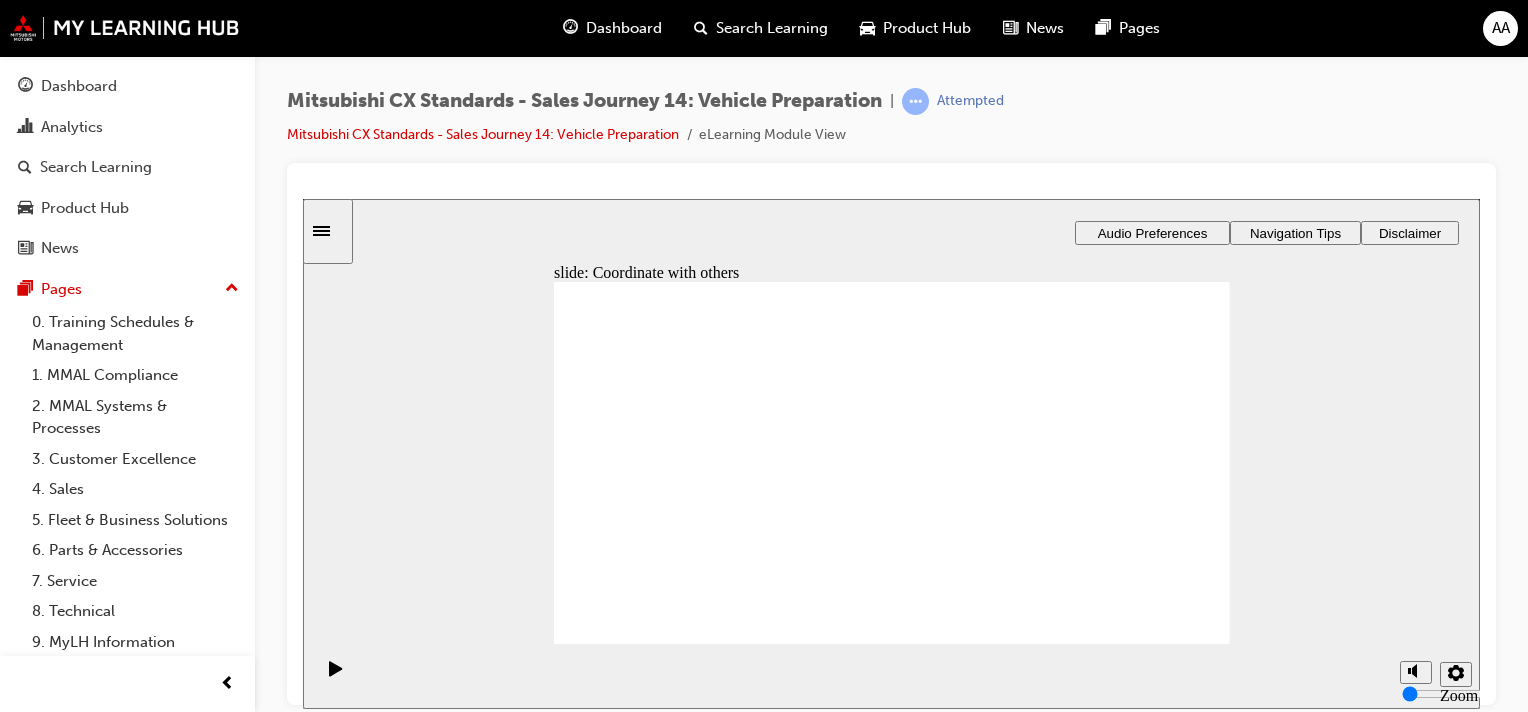 drag, startPoint x: 725, startPoint y: 504, endPoint x: 828, endPoint y: 486, distance: 104.56099 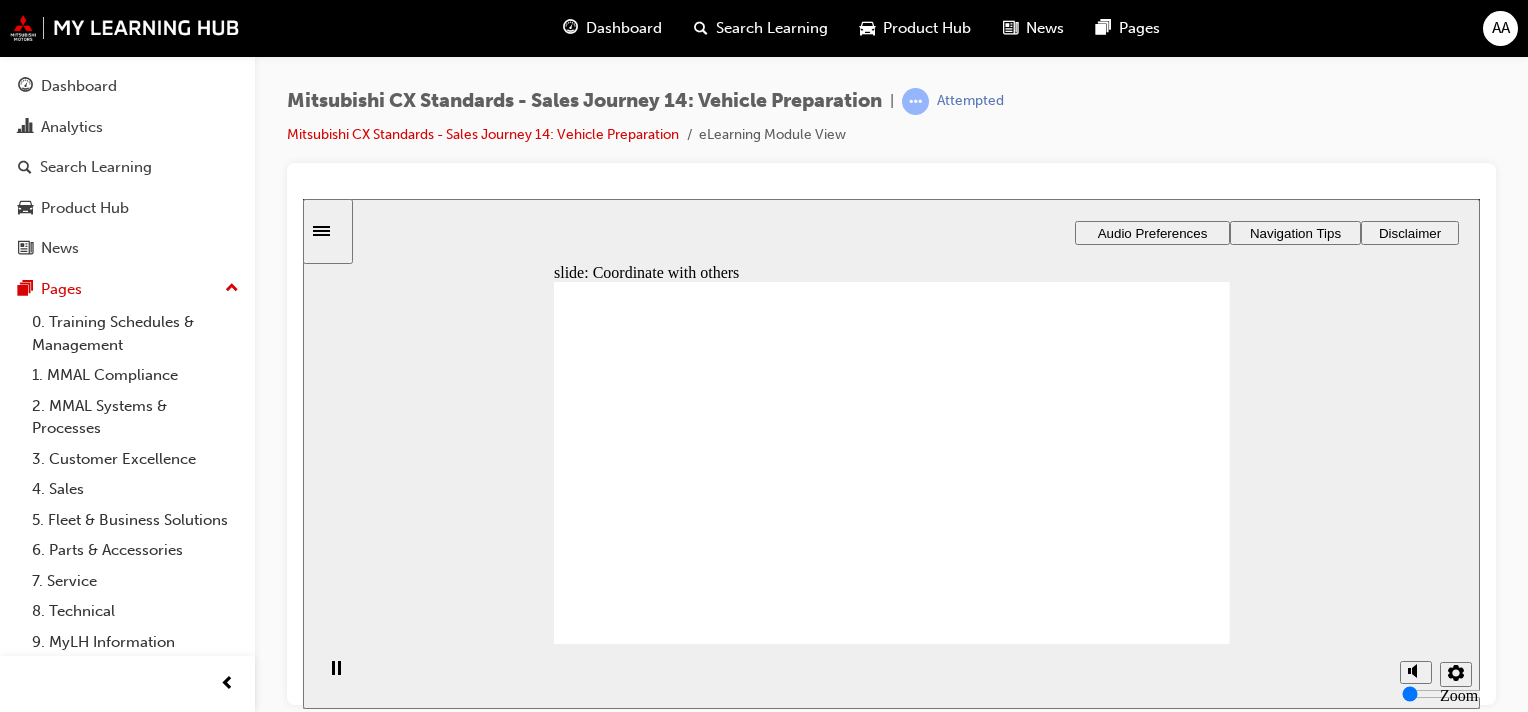 click 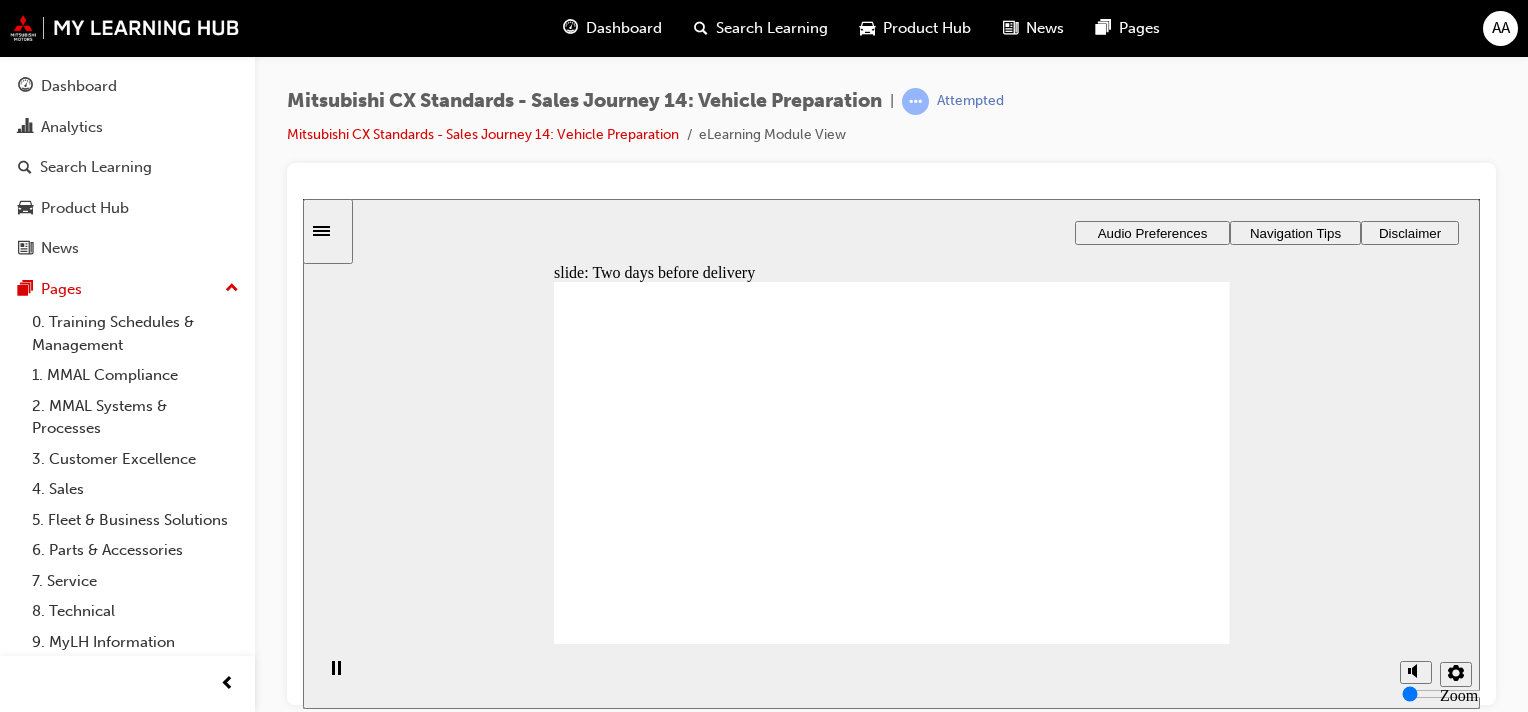 drag, startPoint x: 676, startPoint y: 496, endPoint x: 893, endPoint y: 374, distance: 248.94377 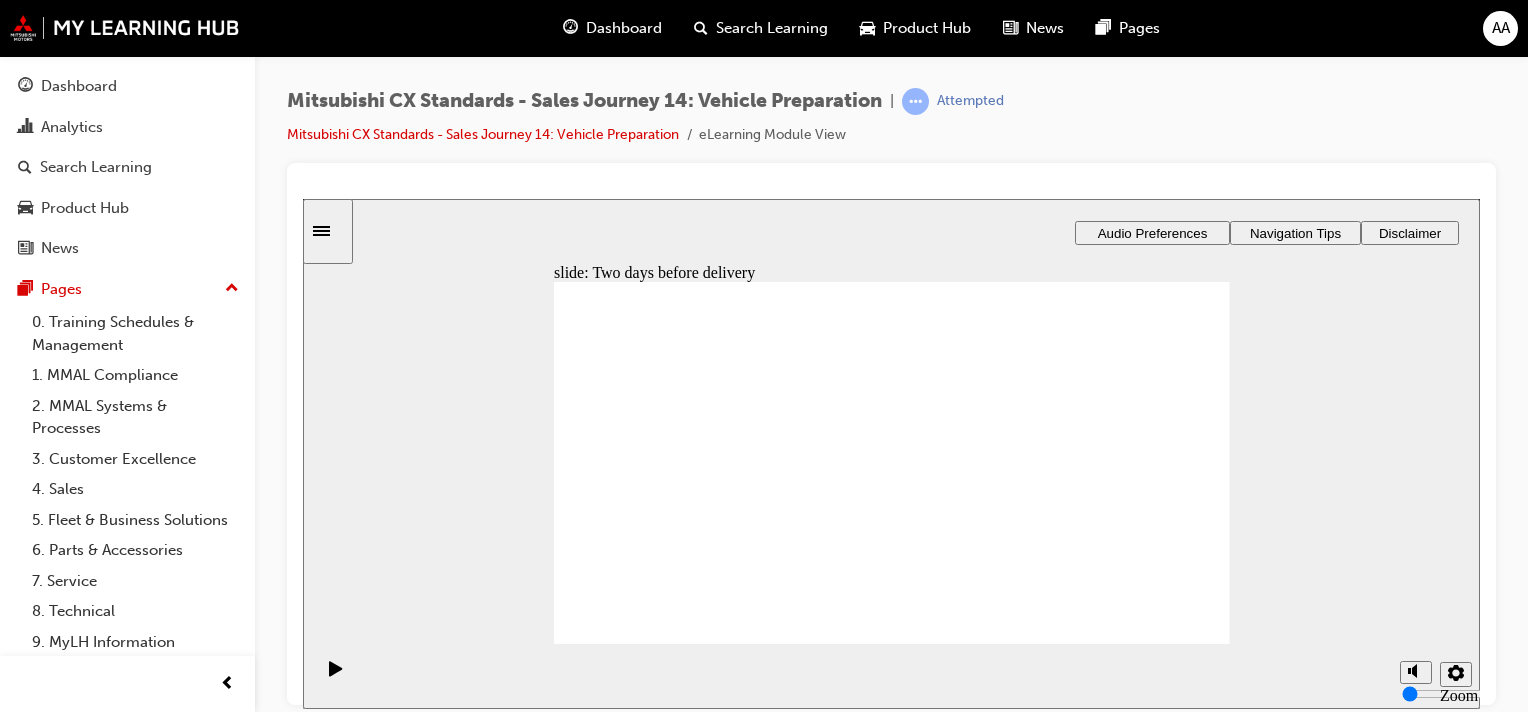drag, startPoint x: 690, startPoint y: 522, endPoint x: 930, endPoint y: 534, distance: 240.29982 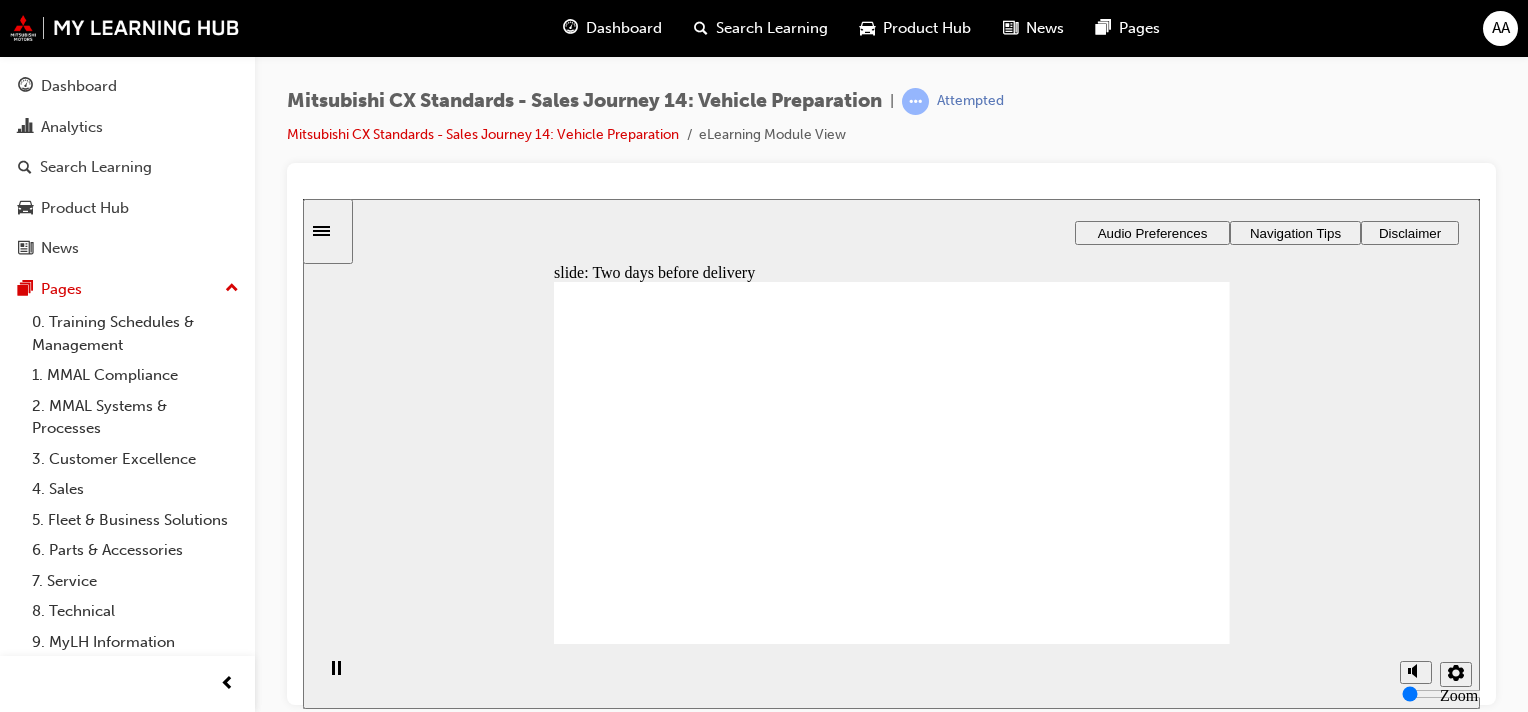 click 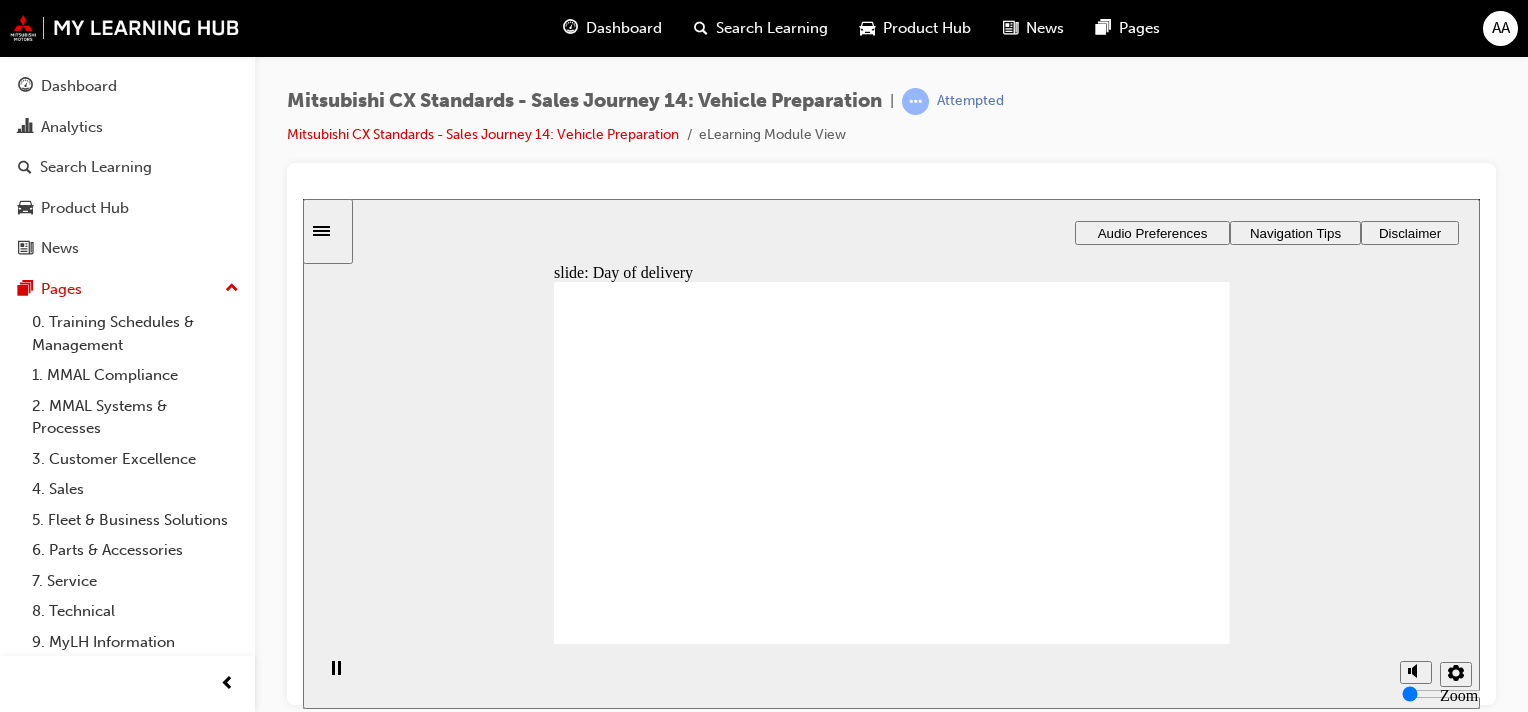 drag, startPoint x: 619, startPoint y: 505, endPoint x: 853, endPoint y: 414, distance: 251.0717 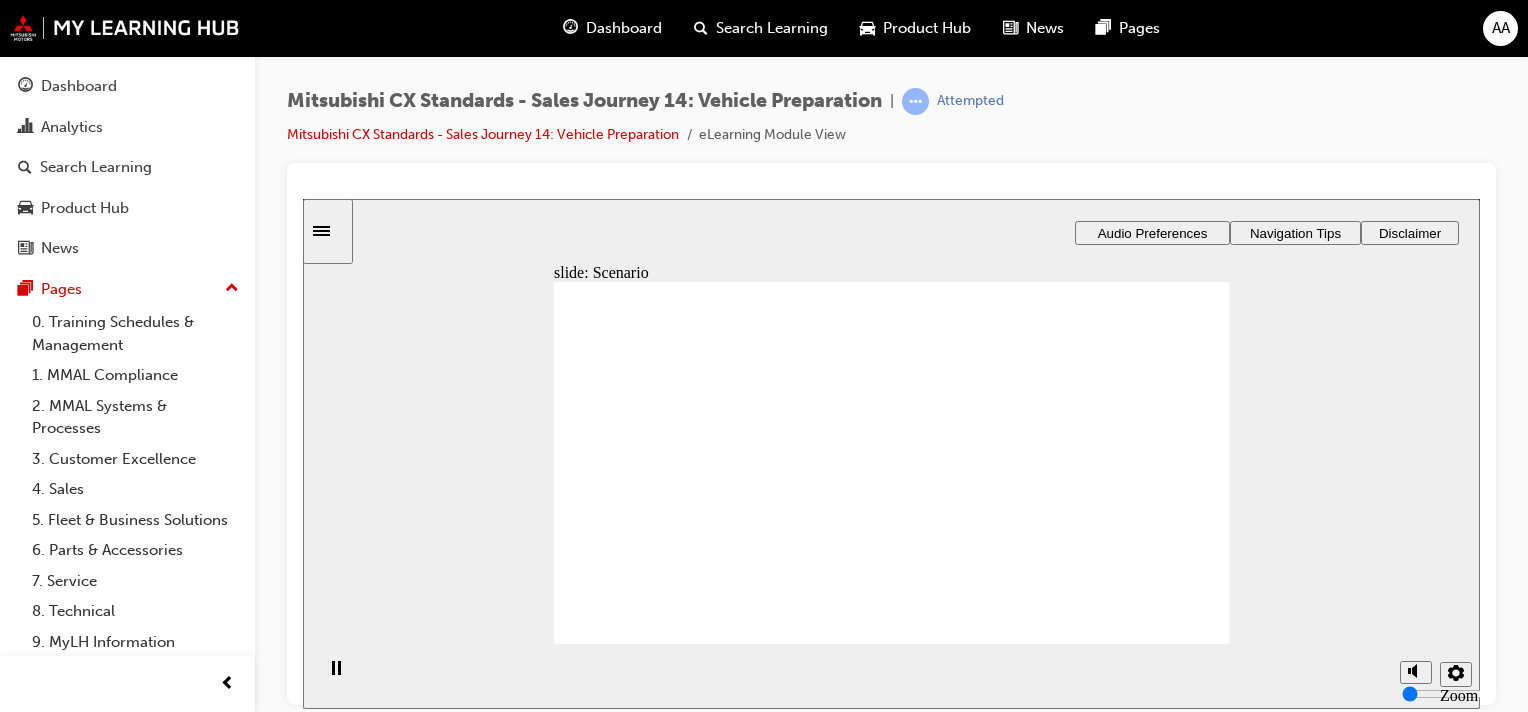 checkbox on "true" 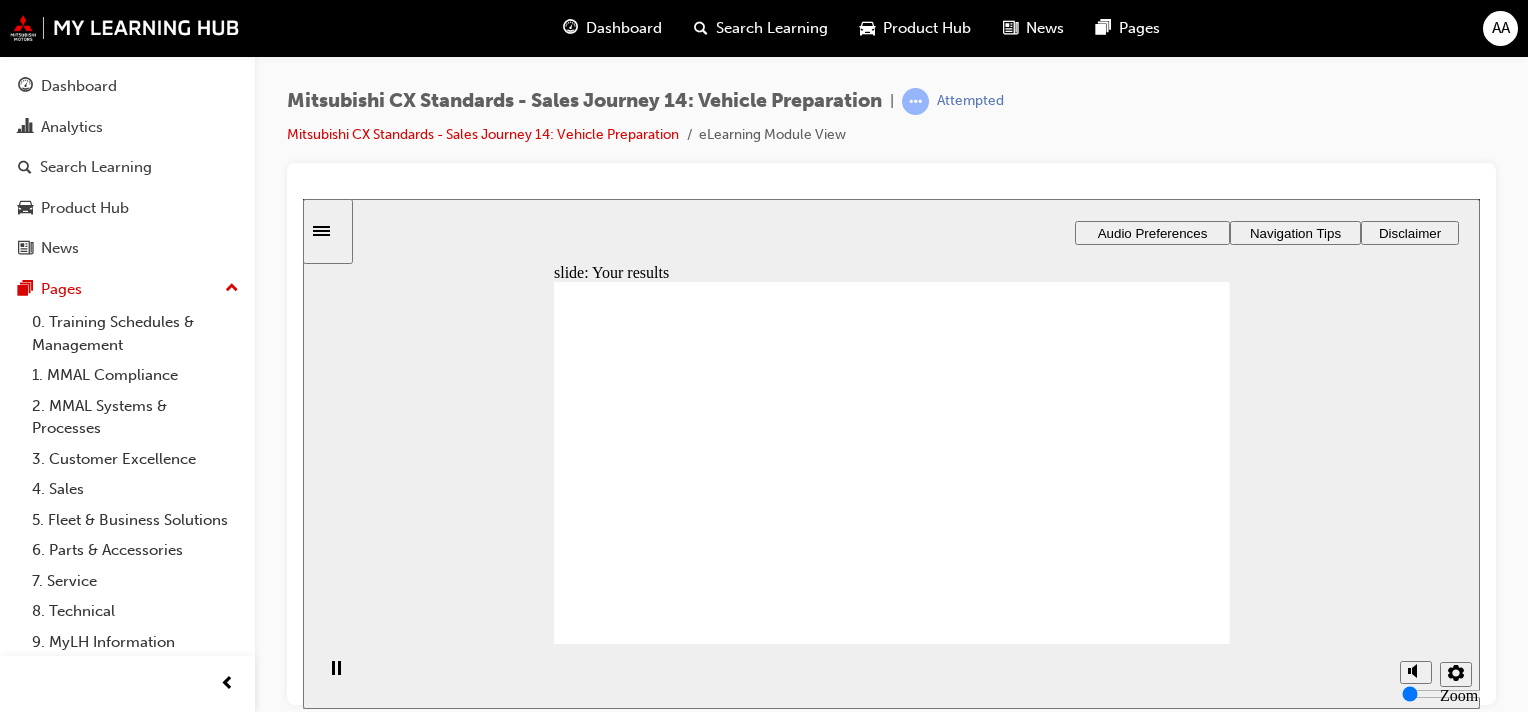 click 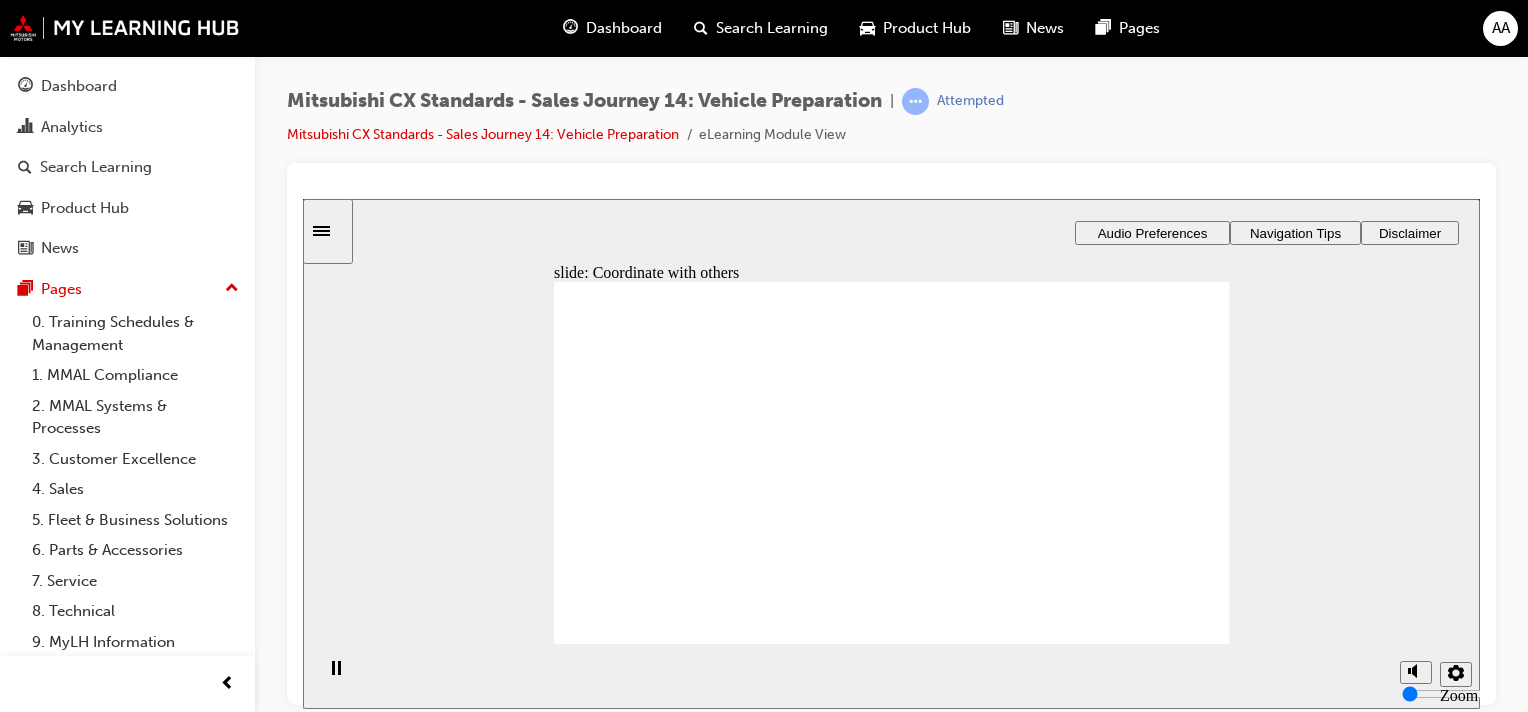 checkbox on "true" 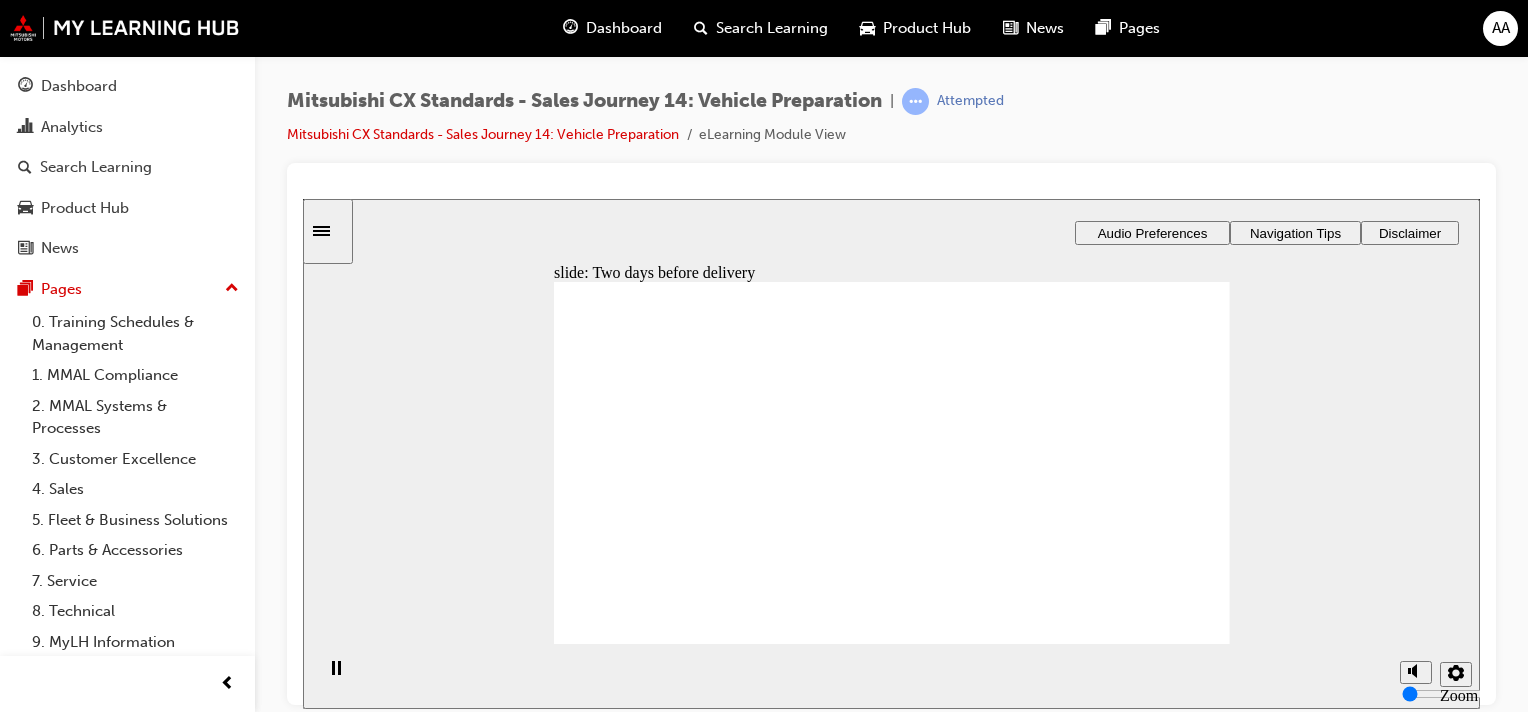 drag, startPoint x: 670, startPoint y: 493, endPoint x: 890, endPoint y: 422, distance: 231.1731 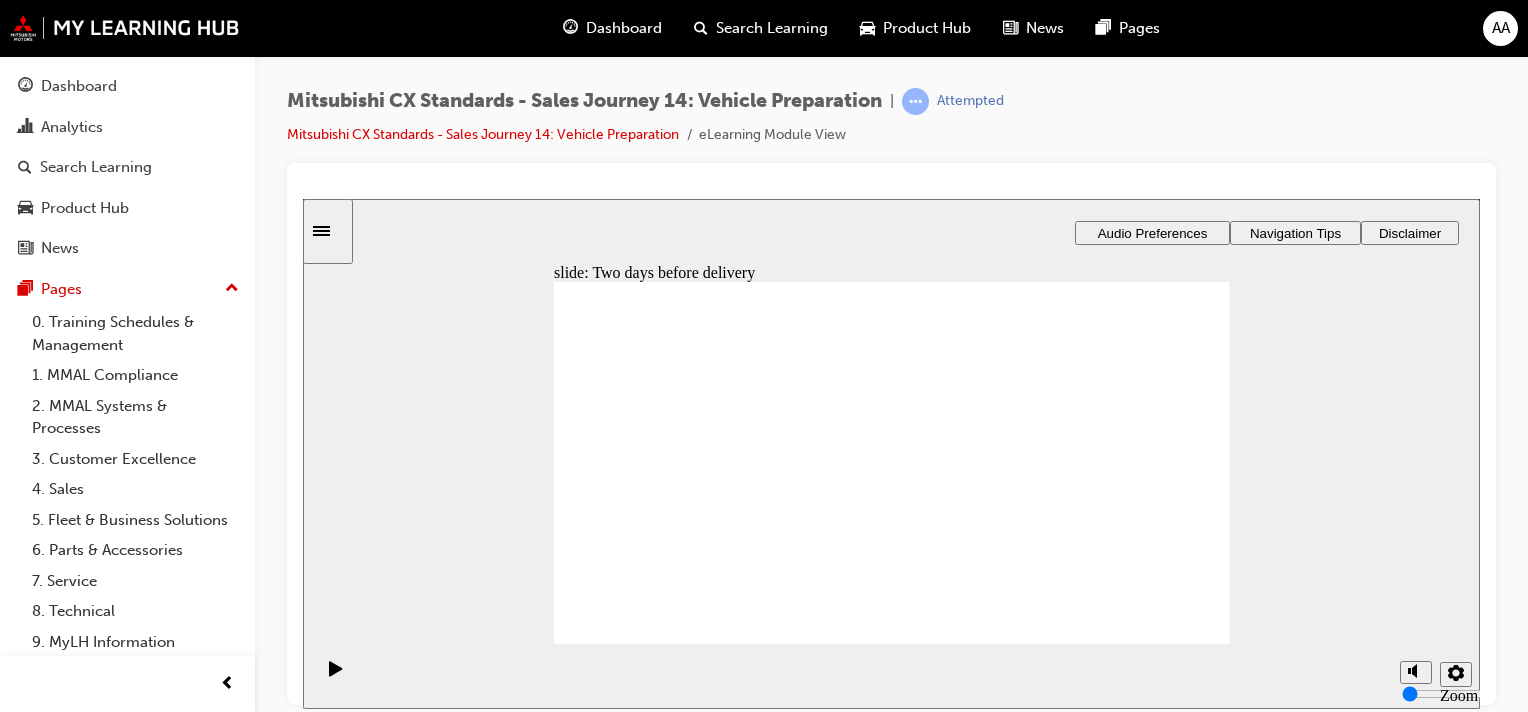 click 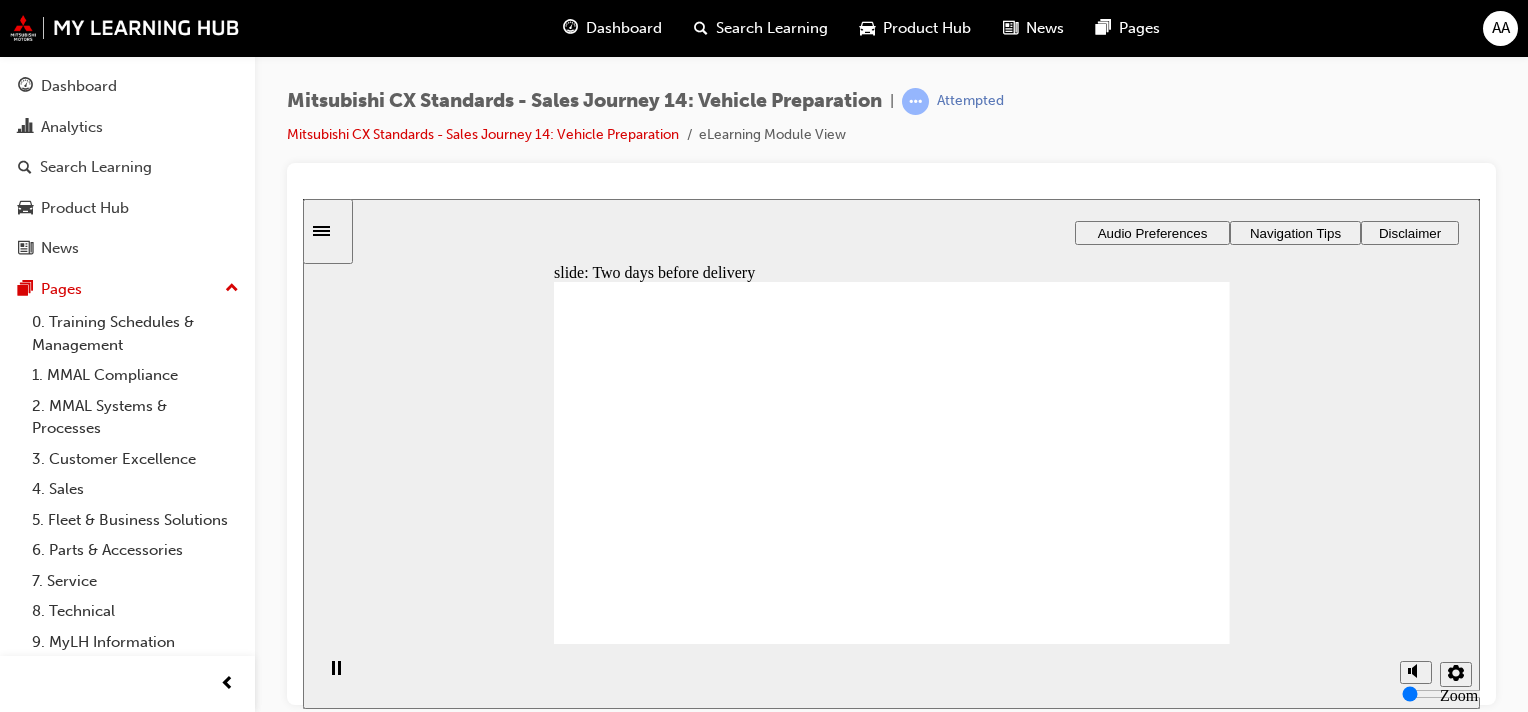 click 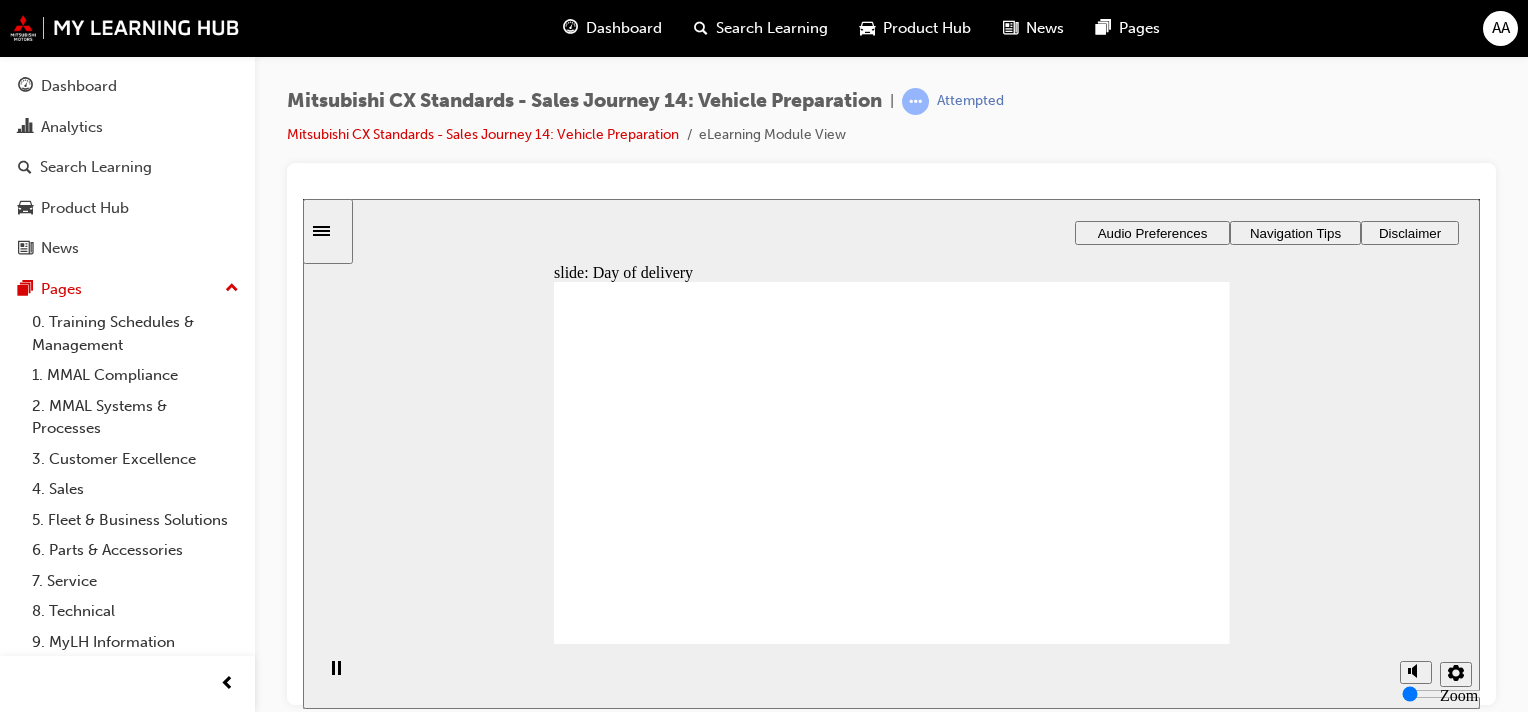 drag, startPoint x: 616, startPoint y: 498, endPoint x: 990, endPoint y: 402, distance: 386.12433 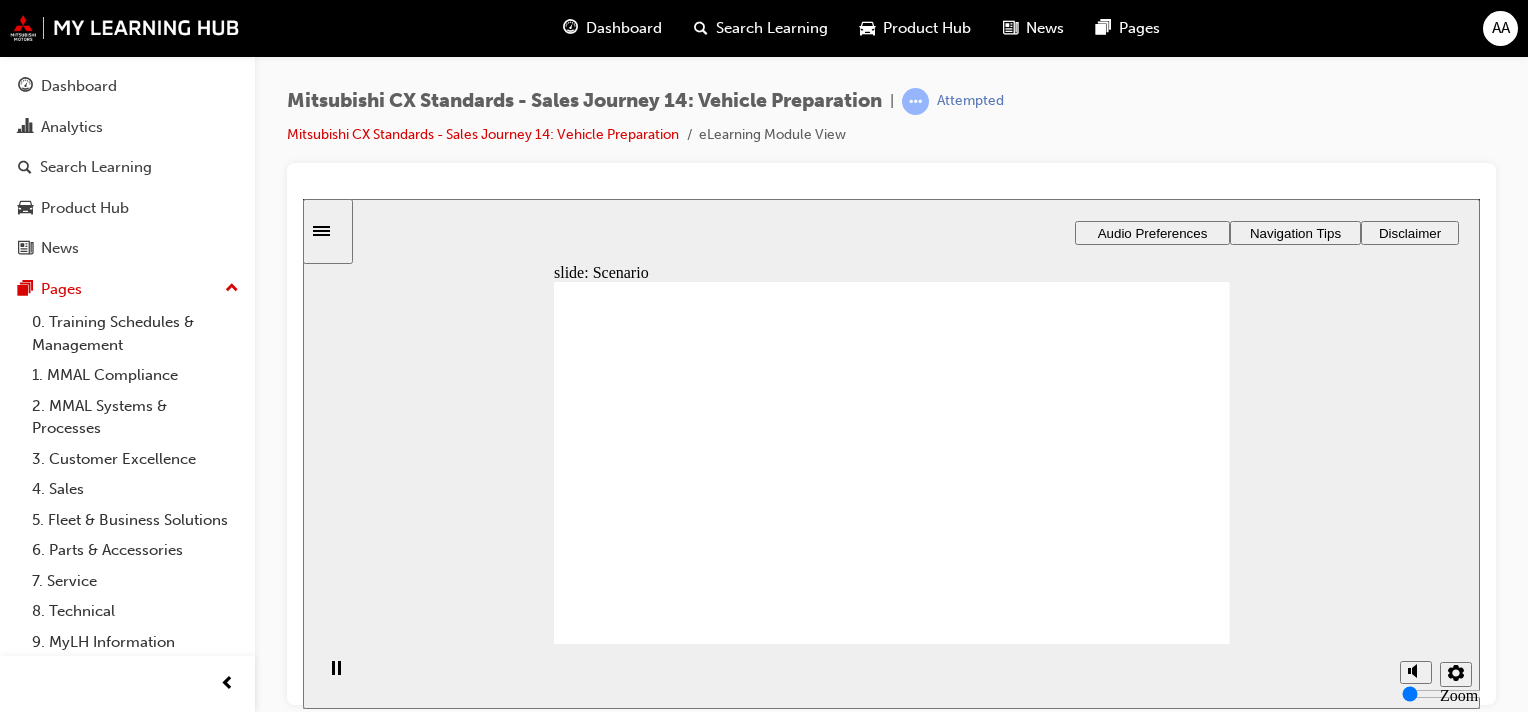 checkbox on "true" 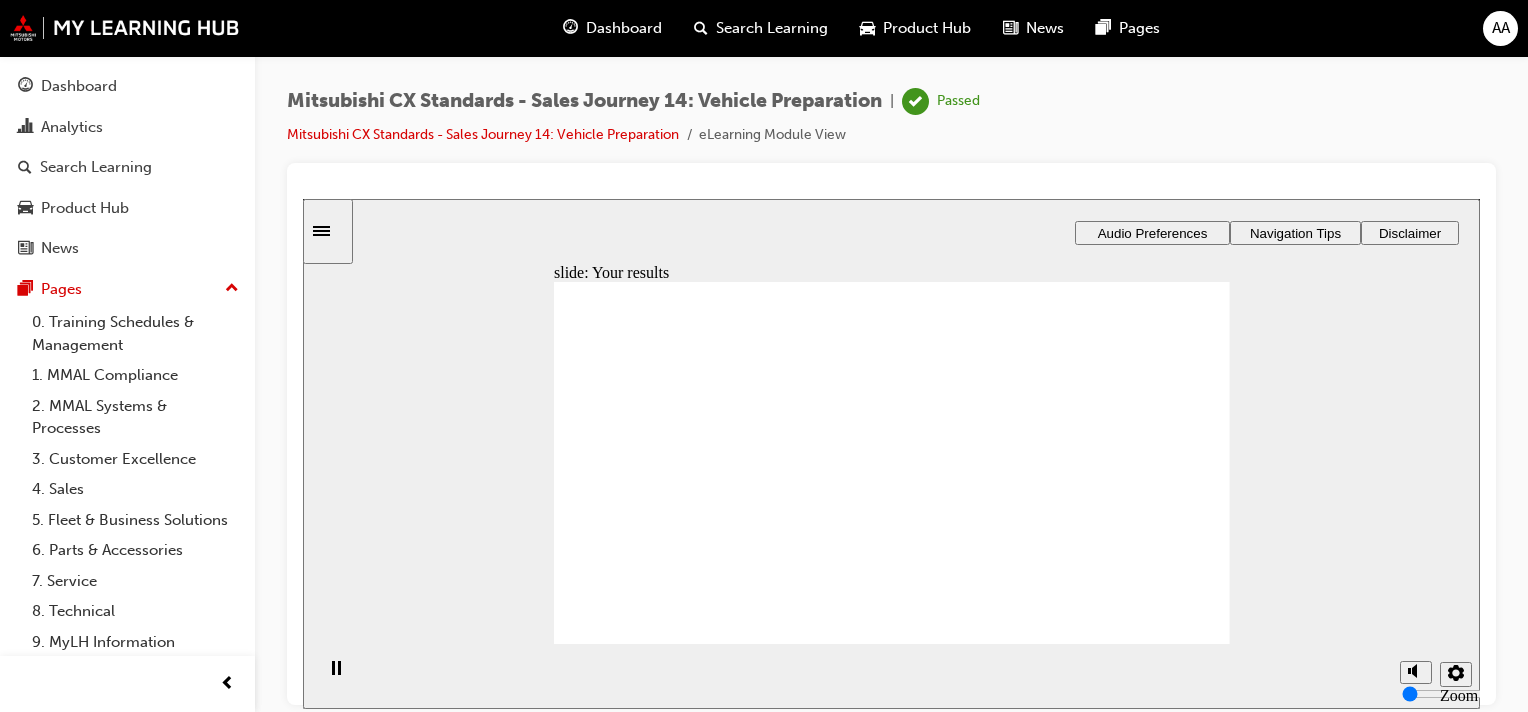 click 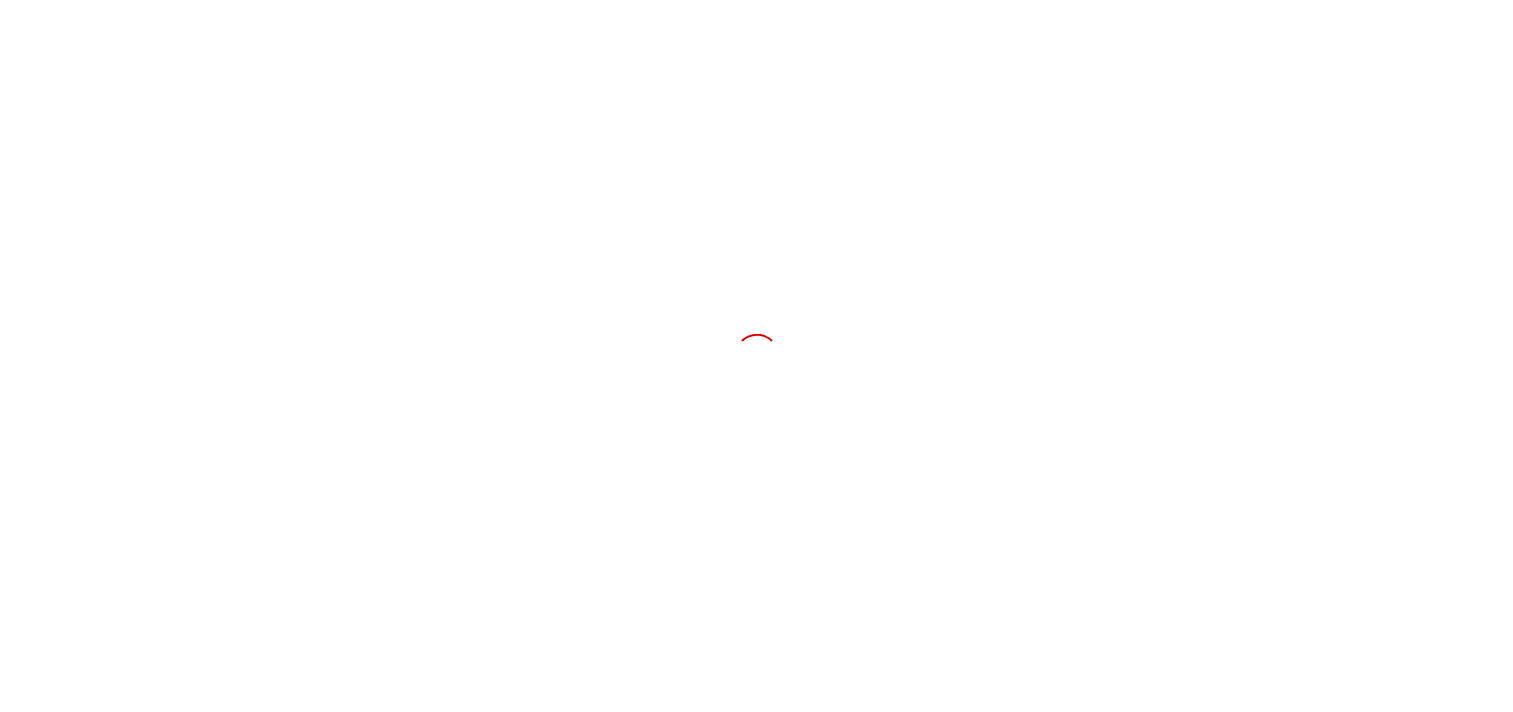 scroll, scrollTop: 0, scrollLeft: 0, axis: both 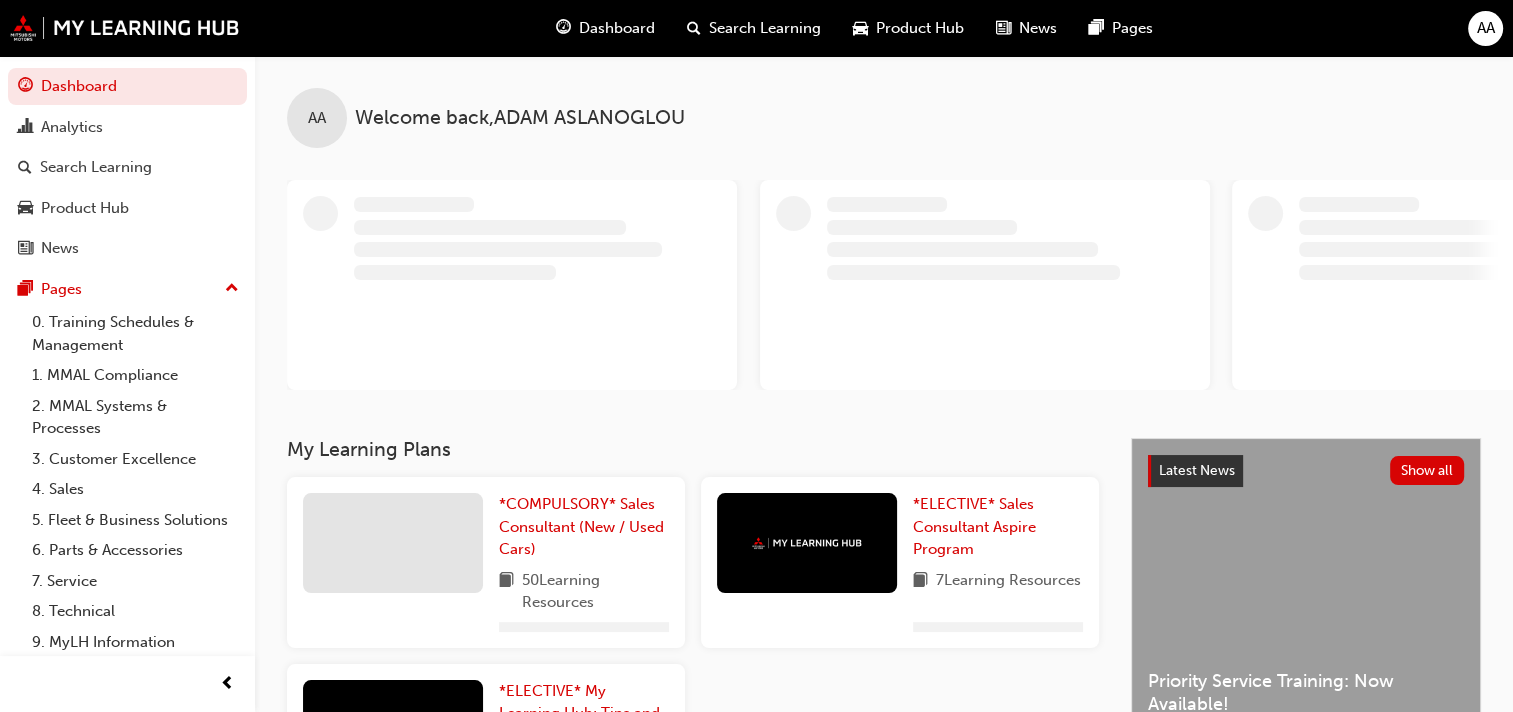 click on "Dashboard" at bounding box center [617, 28] 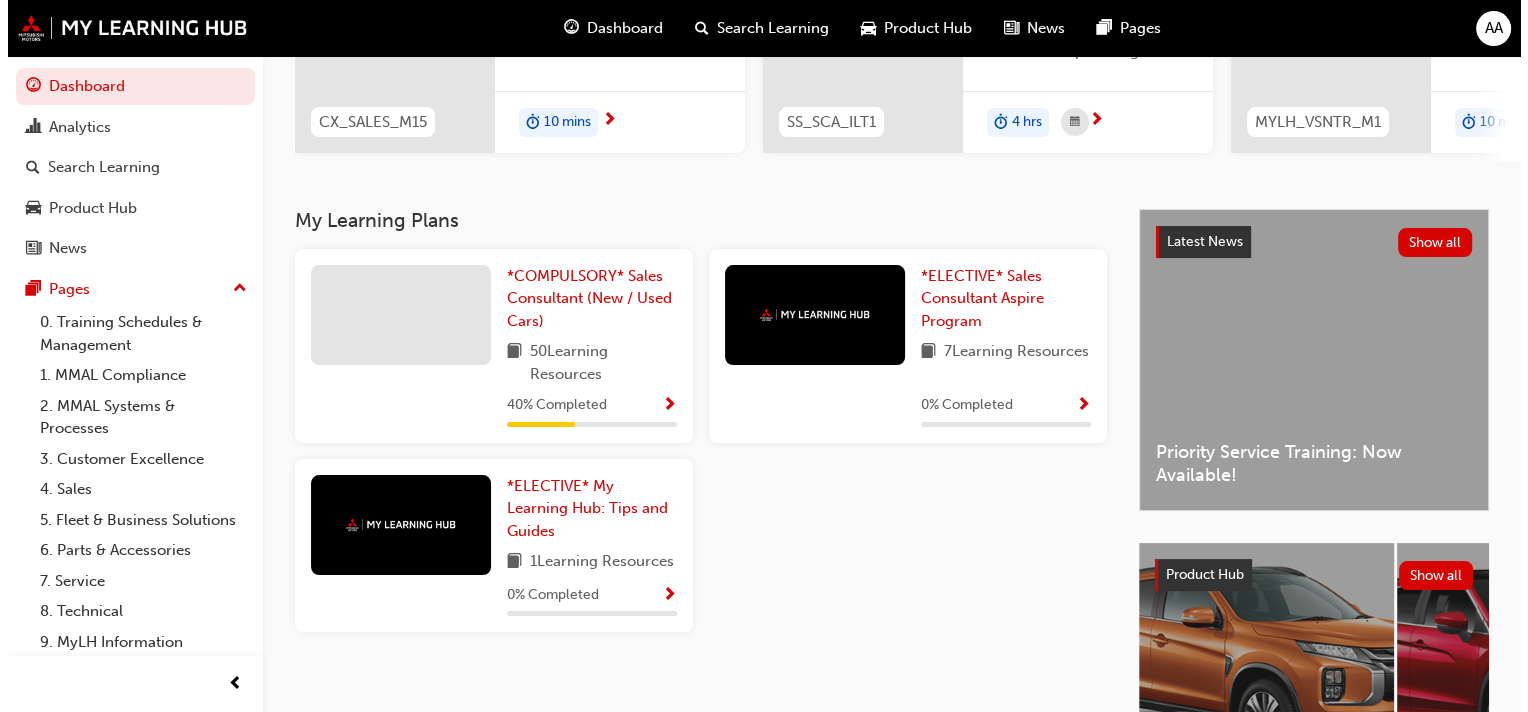 scroll, scrollTop: 0, scrollLeft: 0, axis: both 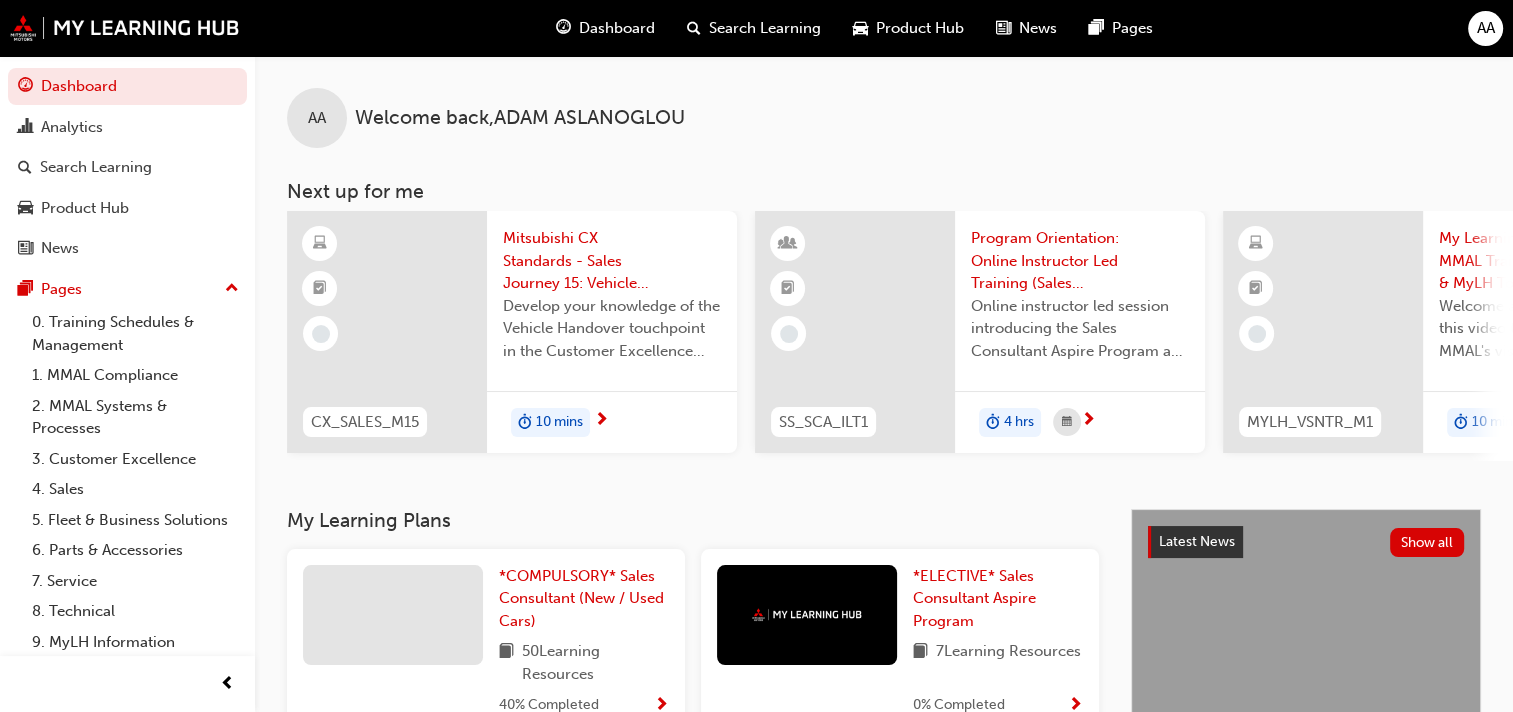 click on "Develop your knowledge of the Vehicle Handover touchpoint in the Customer Excellence (CX) Sales journey." at bounding box center [612, 329] 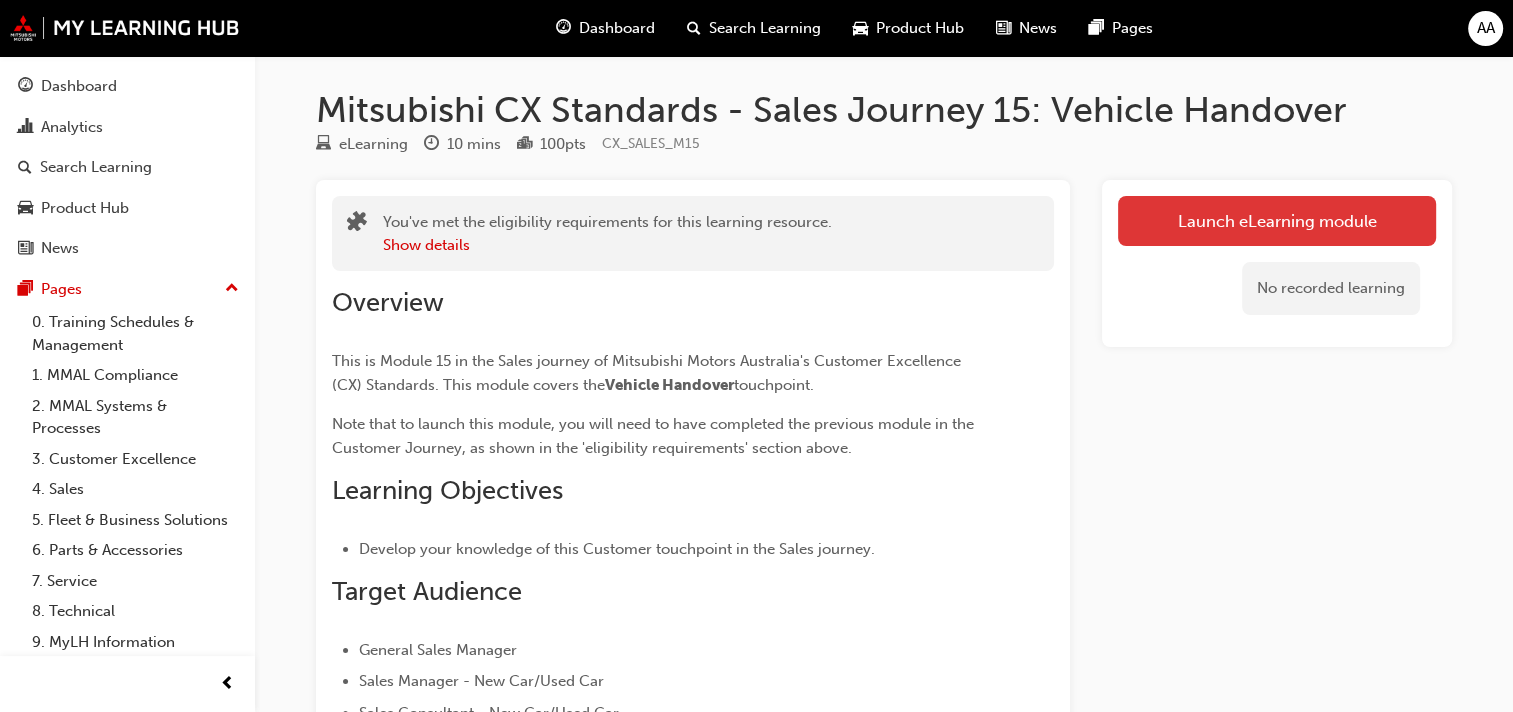 click on "Launch eLearning module" at bounding box center (1277, 221) 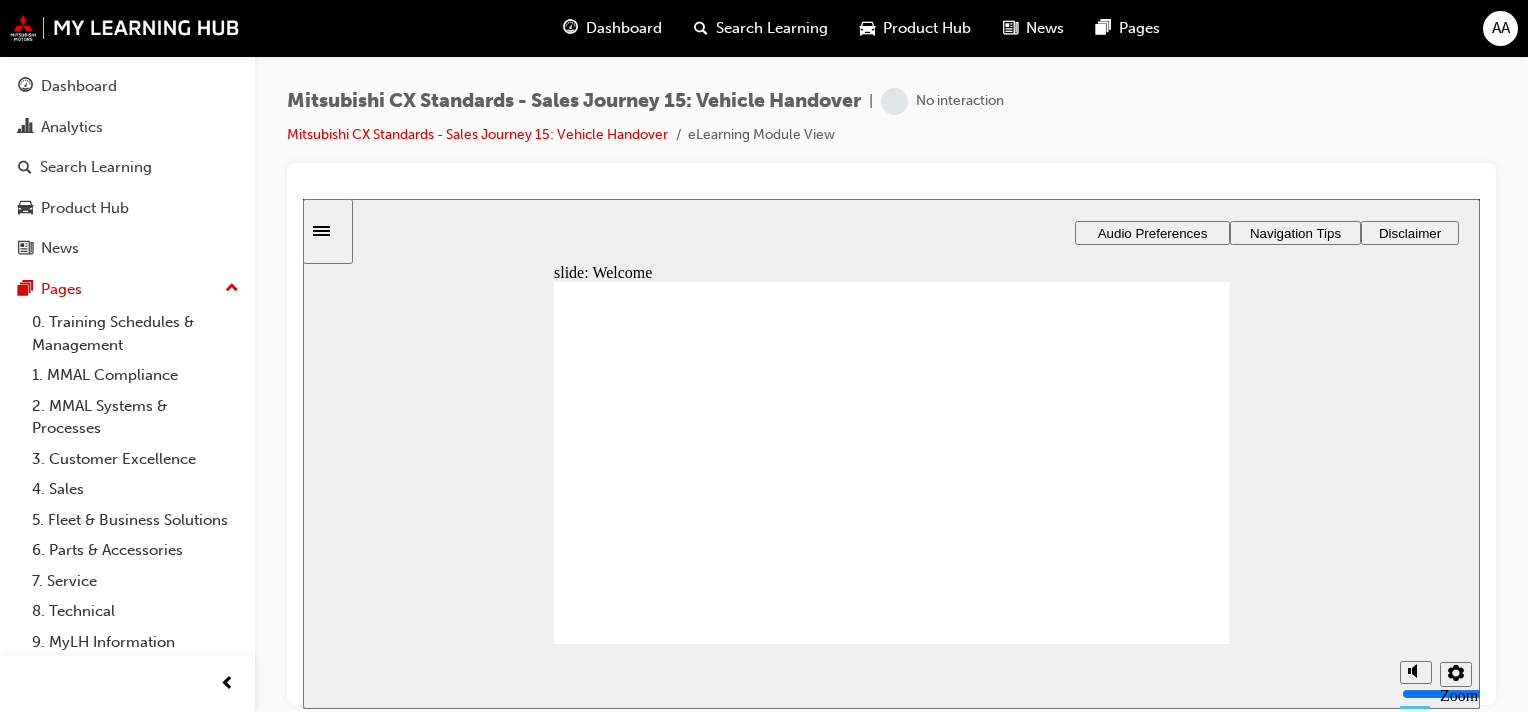 scroll, scrollTop: 0, scrollLeft: 0, axis: both 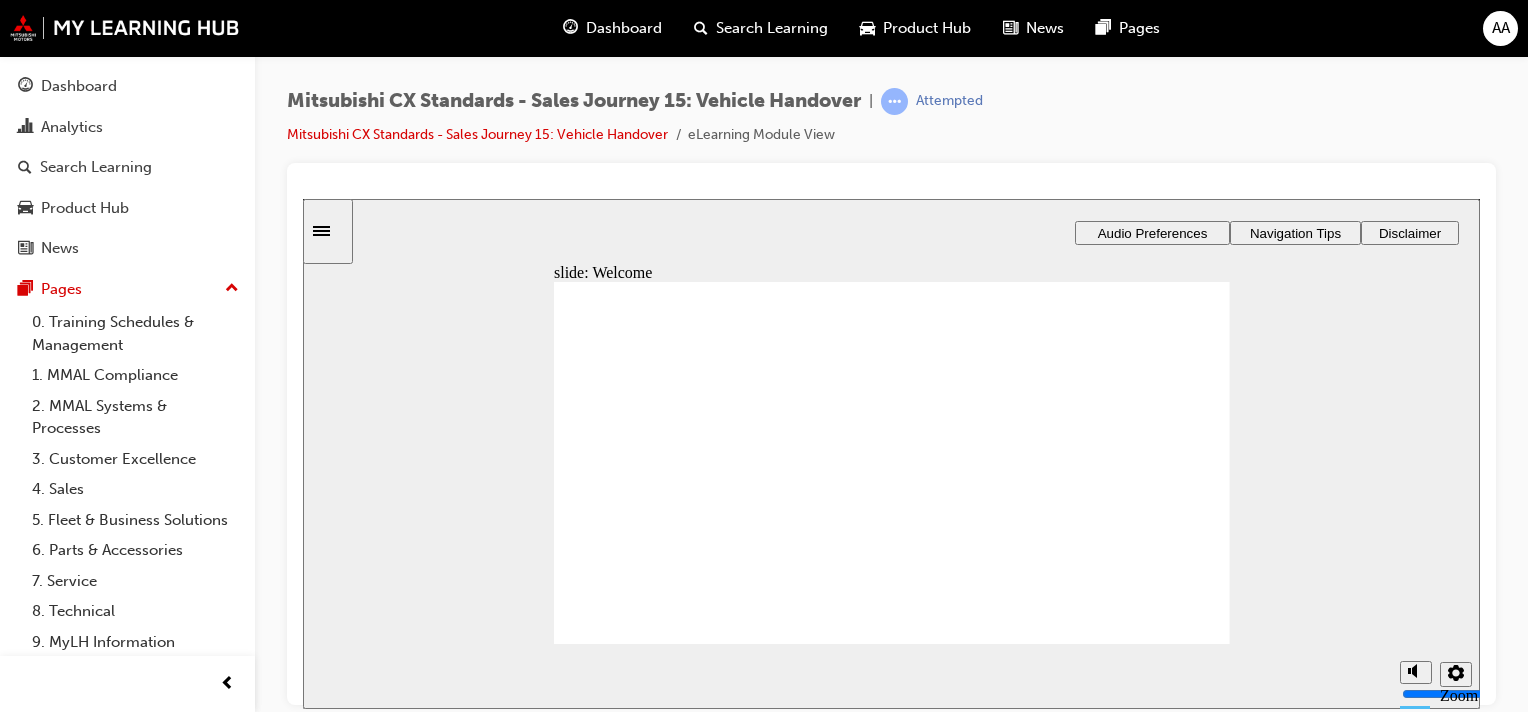 click 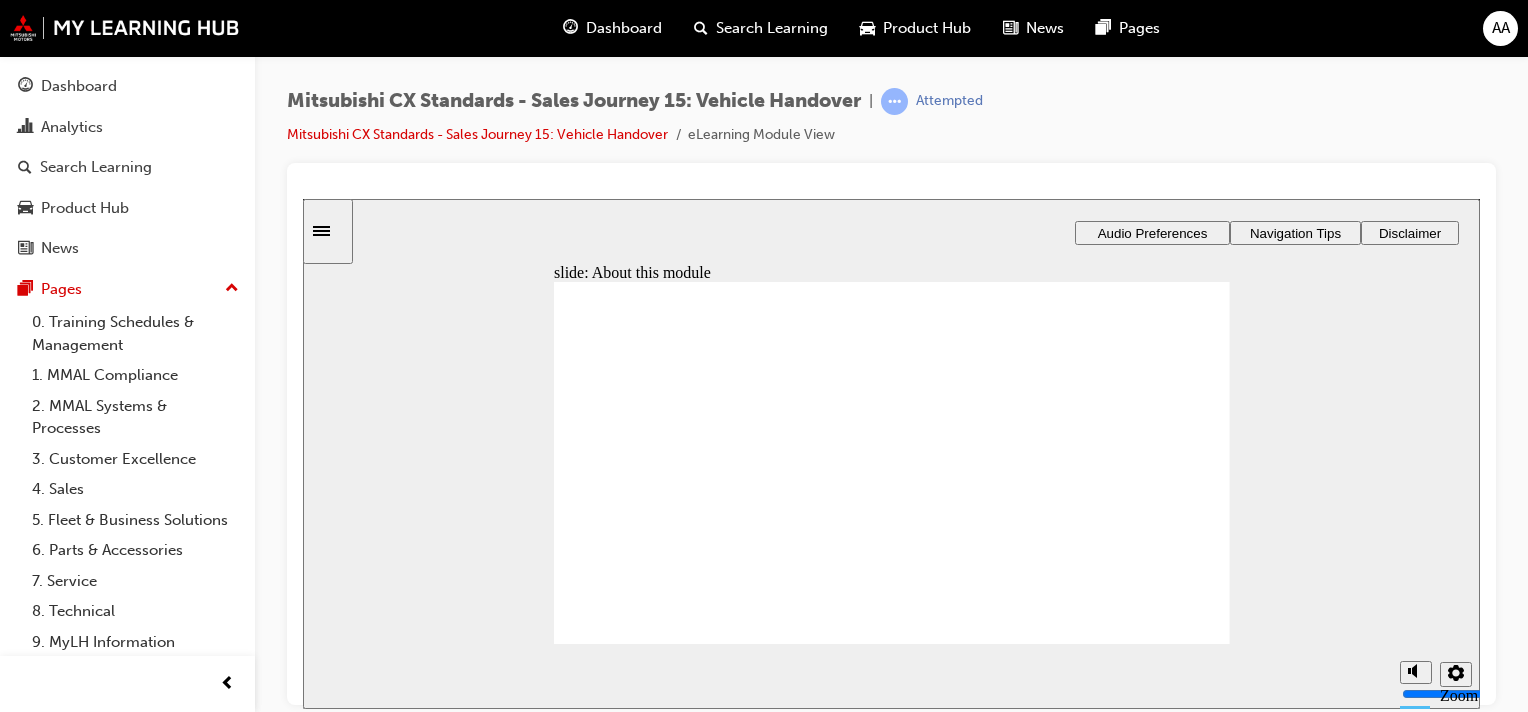 click 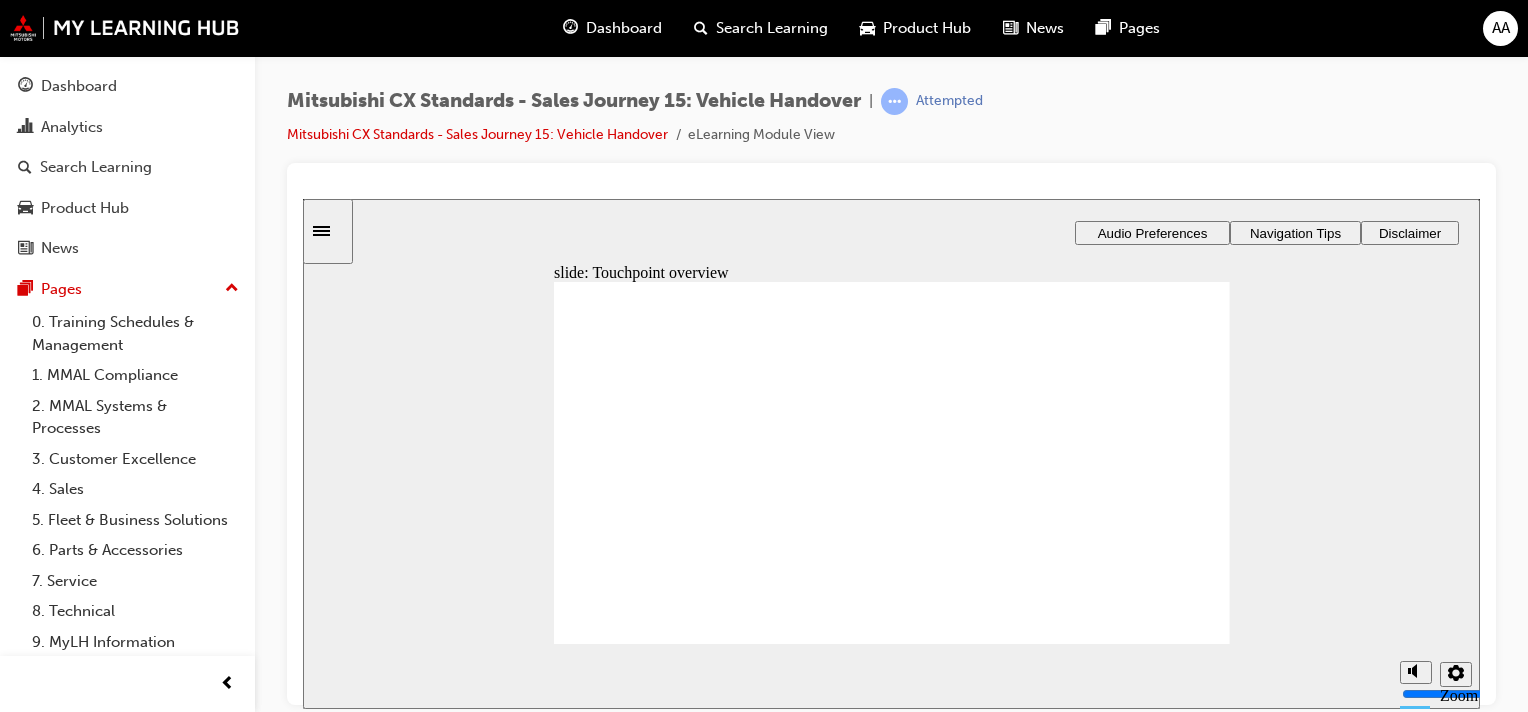 click 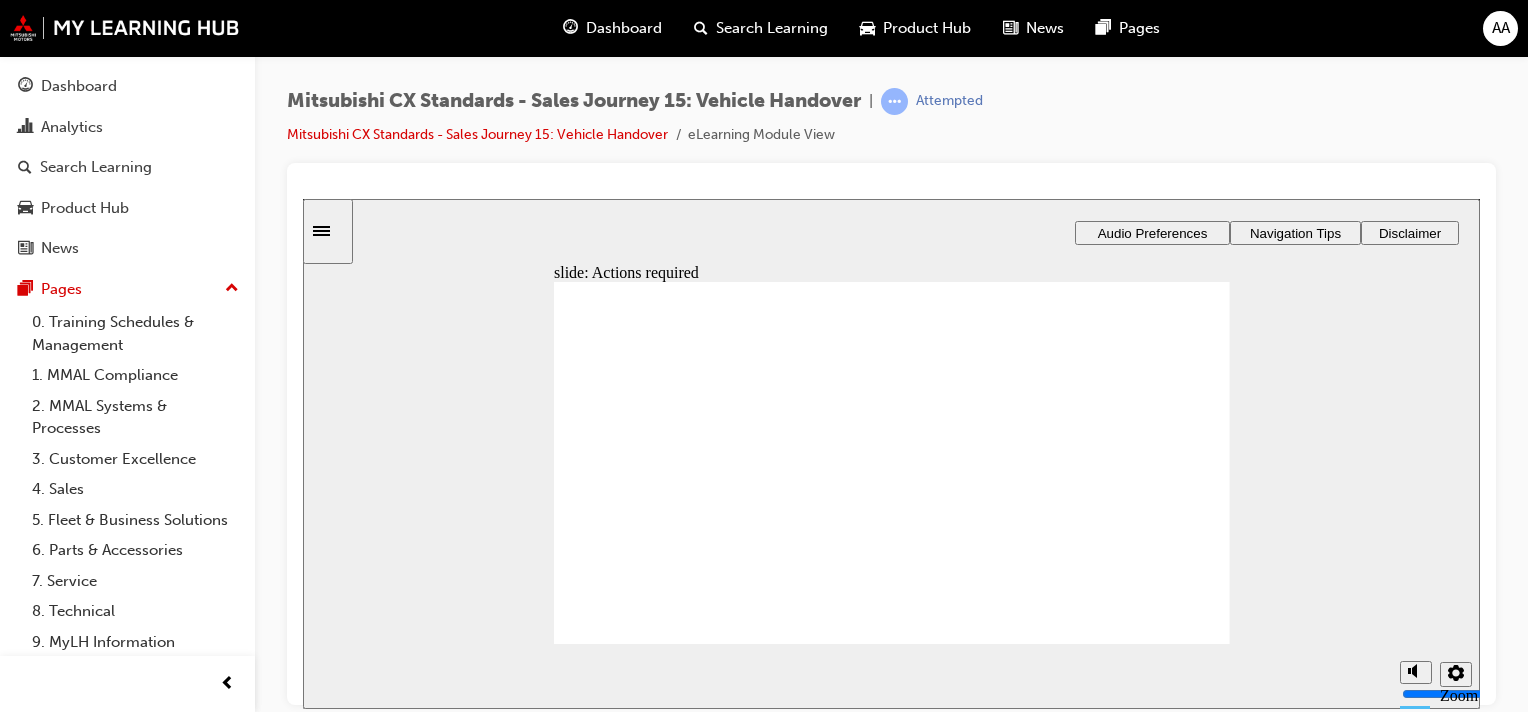 click 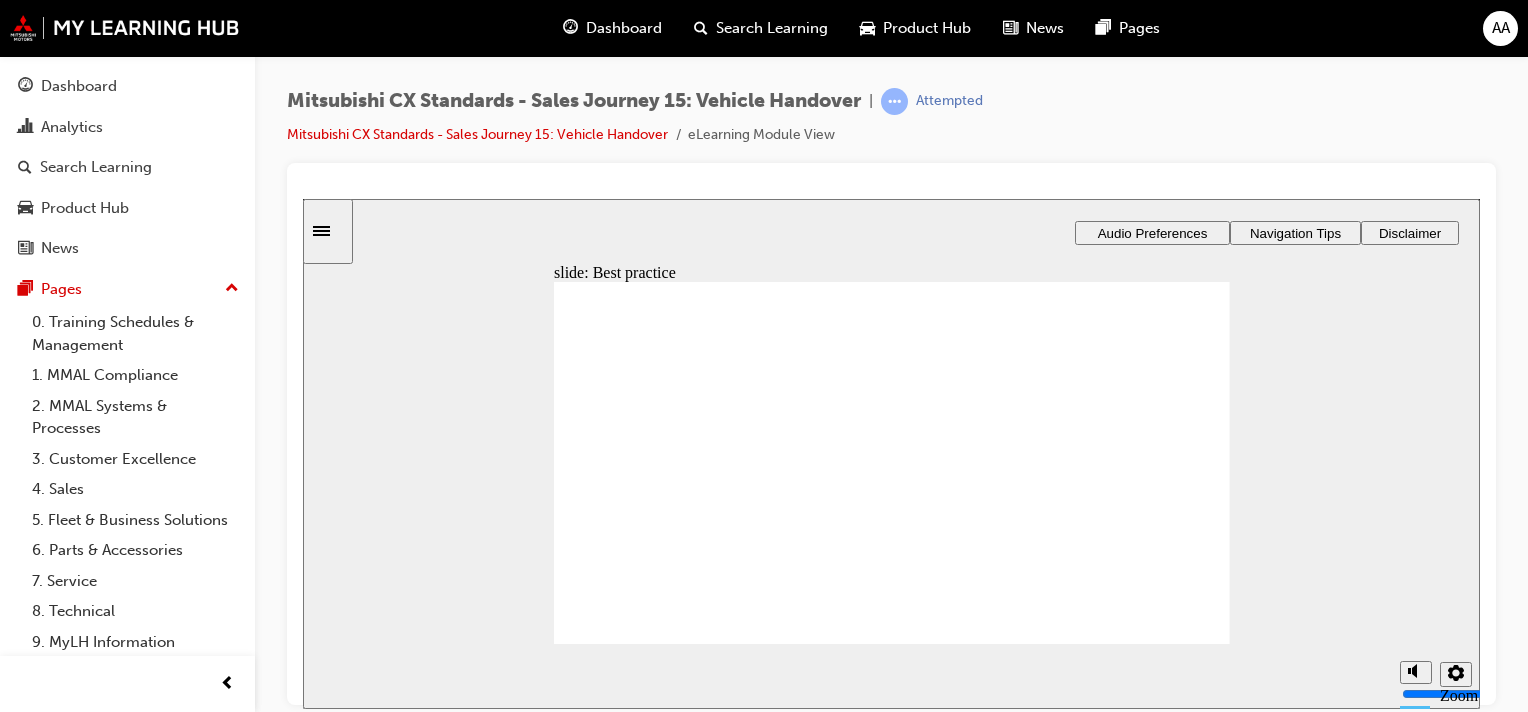 click 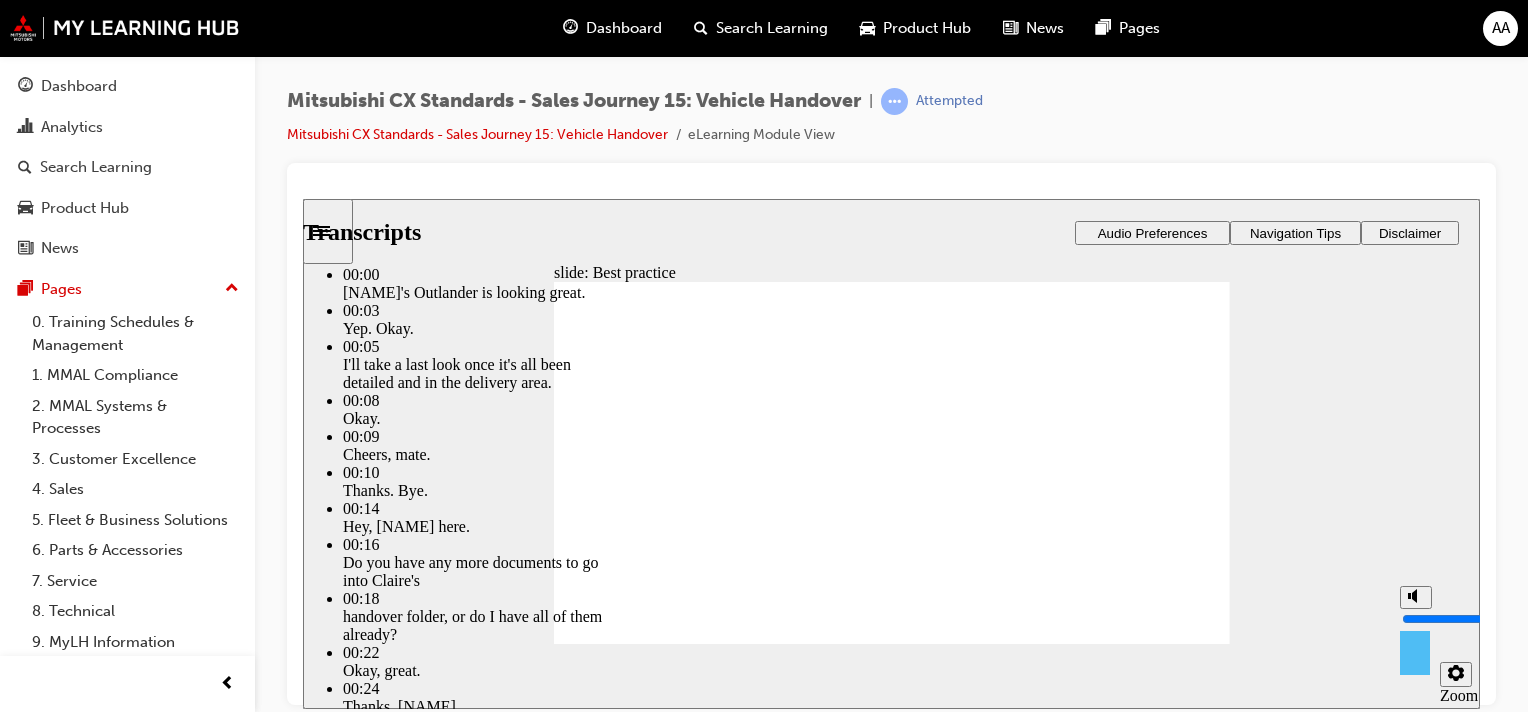 type on "1" 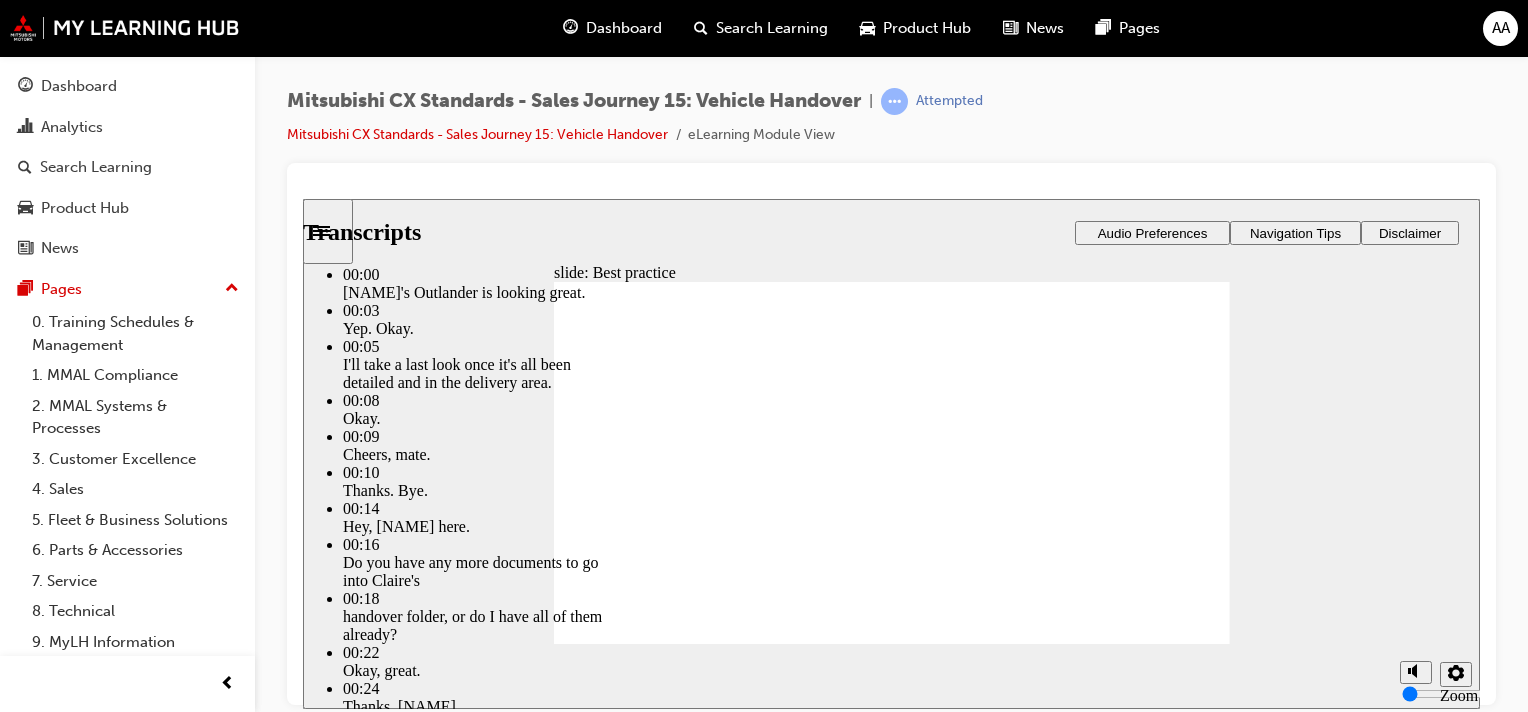 click at bounding box center [605, 5777] 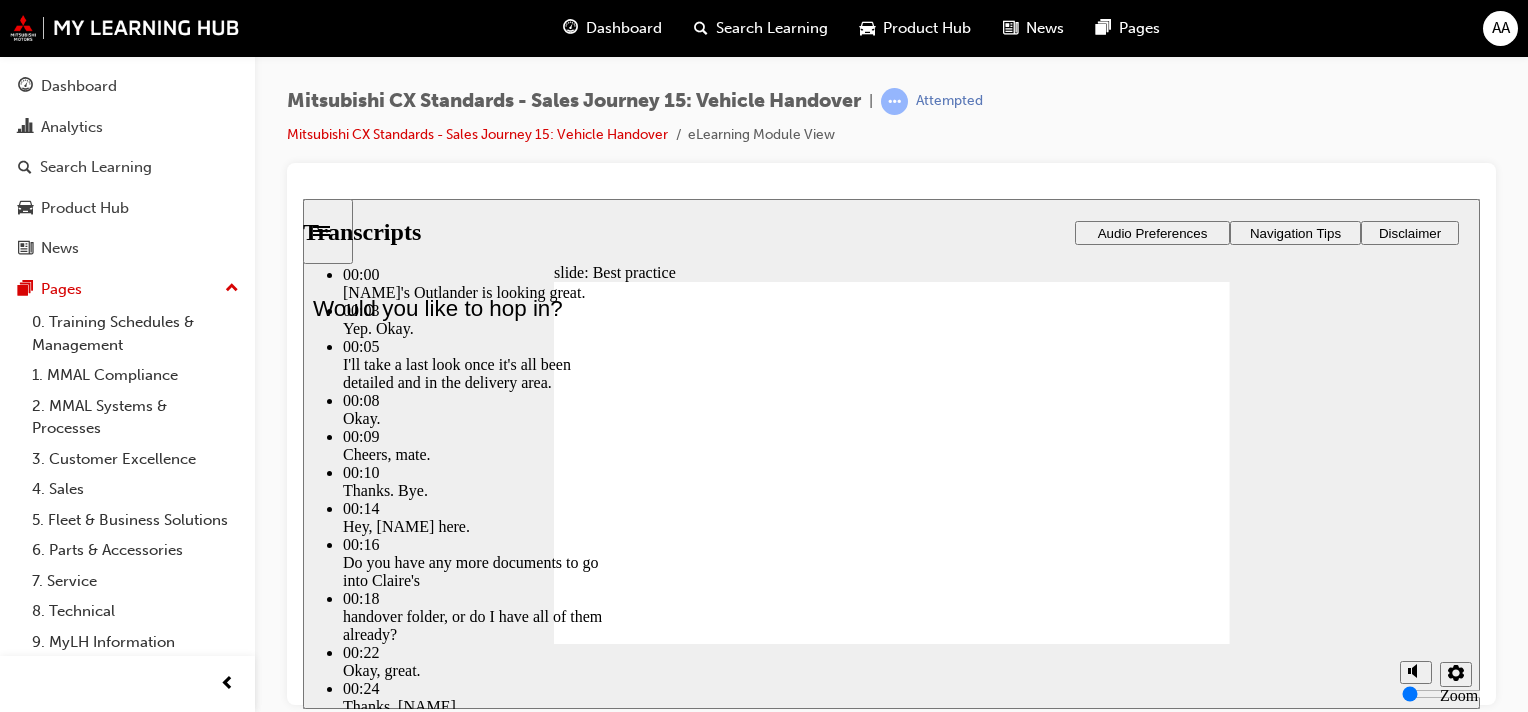 click at bounding box center [892, 3100] 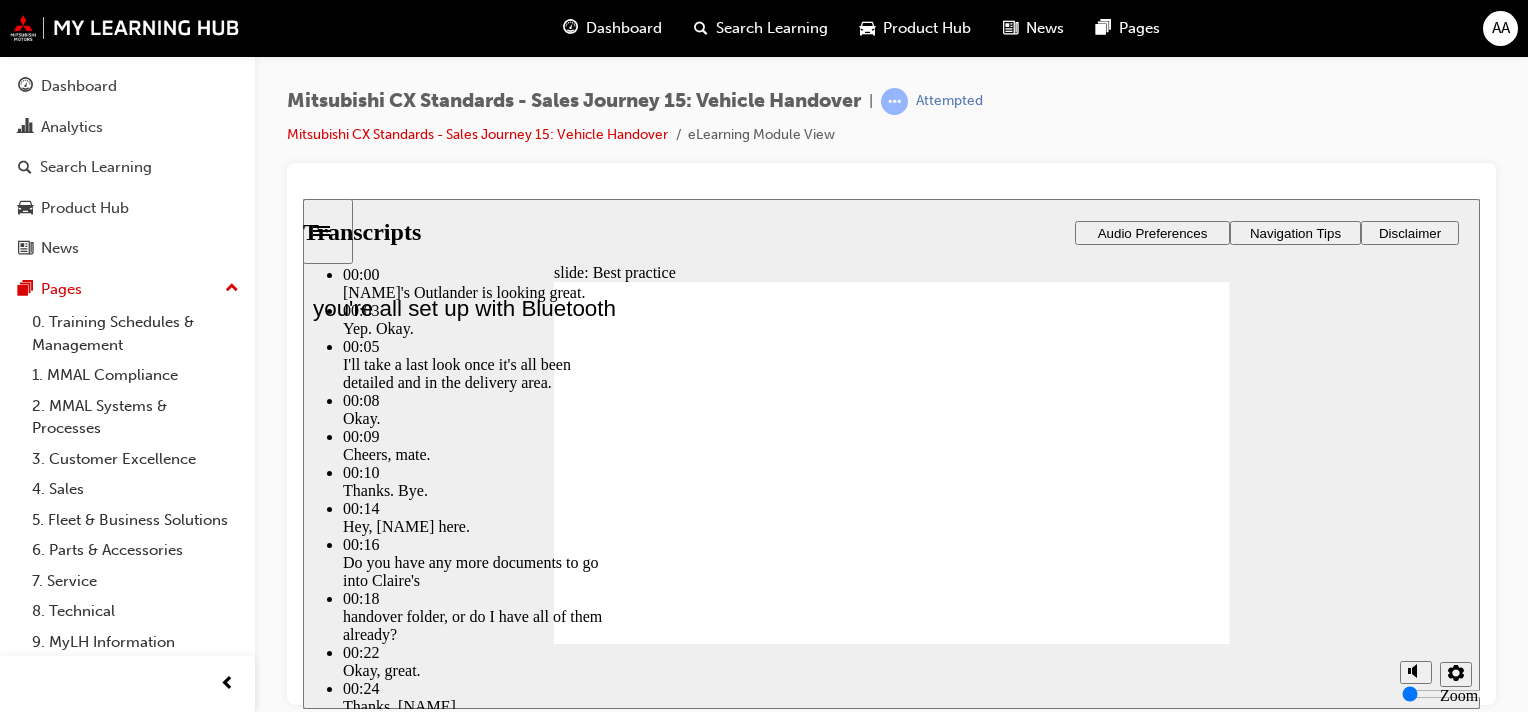 click at bounding box center (892, 3100) 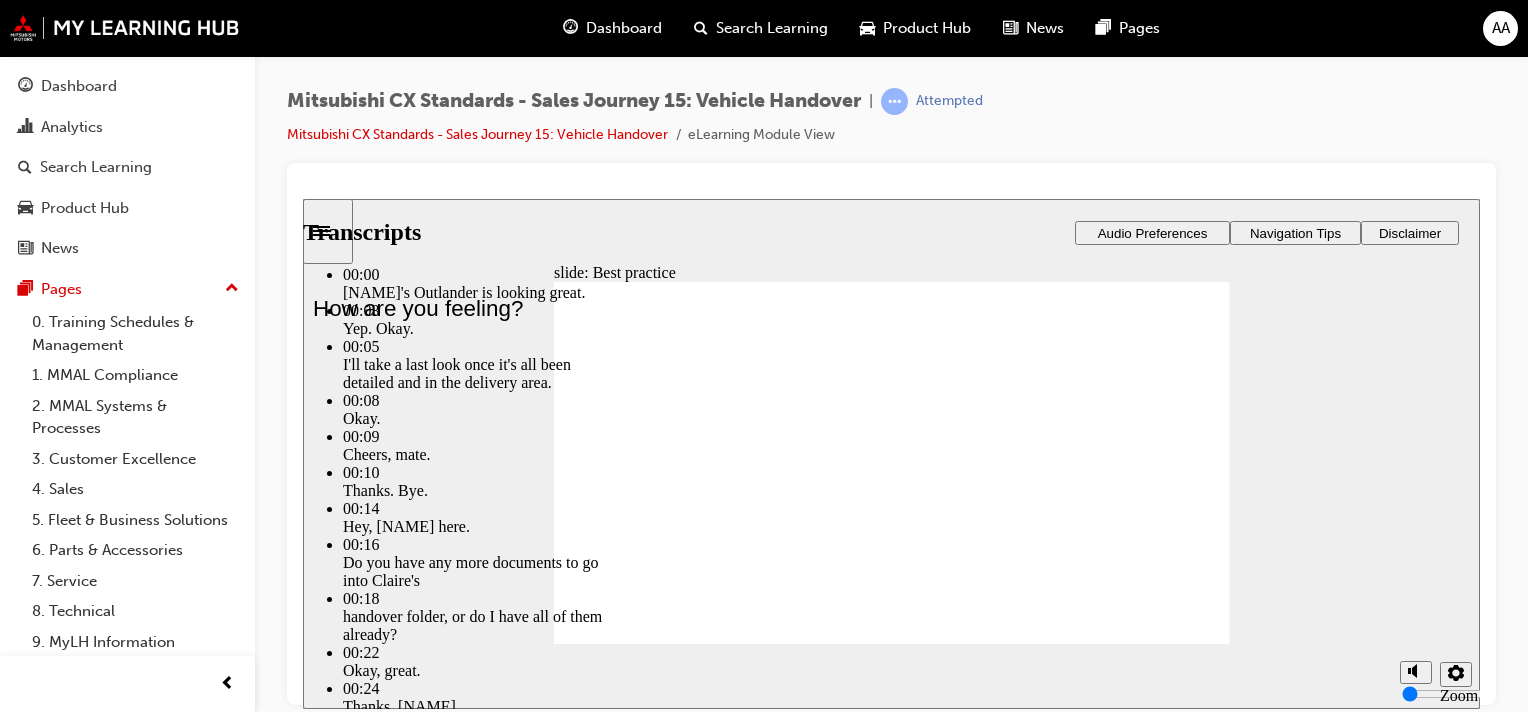 click at bounding box center [892, 3100] 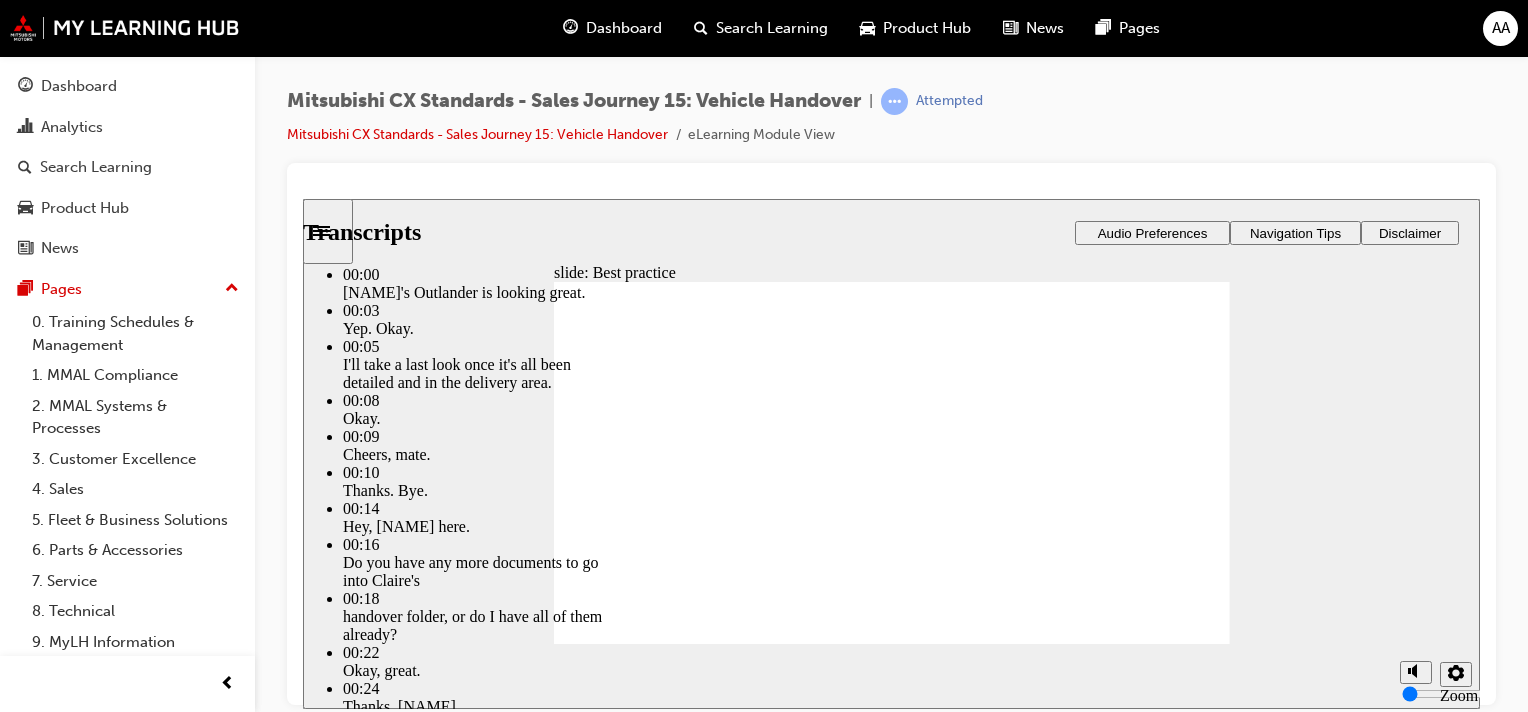 click at bounding box center (892, 3100) 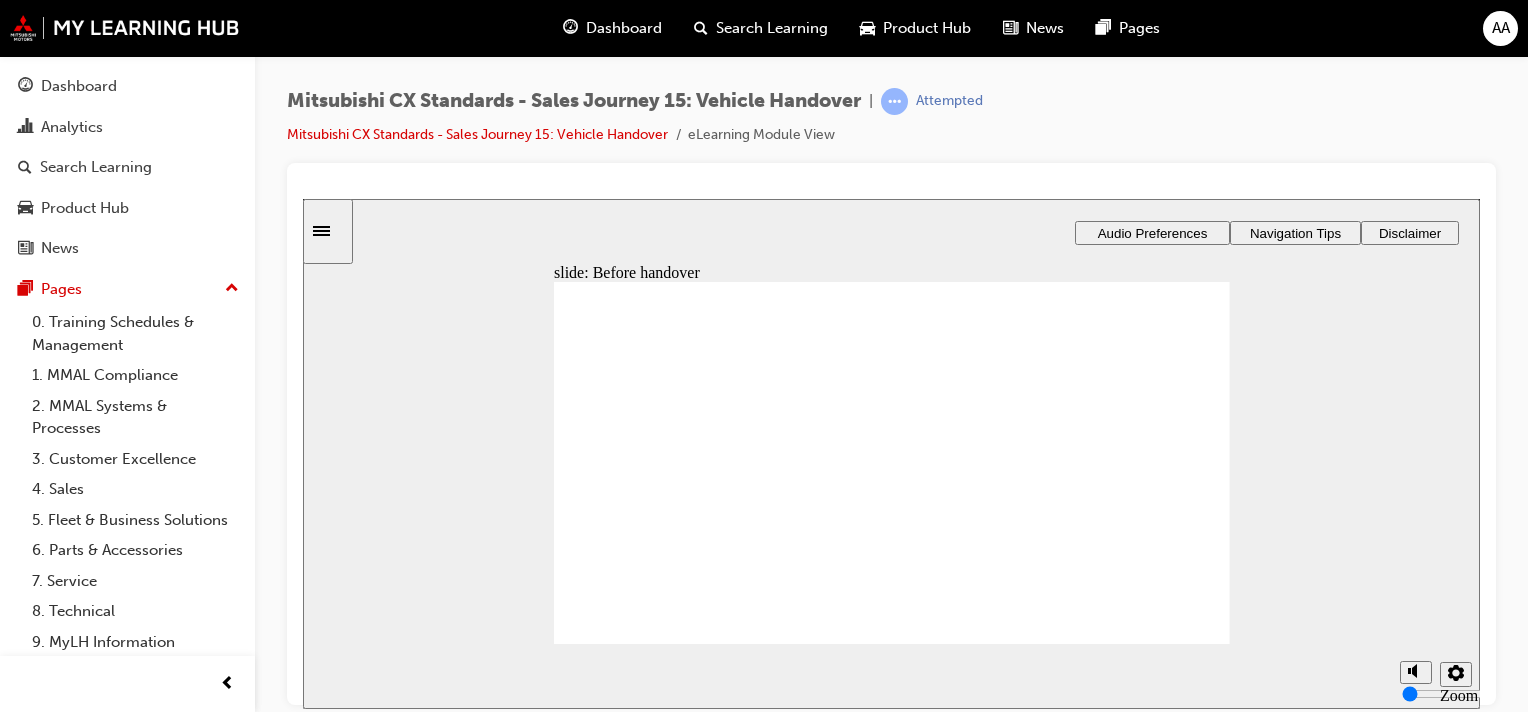 drag, startPoint x: 683, startPoint y: 464, endPoint x: 878, endPoint y: 360, distance: 221 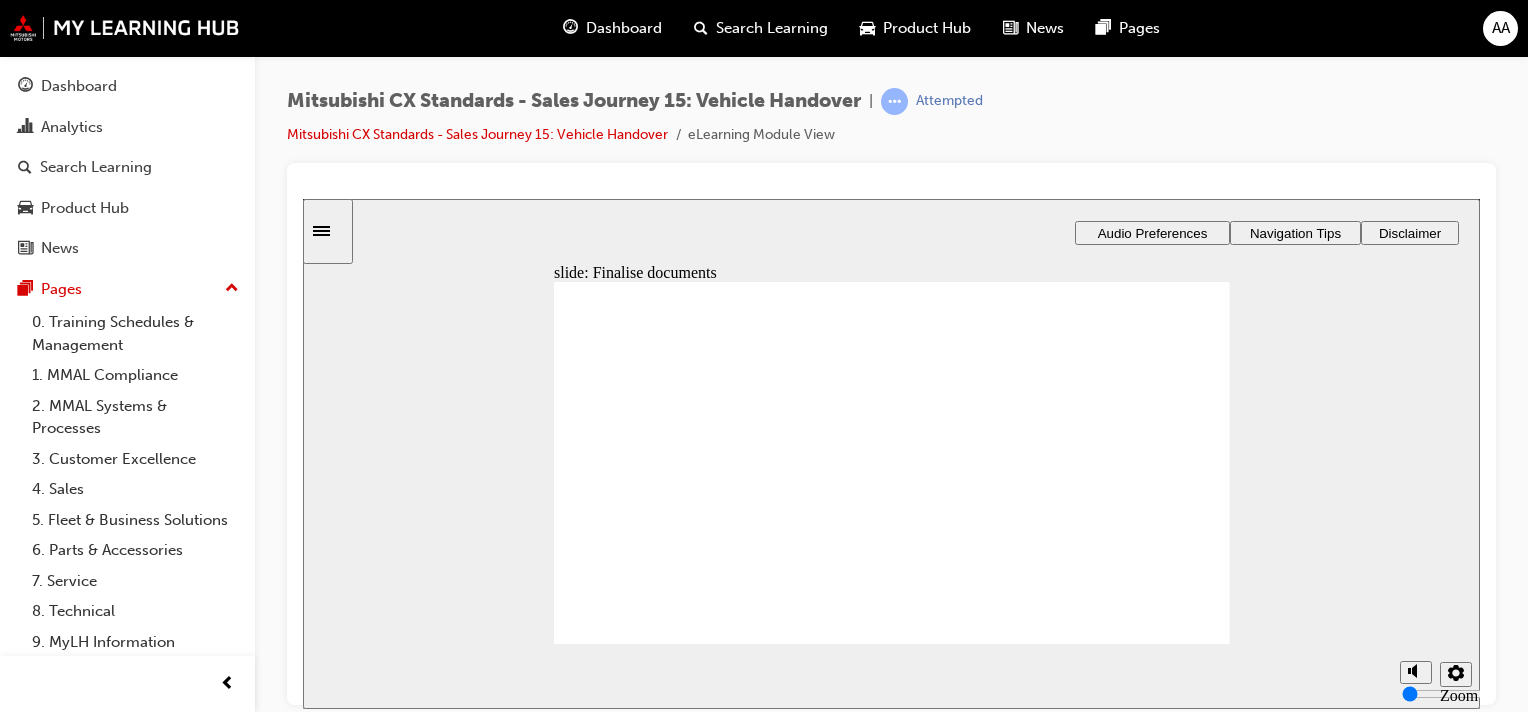 click 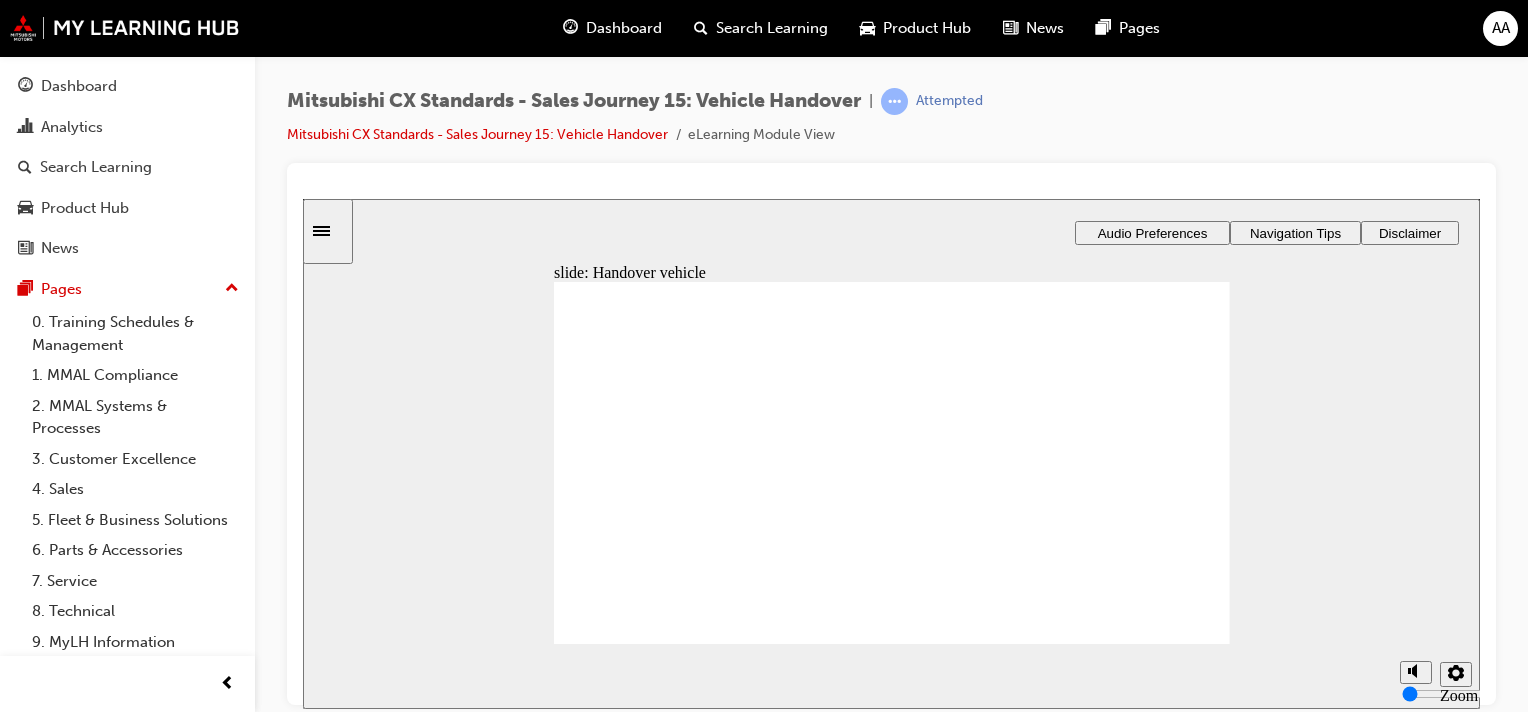 drag, startPoint x: 749, startPoint y: 465, endPoint x: 859, endPoint y: 362, distance: 150.69505 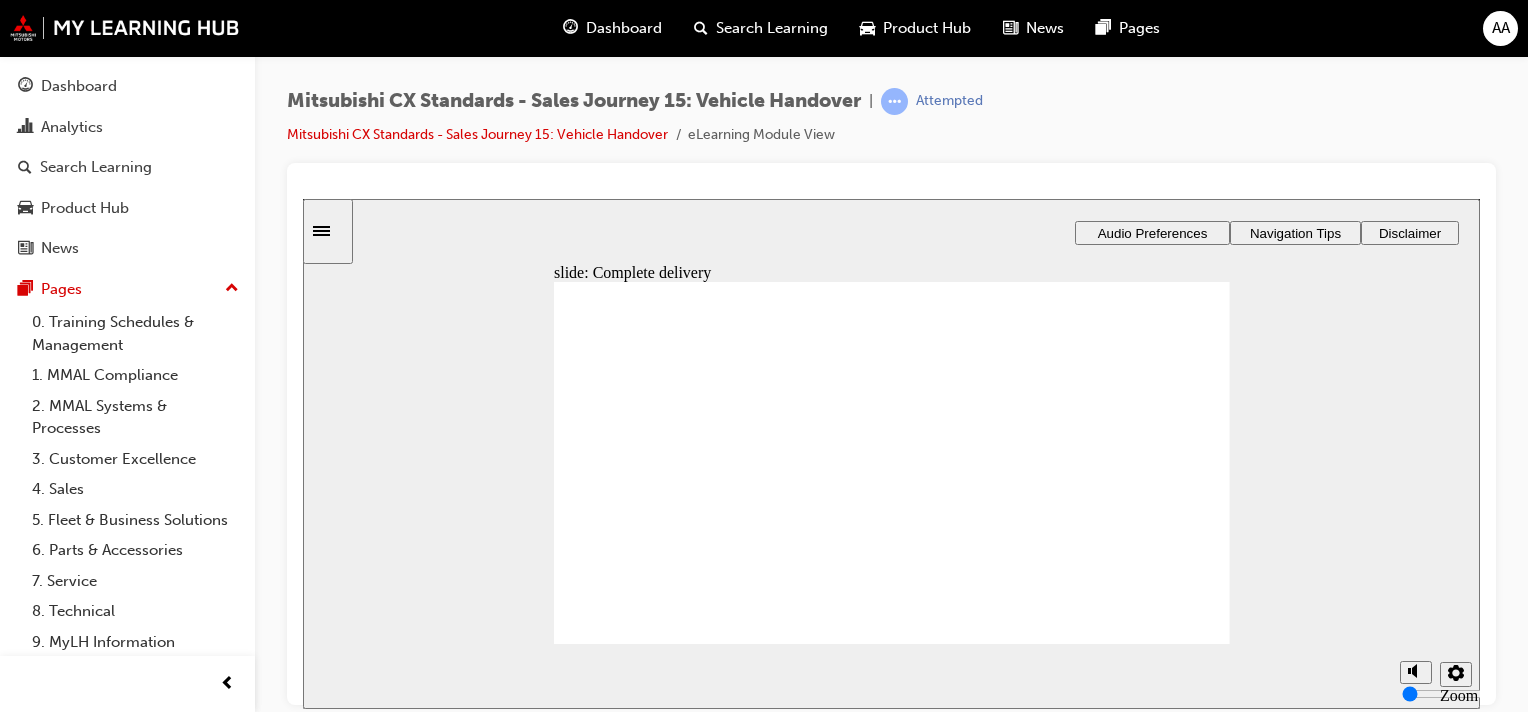 checkbox on "true" 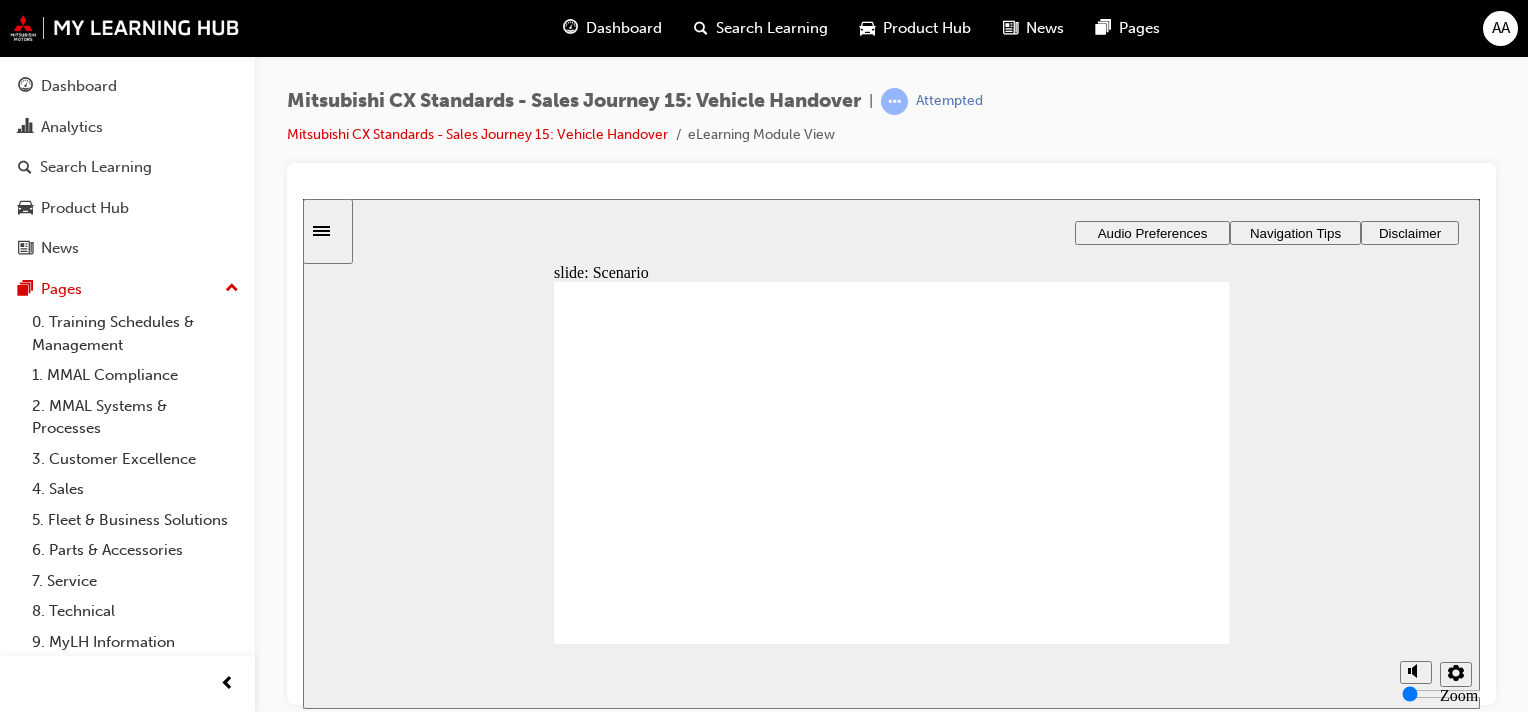drag, startPoint x: 939, startPoint y: 541, endPoint x: 1125, endPoint y: 346, distance: 269.48285 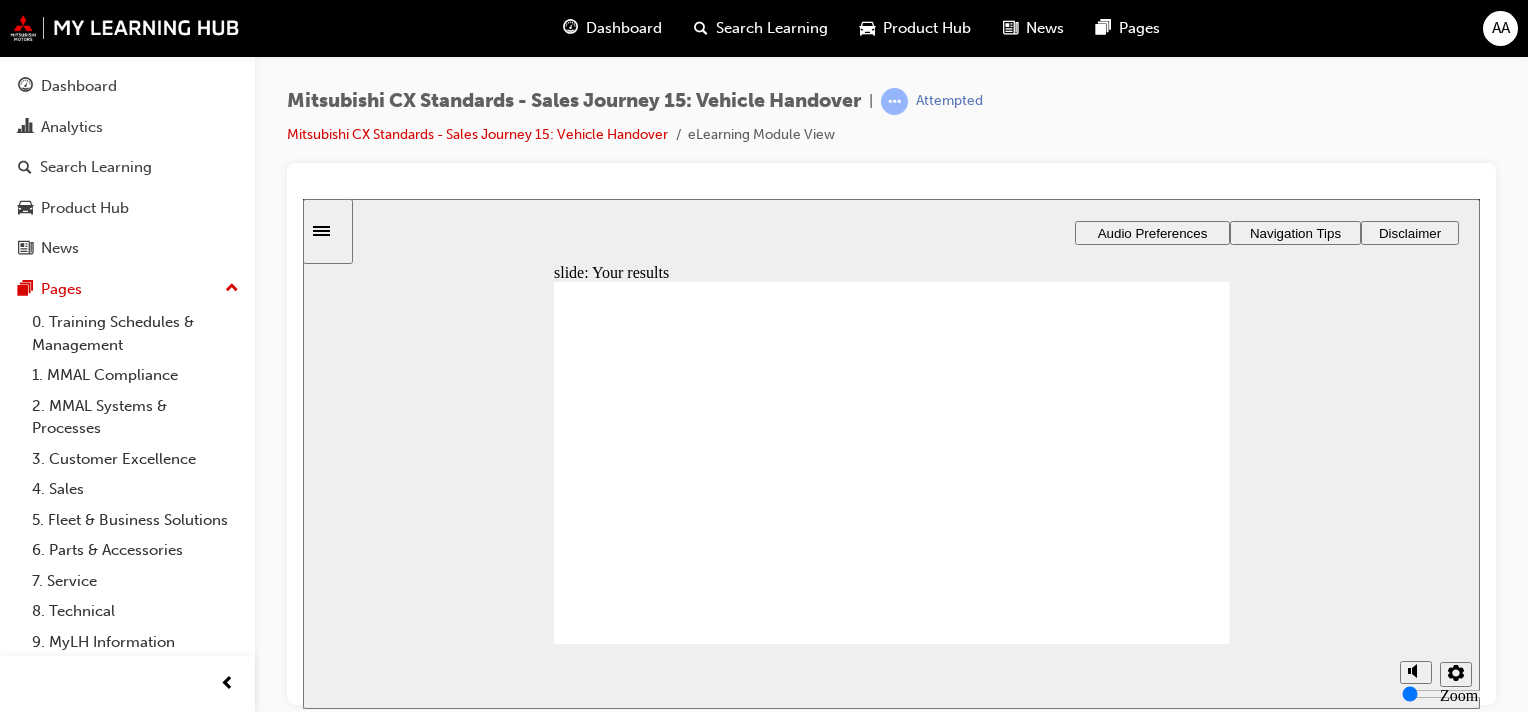 click 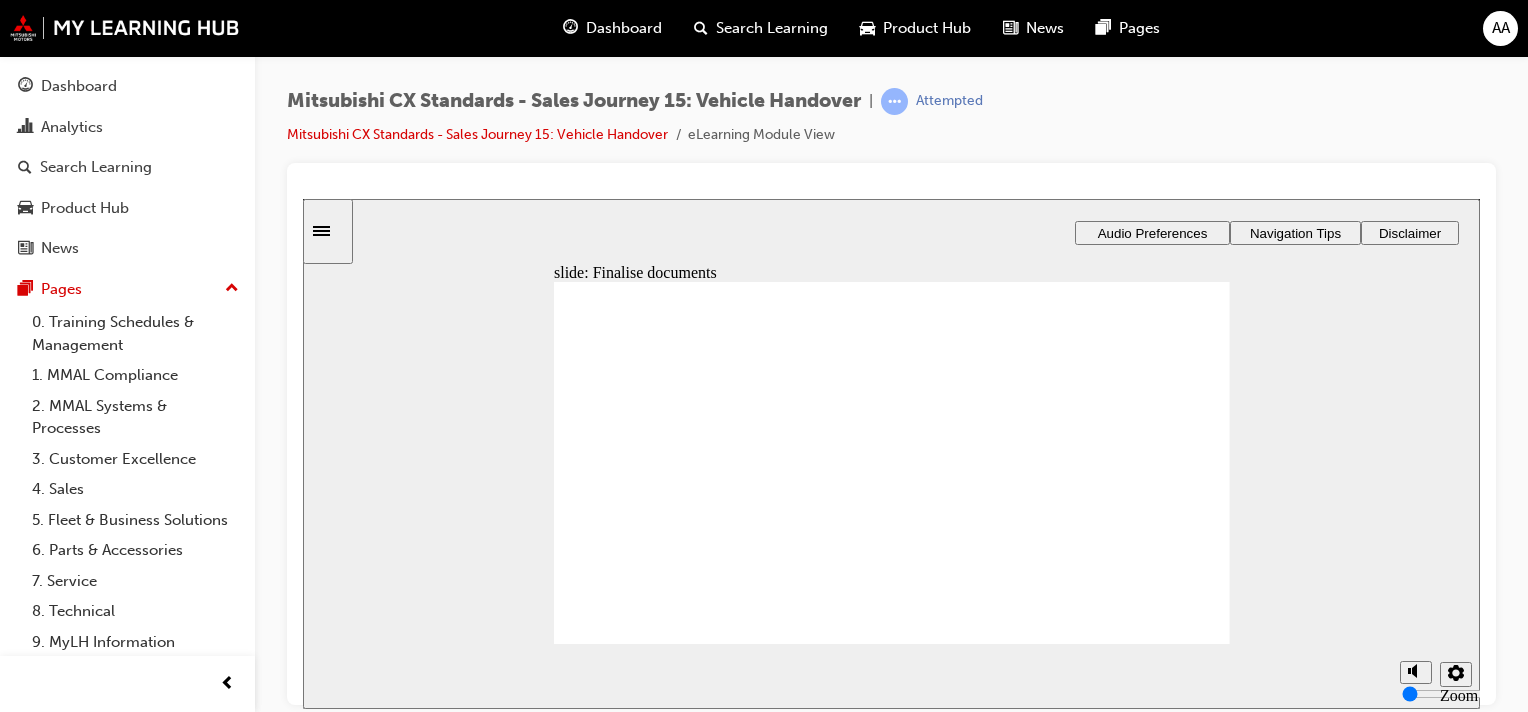 drag, startPoint x: 1152, startPoint y: 402, endPoint x: 1196, endPoint y: 382, distance: 48.332184 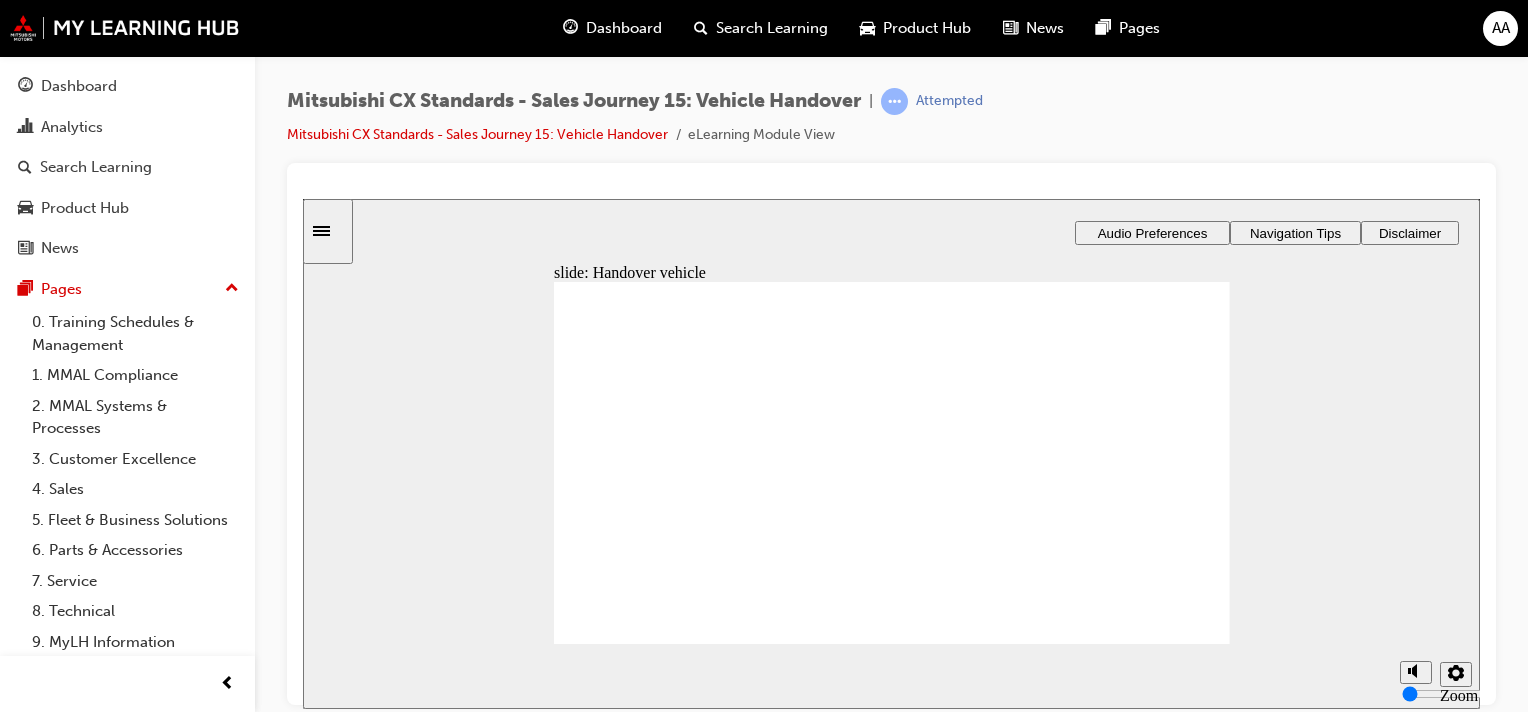 drag, startPoint x: 641, startPoint y: 503, endPoint x: 856, endPoint y: 366, distance: 254.93921 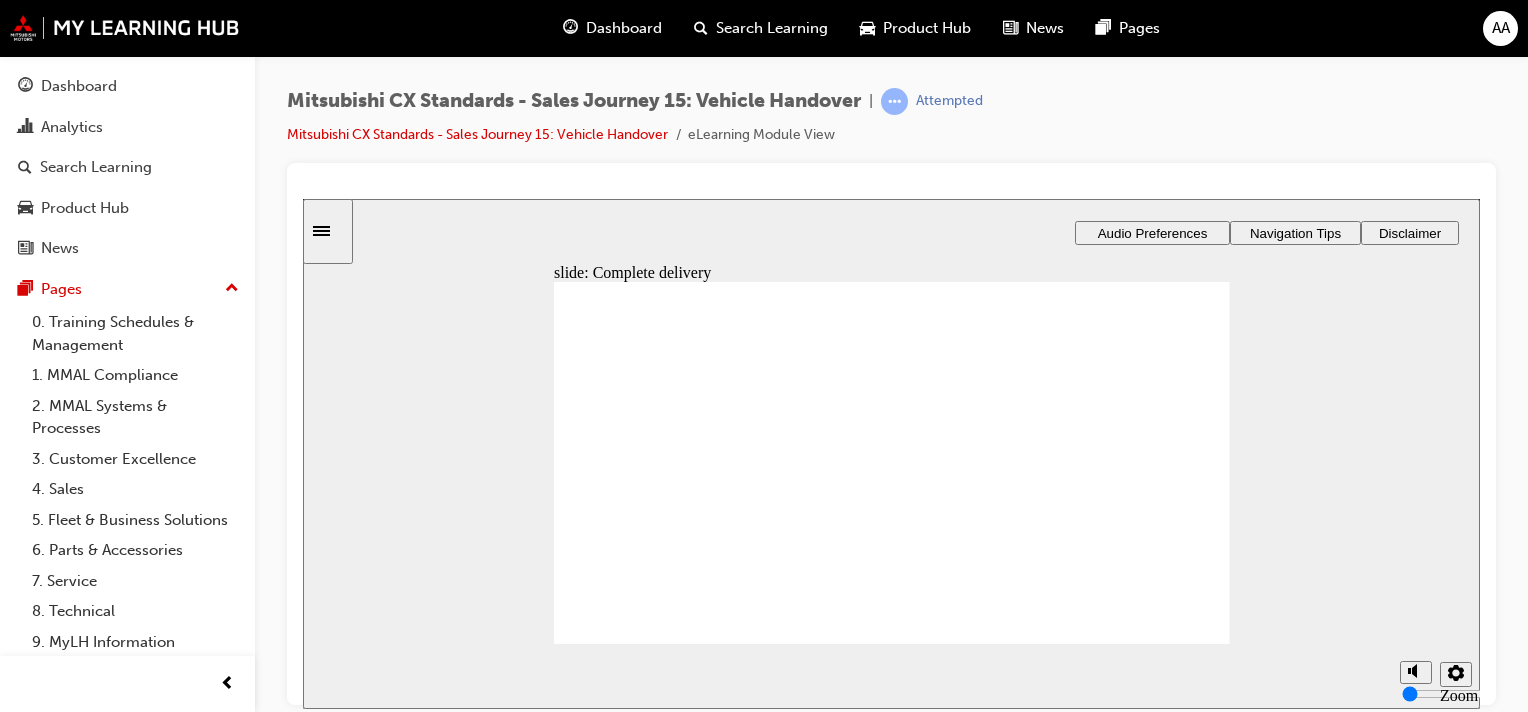 checkbox on "true" 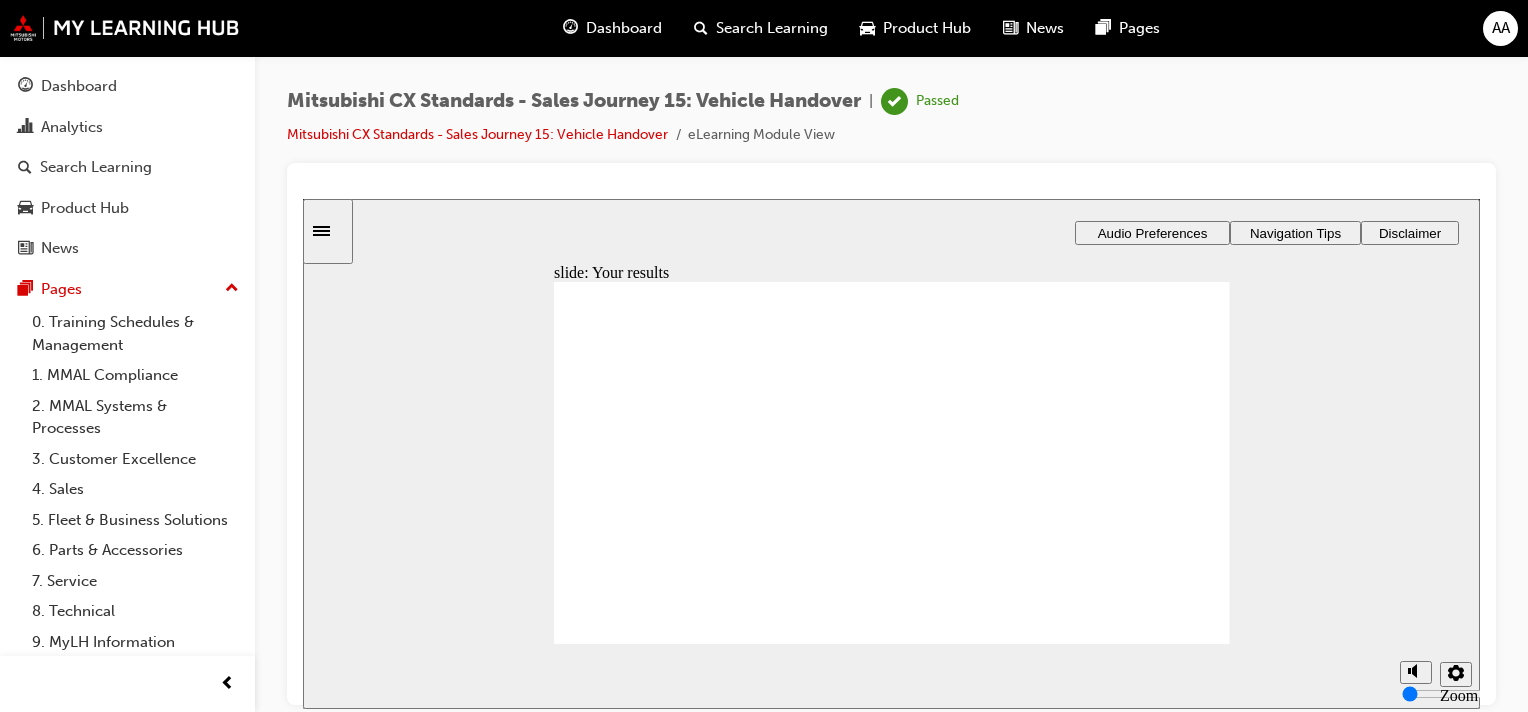 click 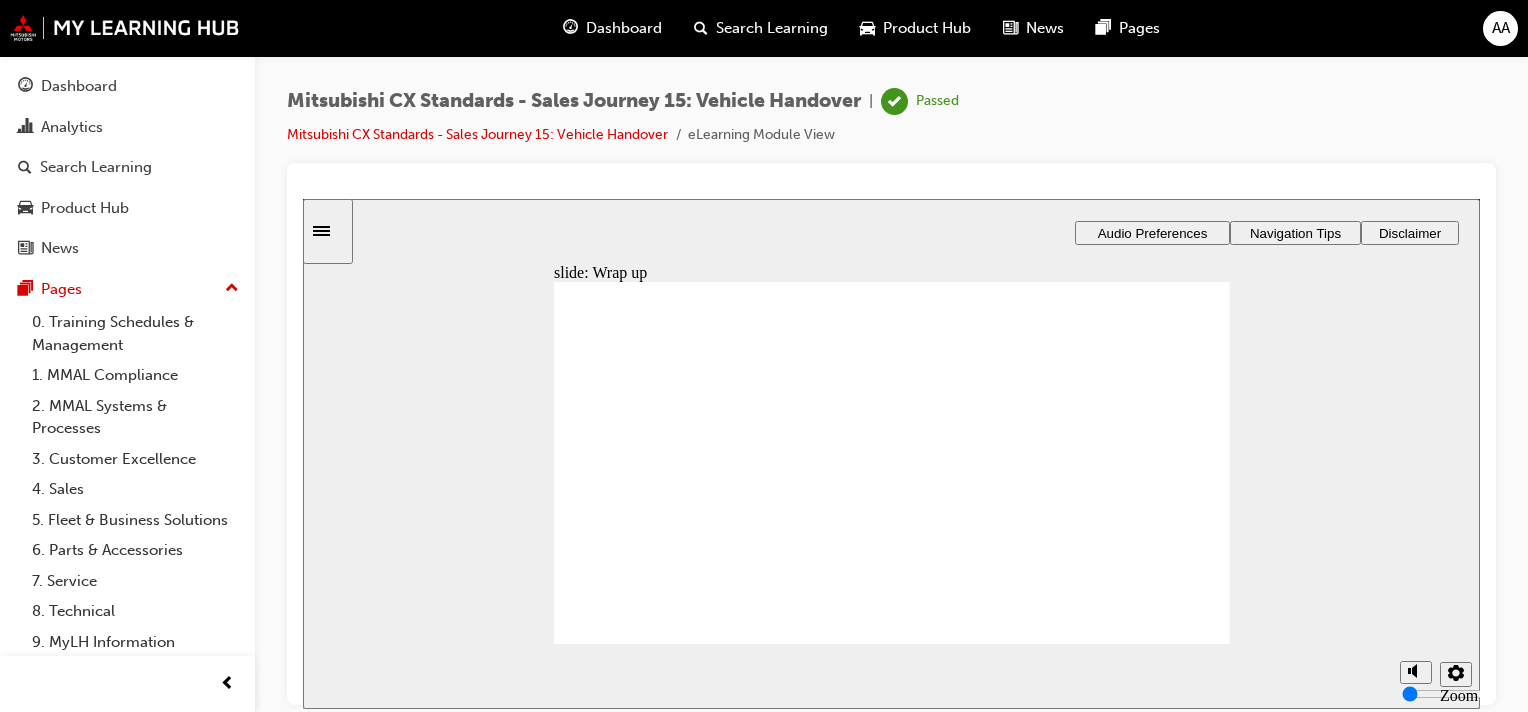 click 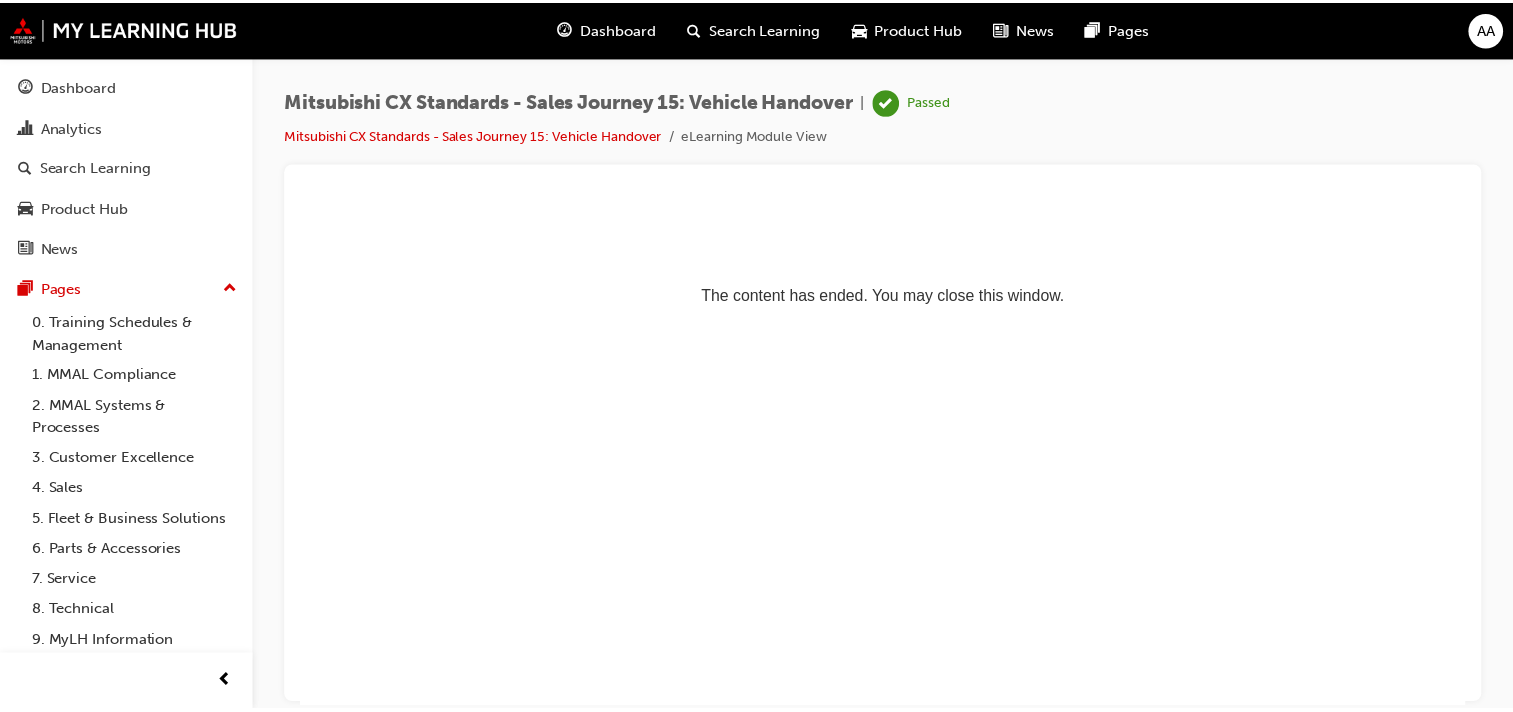 scroll, scrollTop: 0, scrollLeft: 0, axis: both 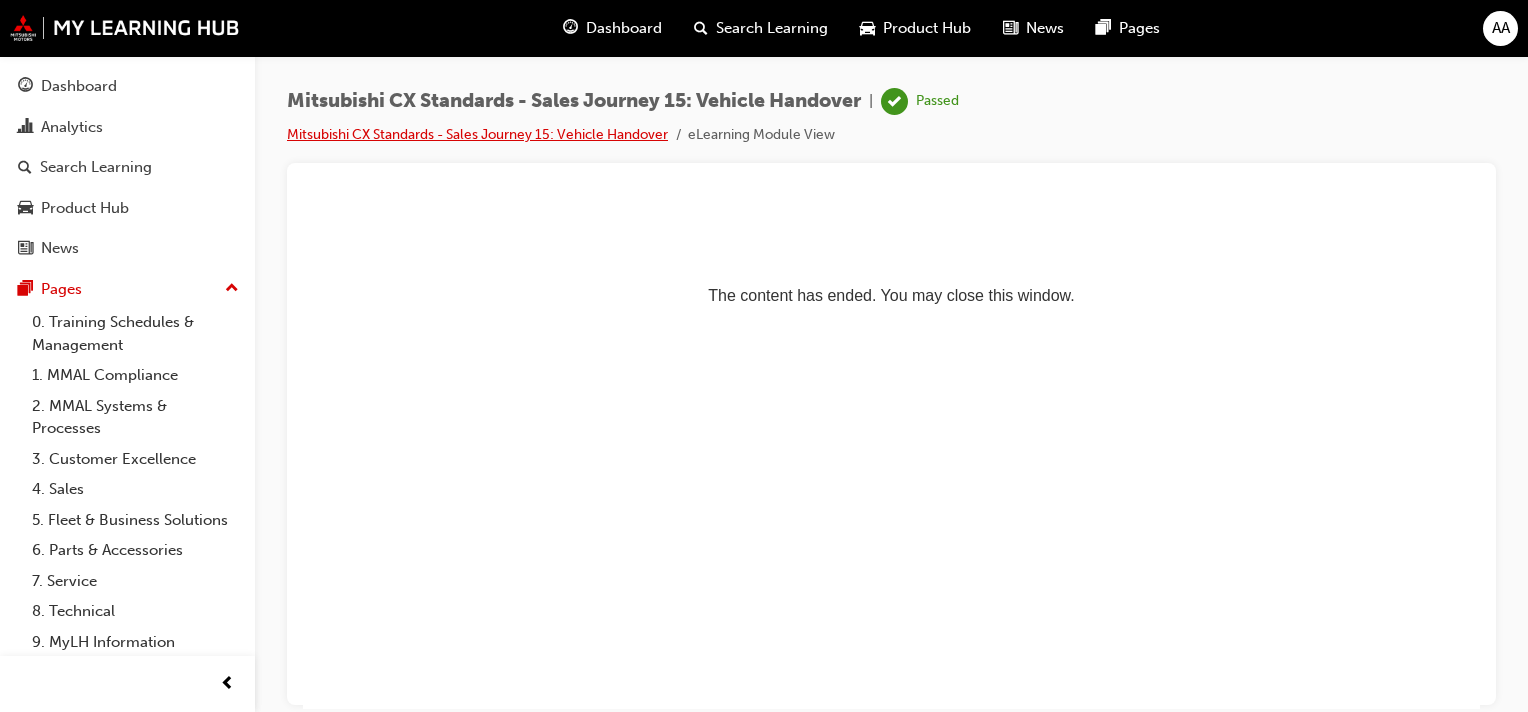 click on "Mitsubishi CX Standards - Sales Journey 15: Vehicle Handover" at bounding box center (477, 134) 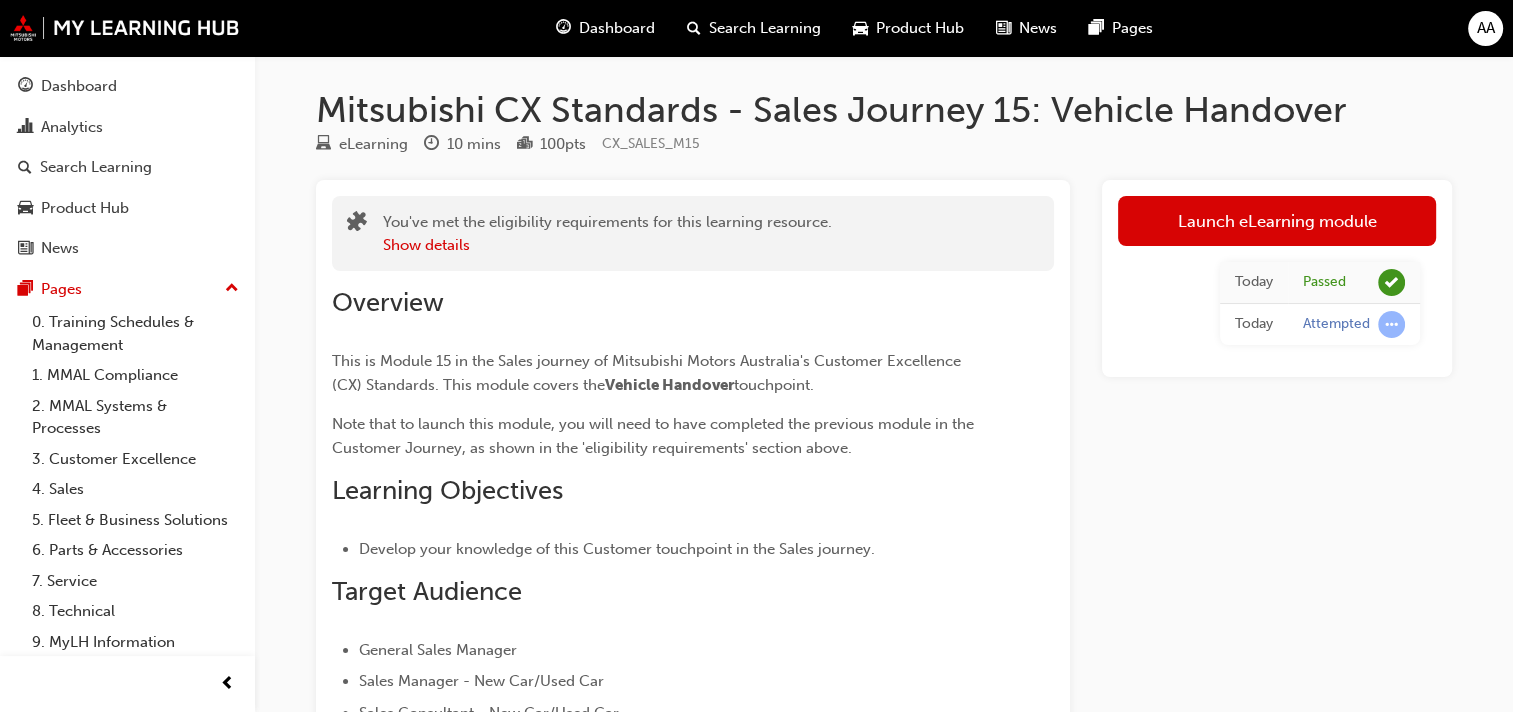 click on "Dashboard" at bounding box center (617, 28) 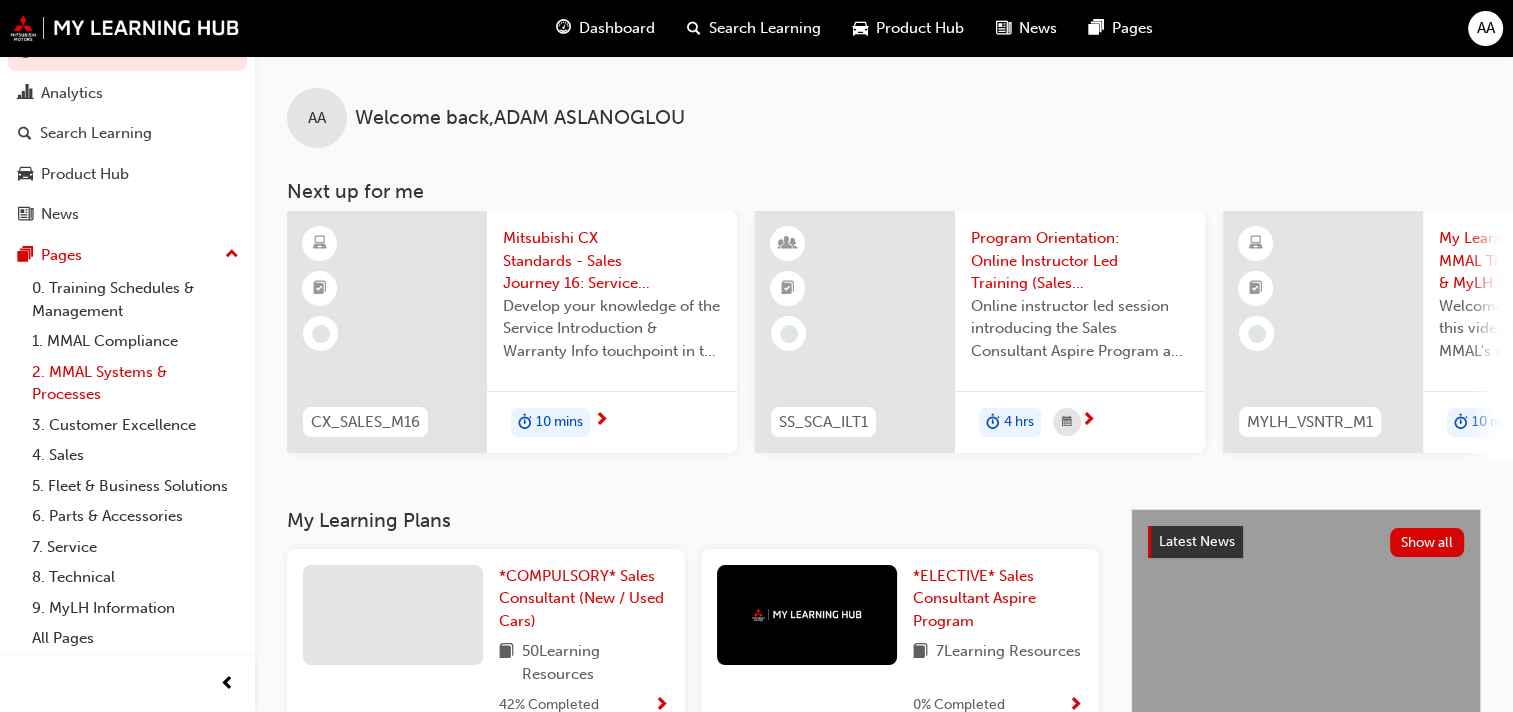 scroll, scrollTop: 0, scrollLeft: 0, axis: both 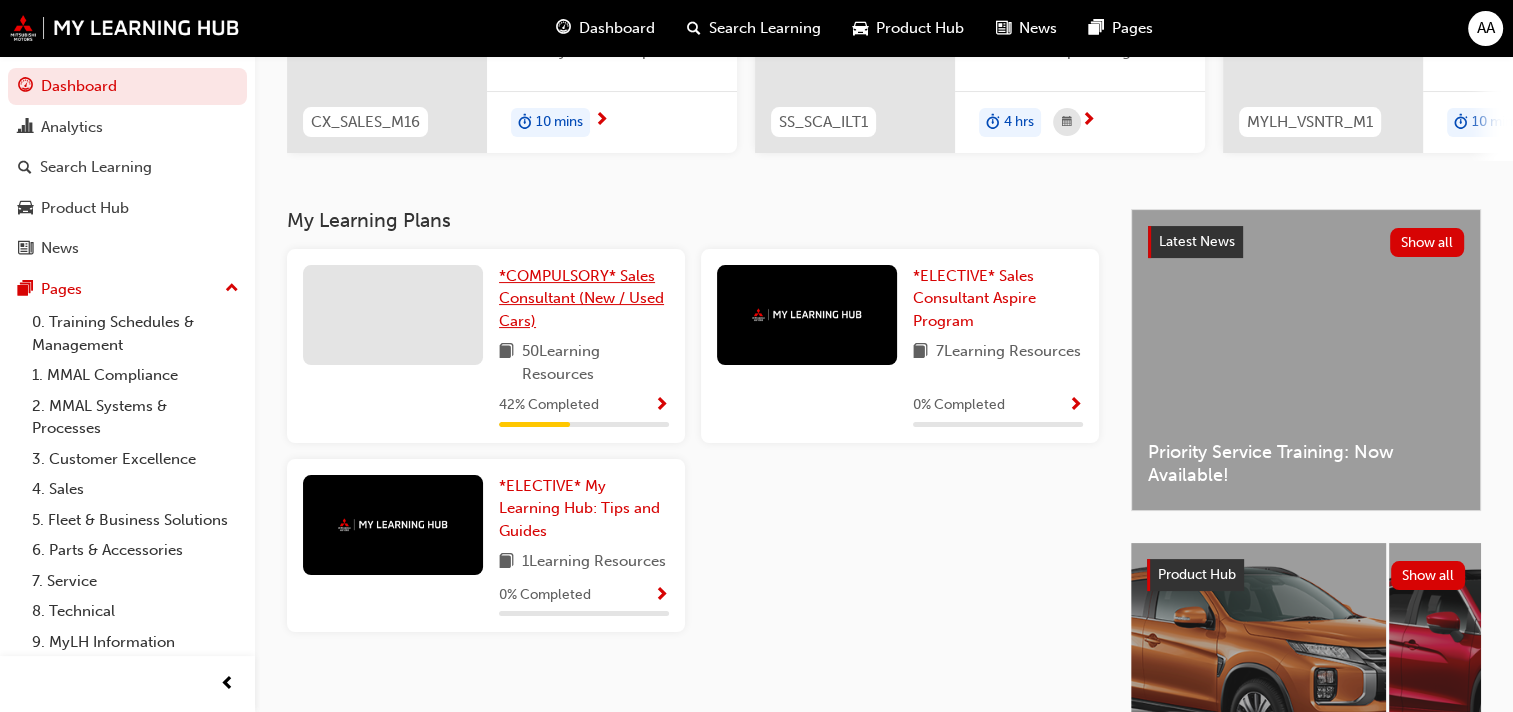 click on "*COMPULSORY* Sales Consultant (New / Used Cars)" at bounding box center [584, 299] 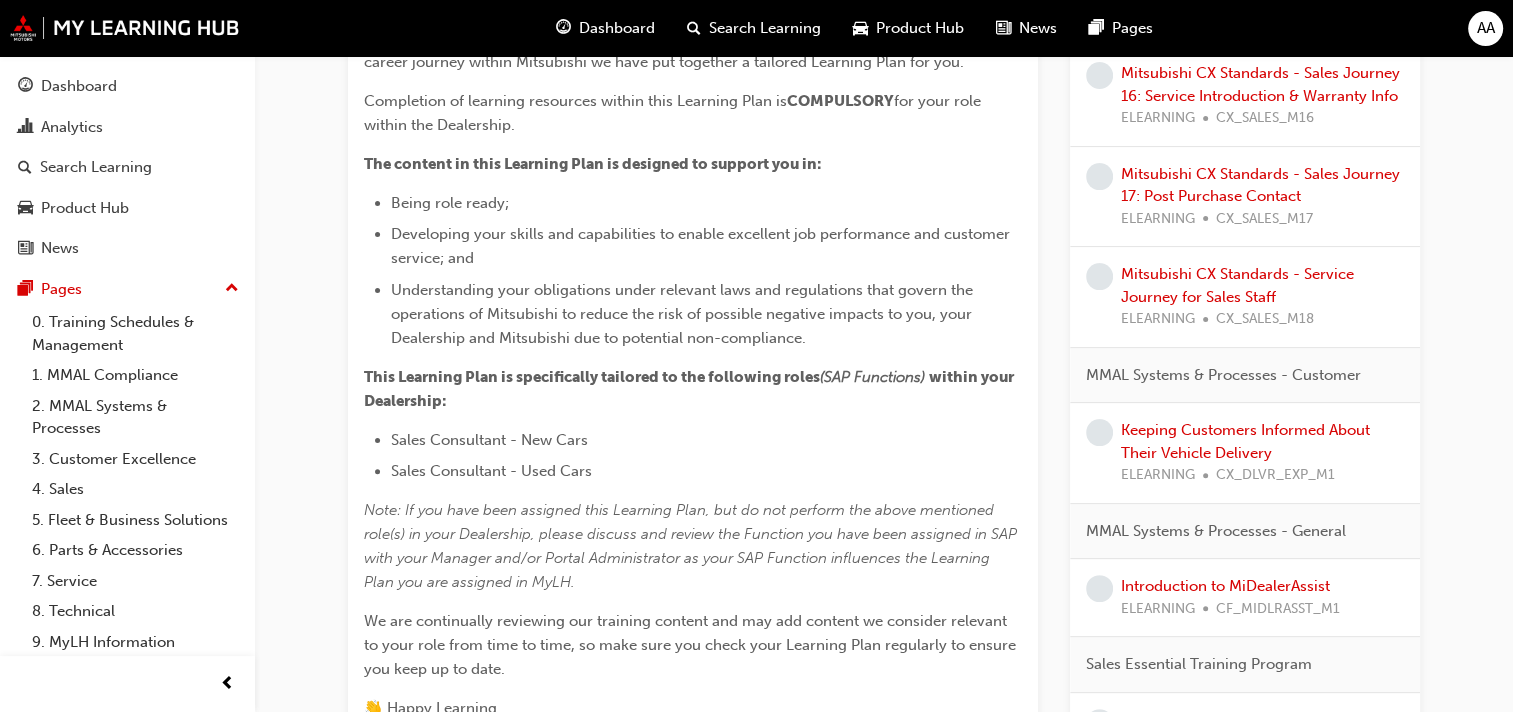 scroll, scrollTop: 0, scrollLeft: 0, axis: both 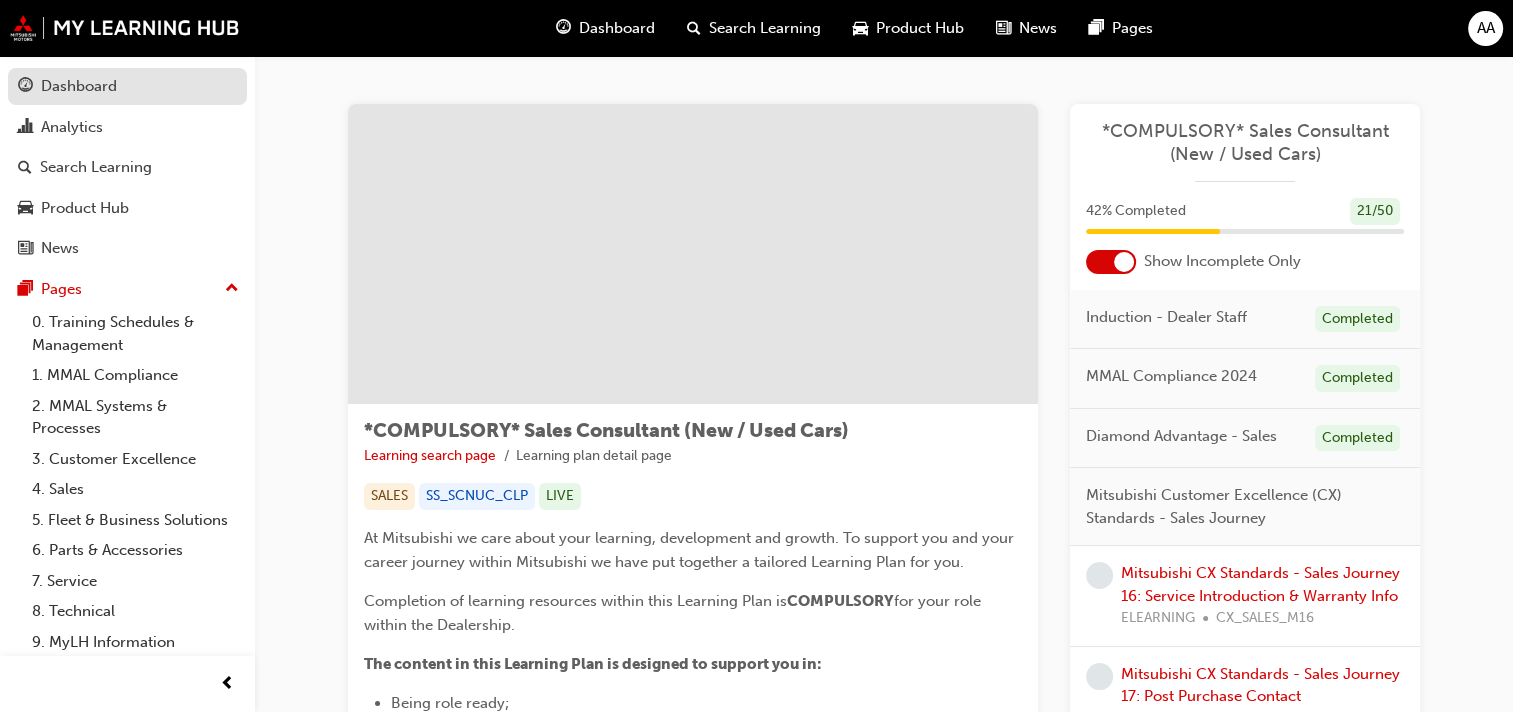 click on "Dashboard" at bounding box center [79, 86] 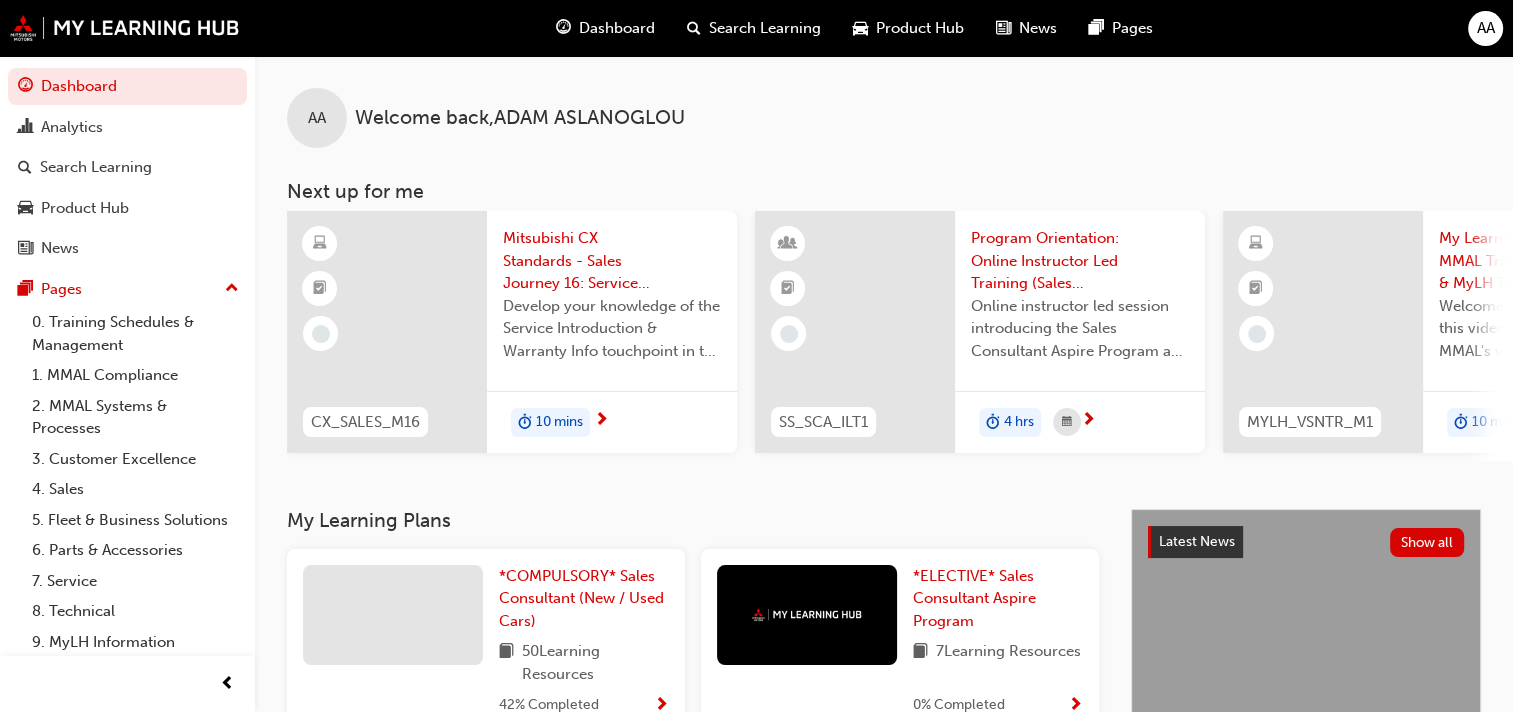 click on "10 mins" at bounding box center (559, 422) 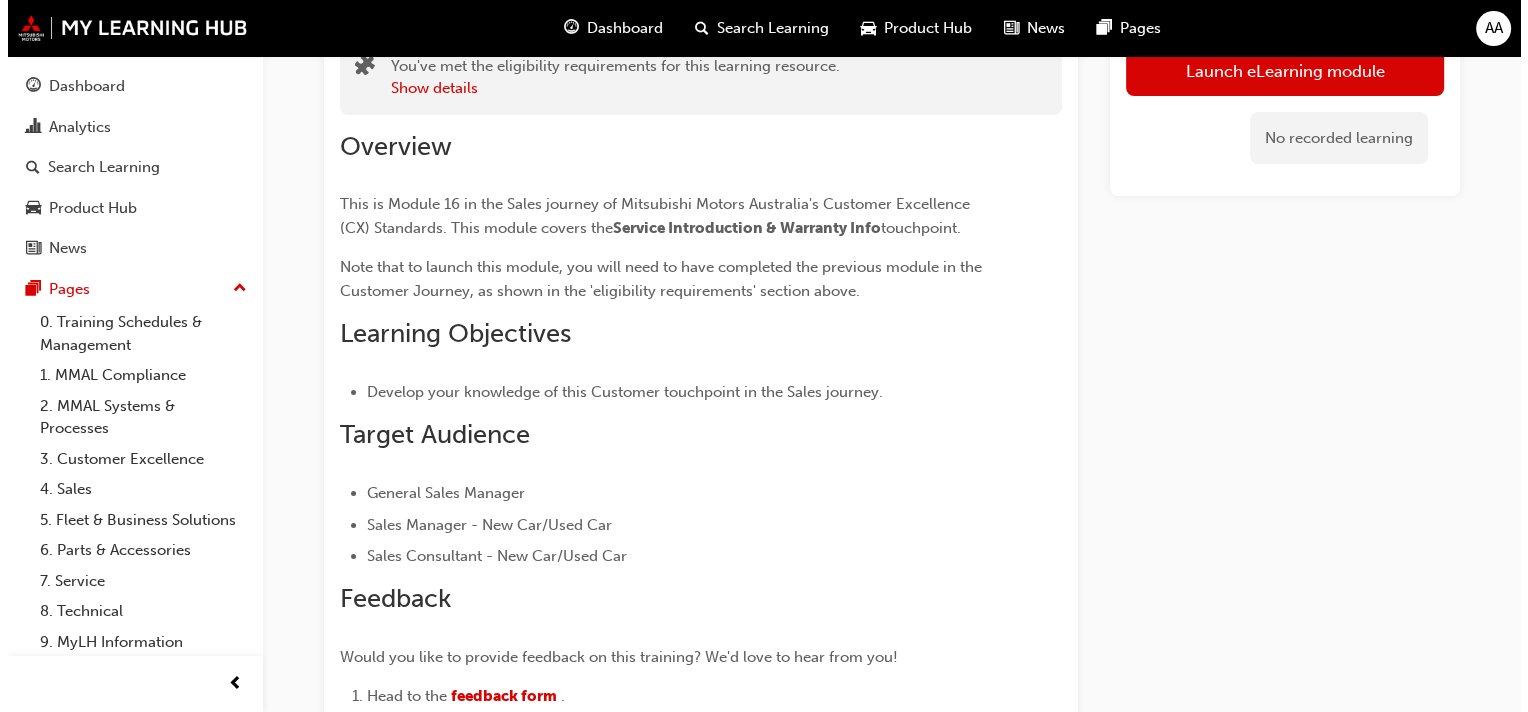 scroll, scrollTop: 0, scrollLeft: 0, axis: both 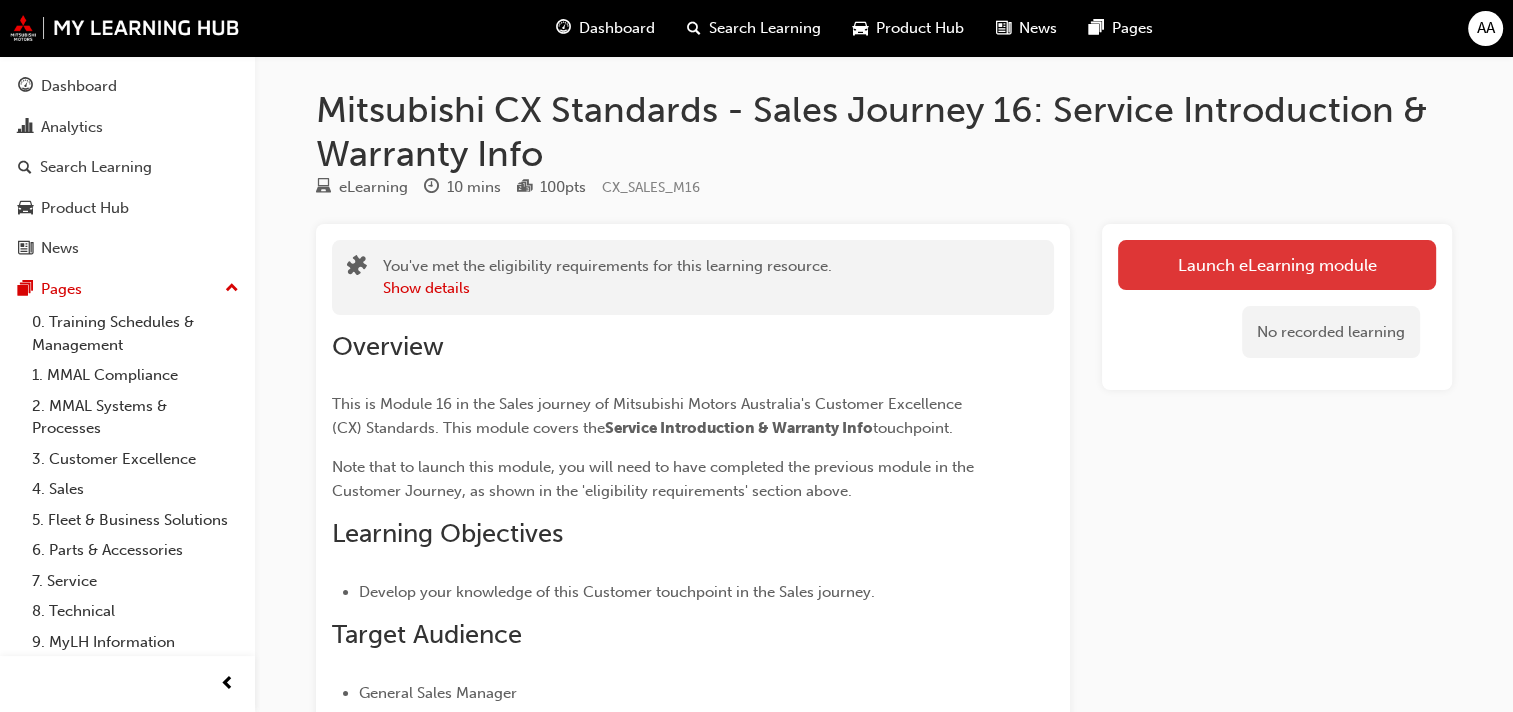 click on "Launch eLearning module" at bounding box center [1277, 265] 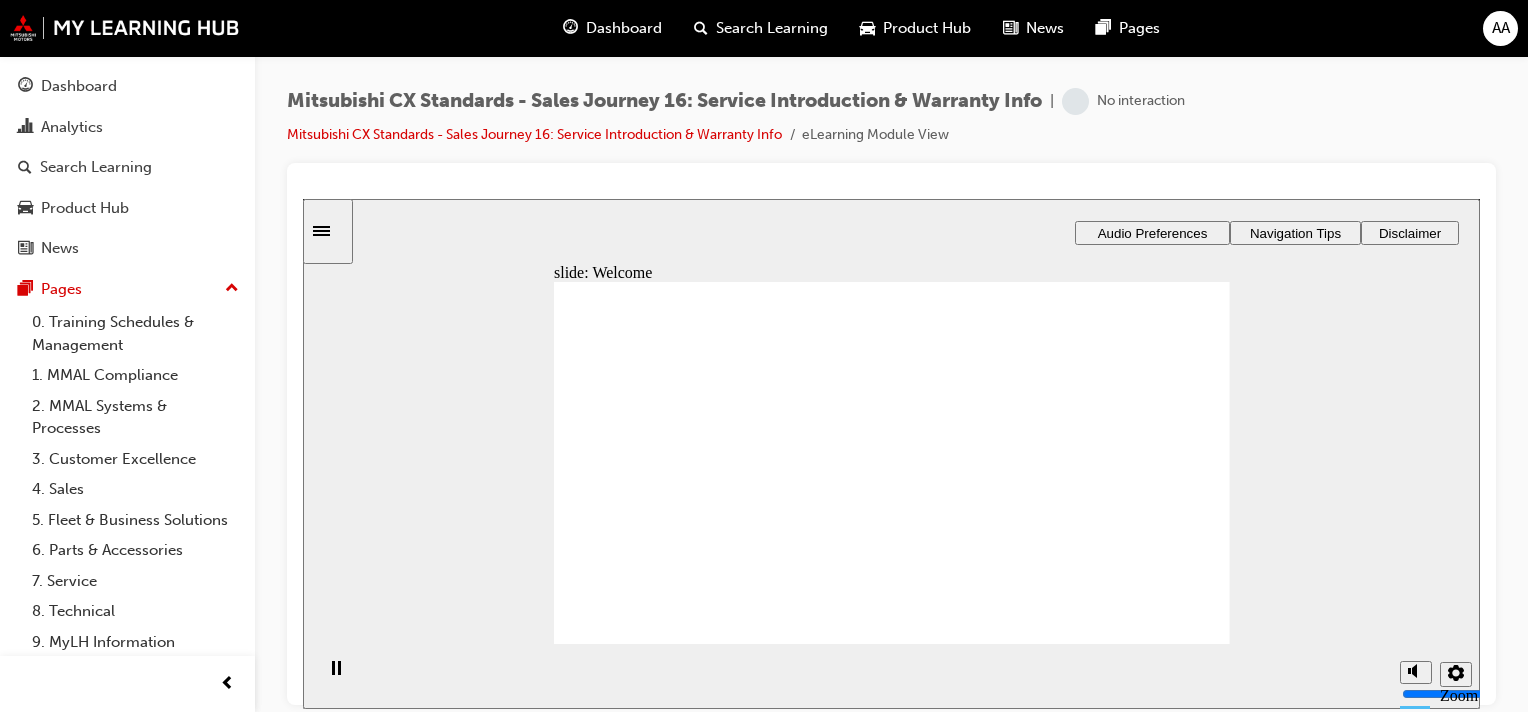 scroll, scrollTop: 0, scrollLeft: 0, axis: both 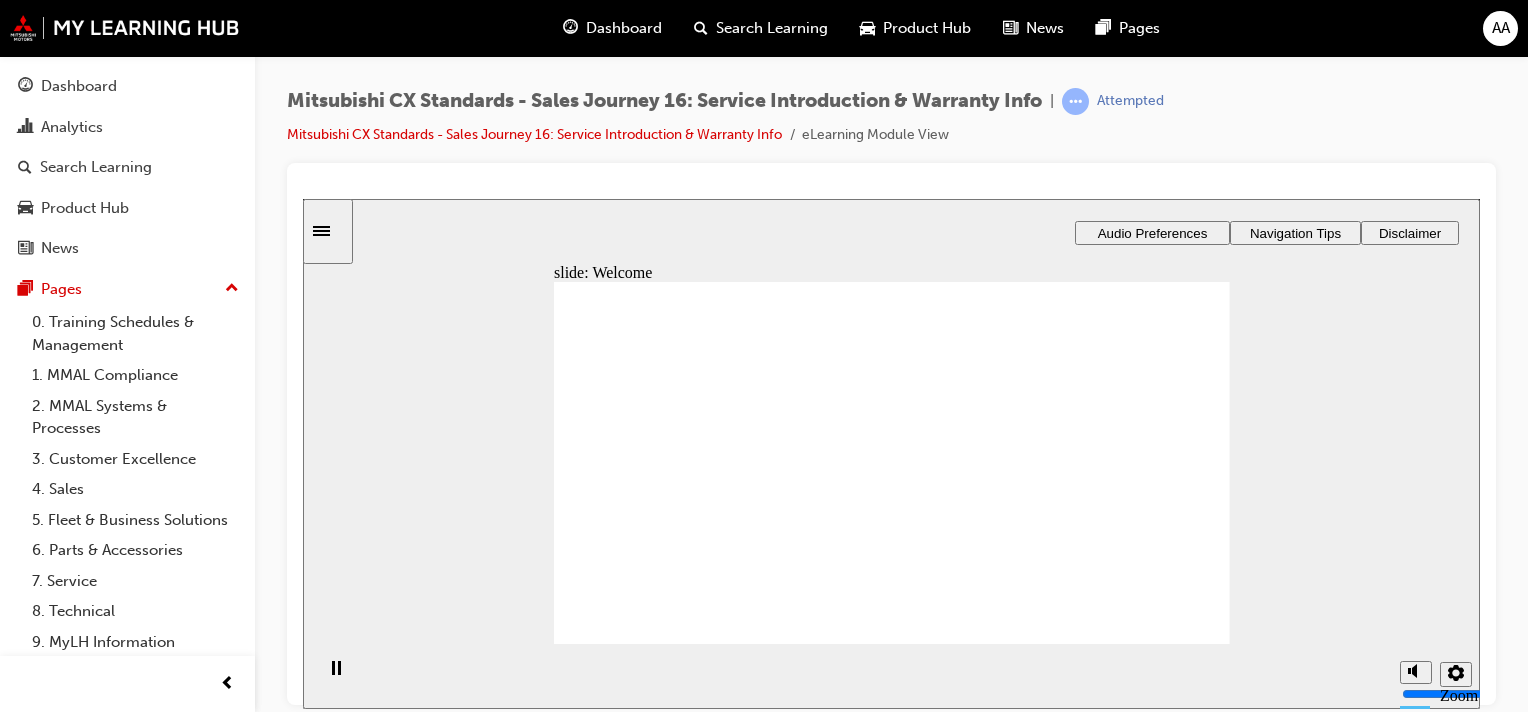 click 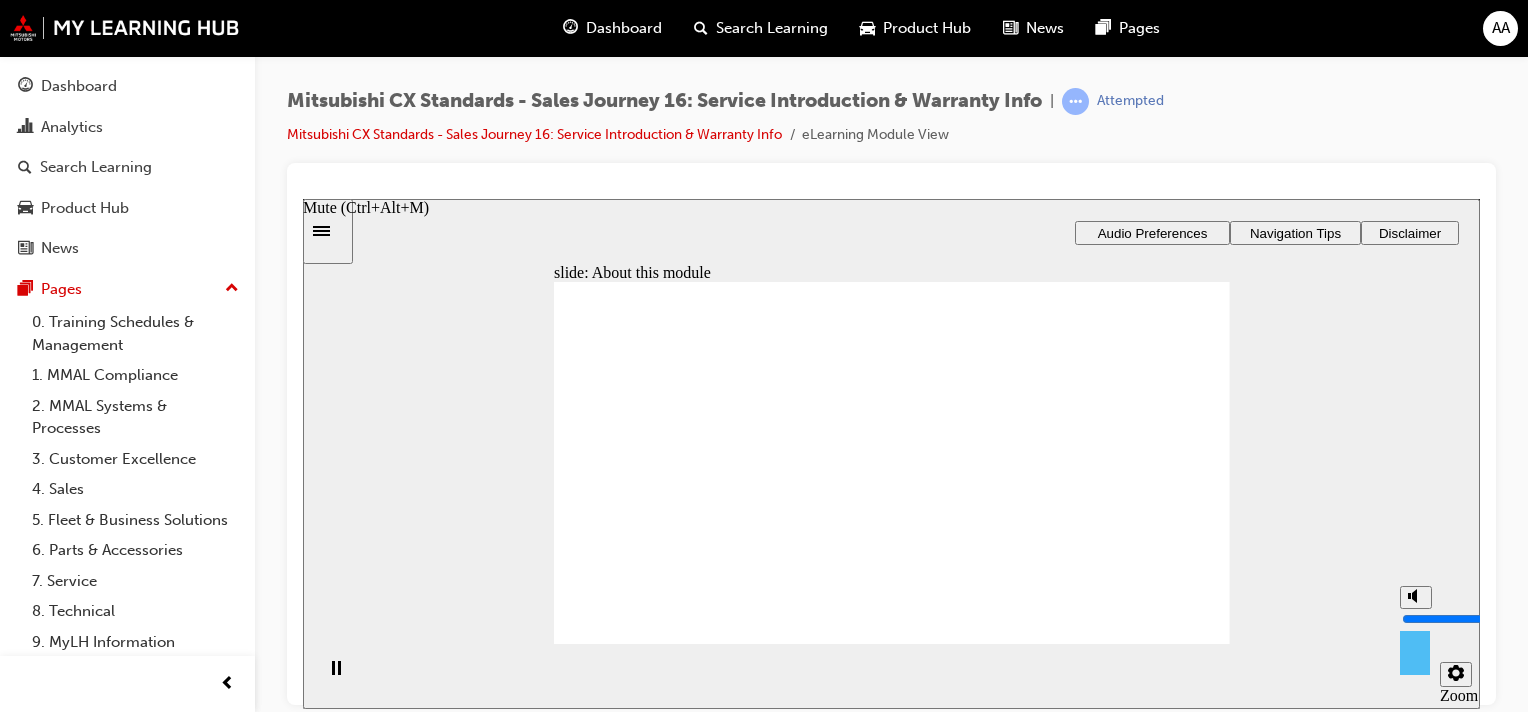 click 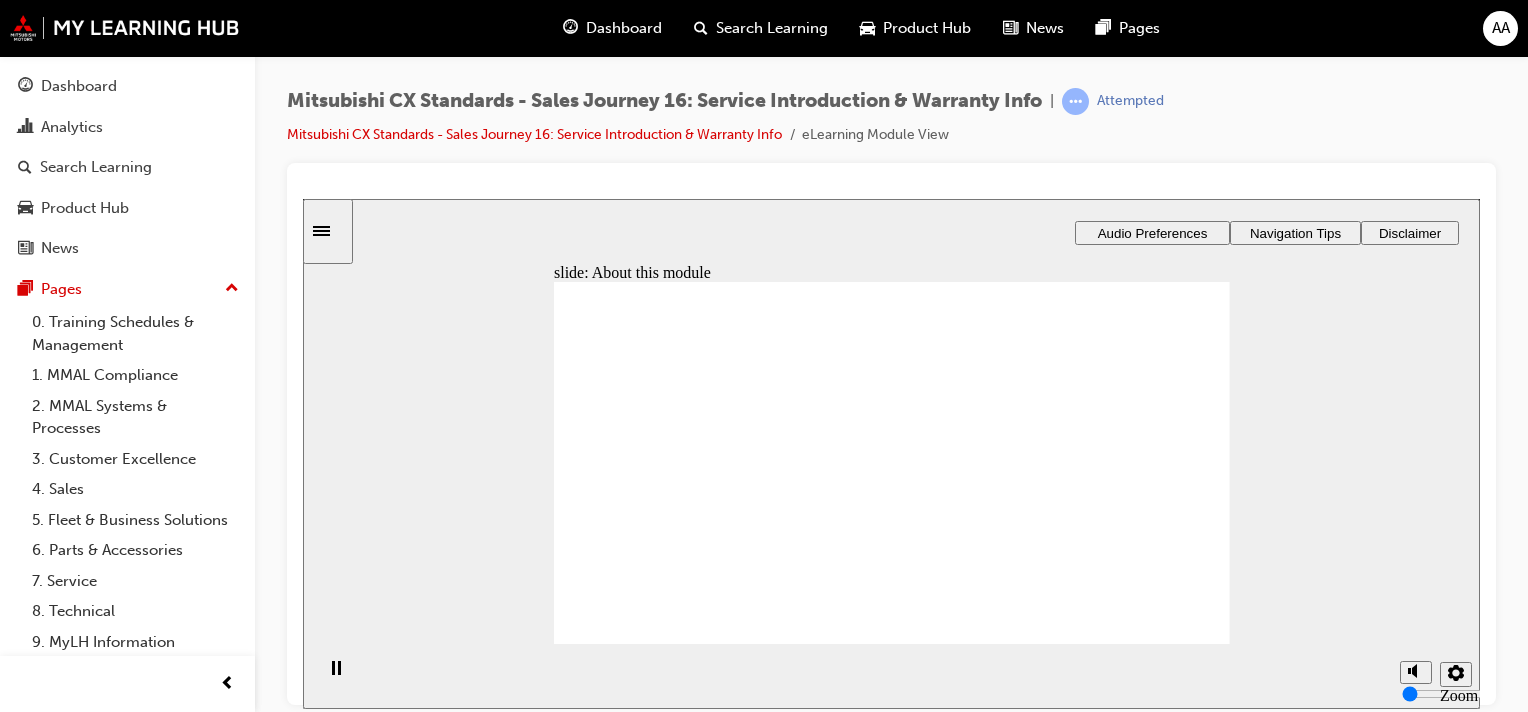 drag, startPoint x: 1153, startPoint y: 612, endPoint x: 1166, endPoint y: 610, distance: 13.152946 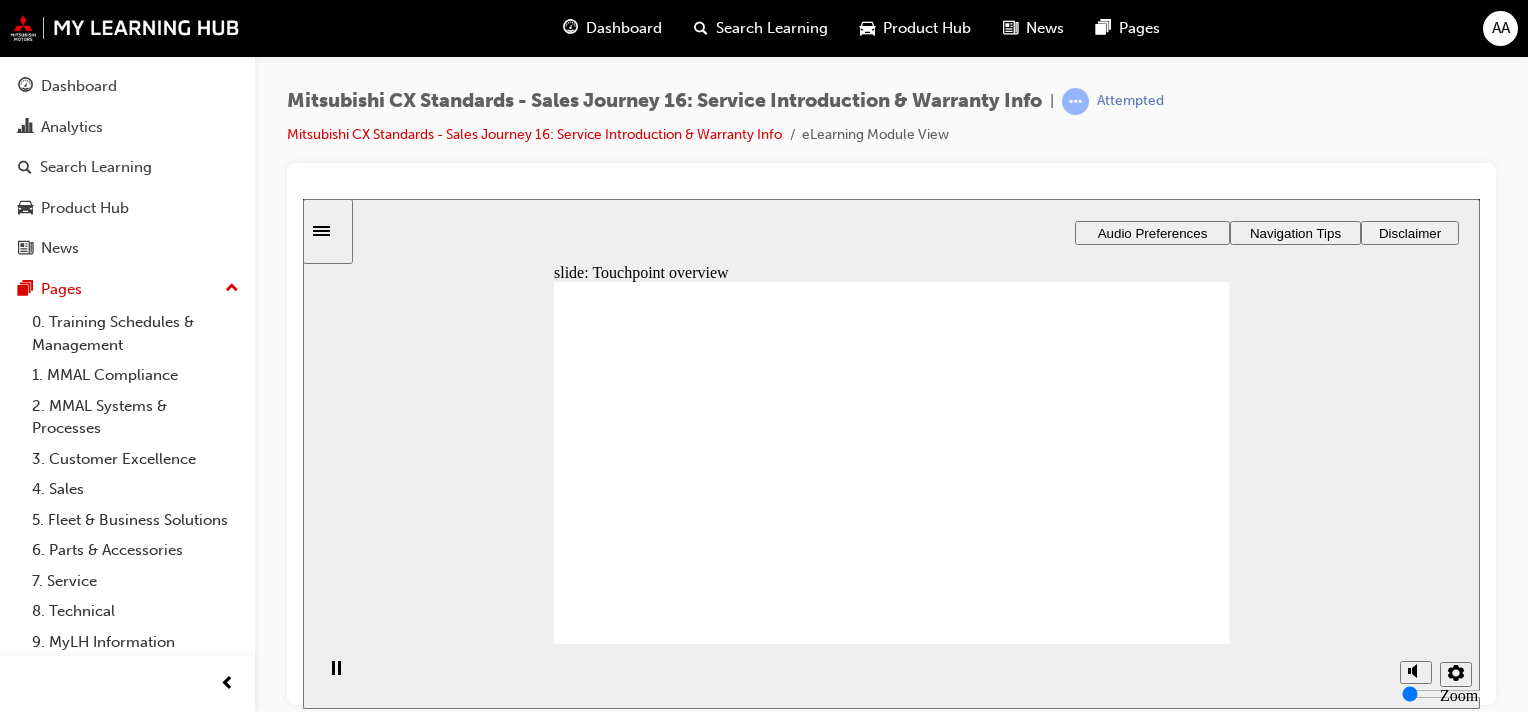 click 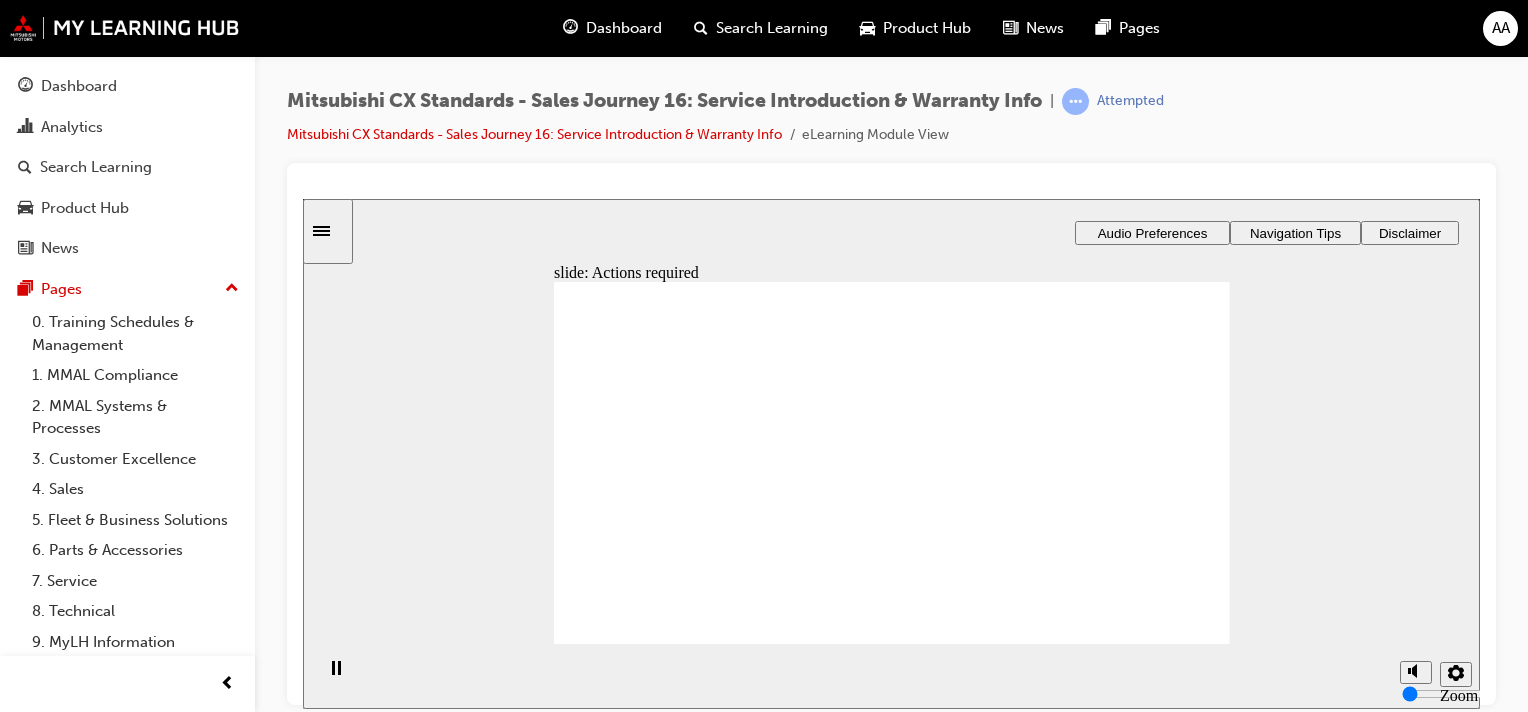 click 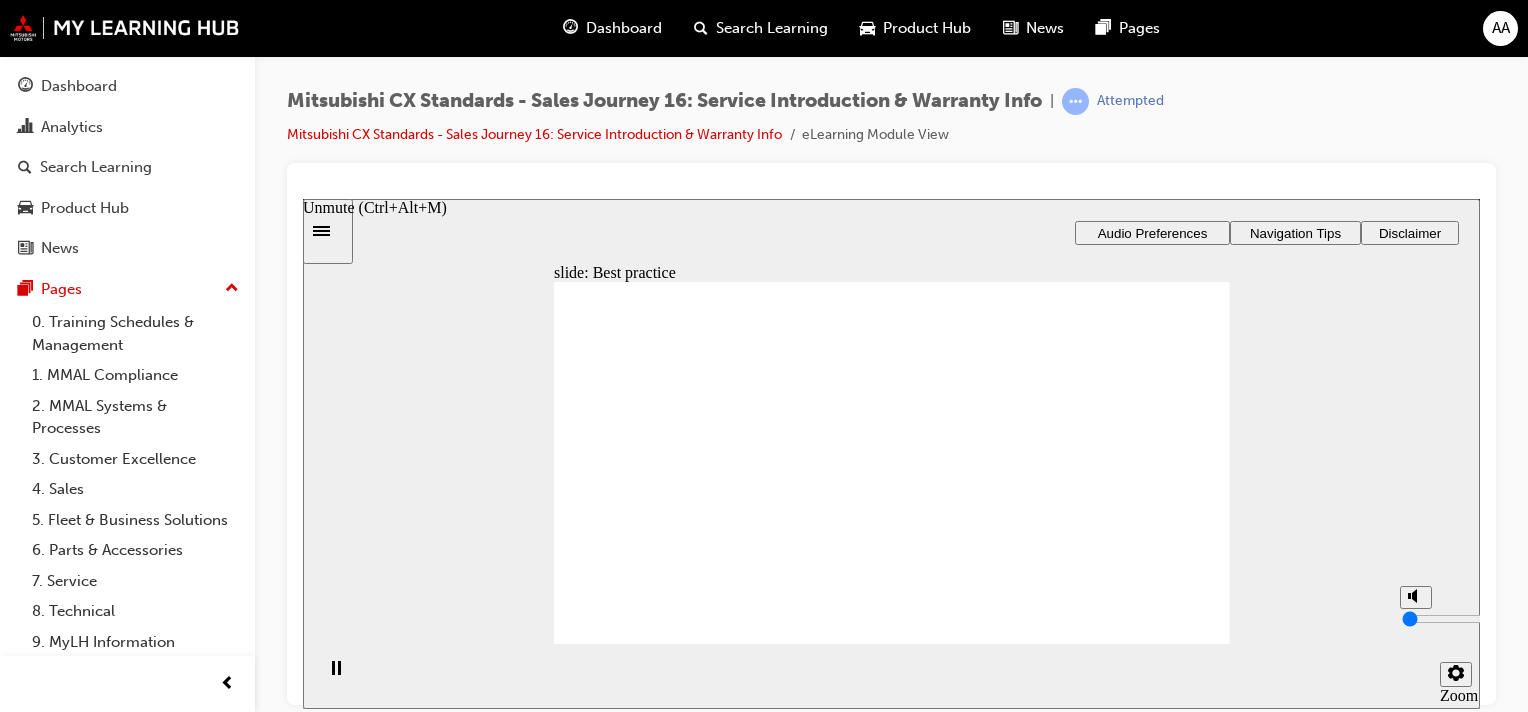 click 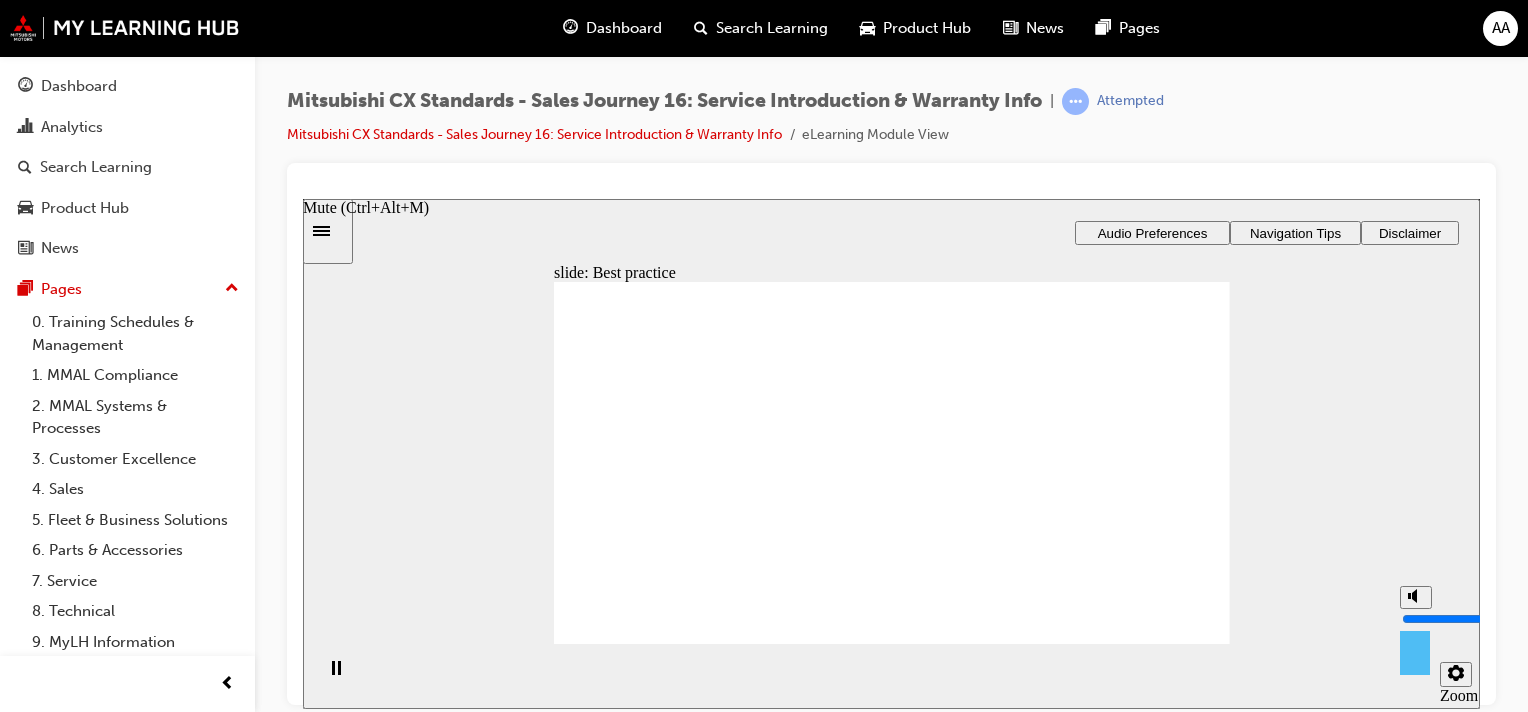 click 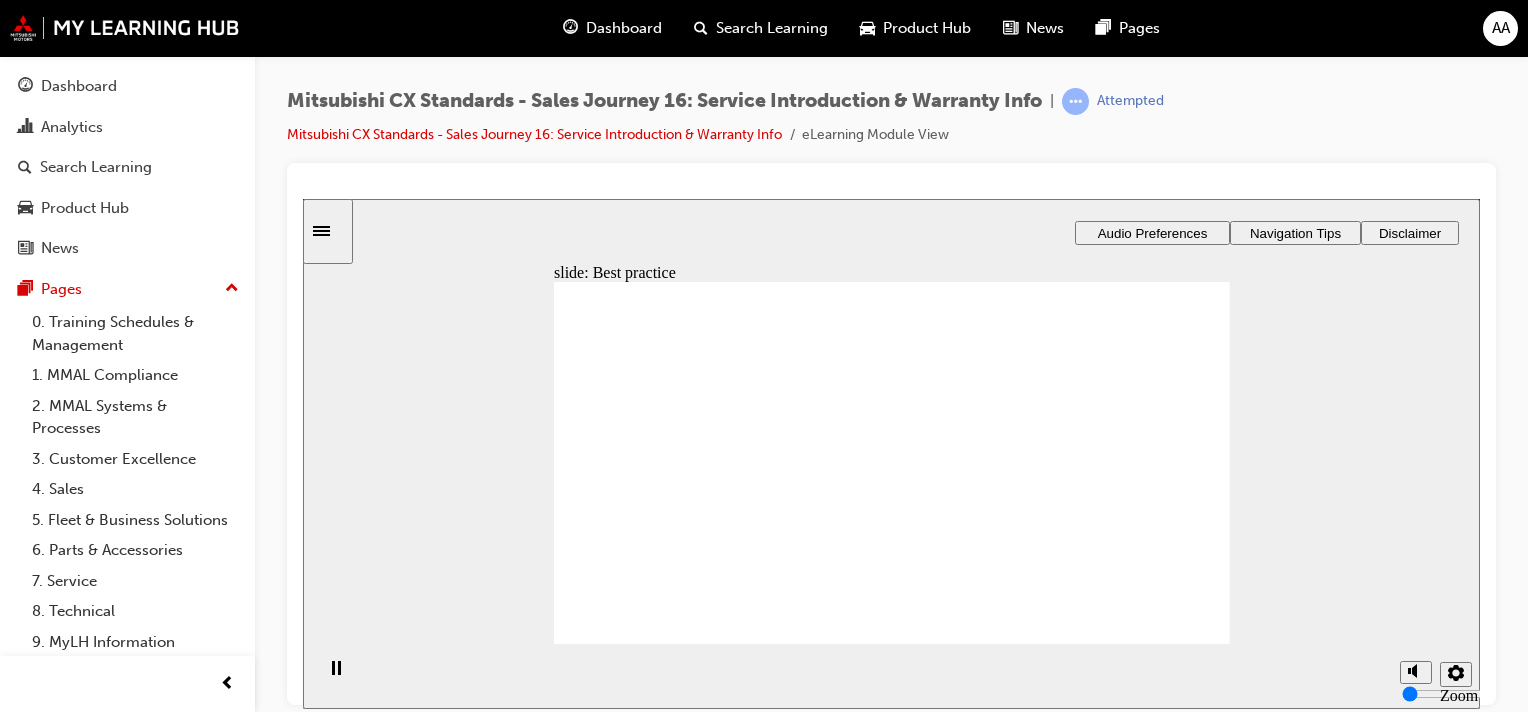 click 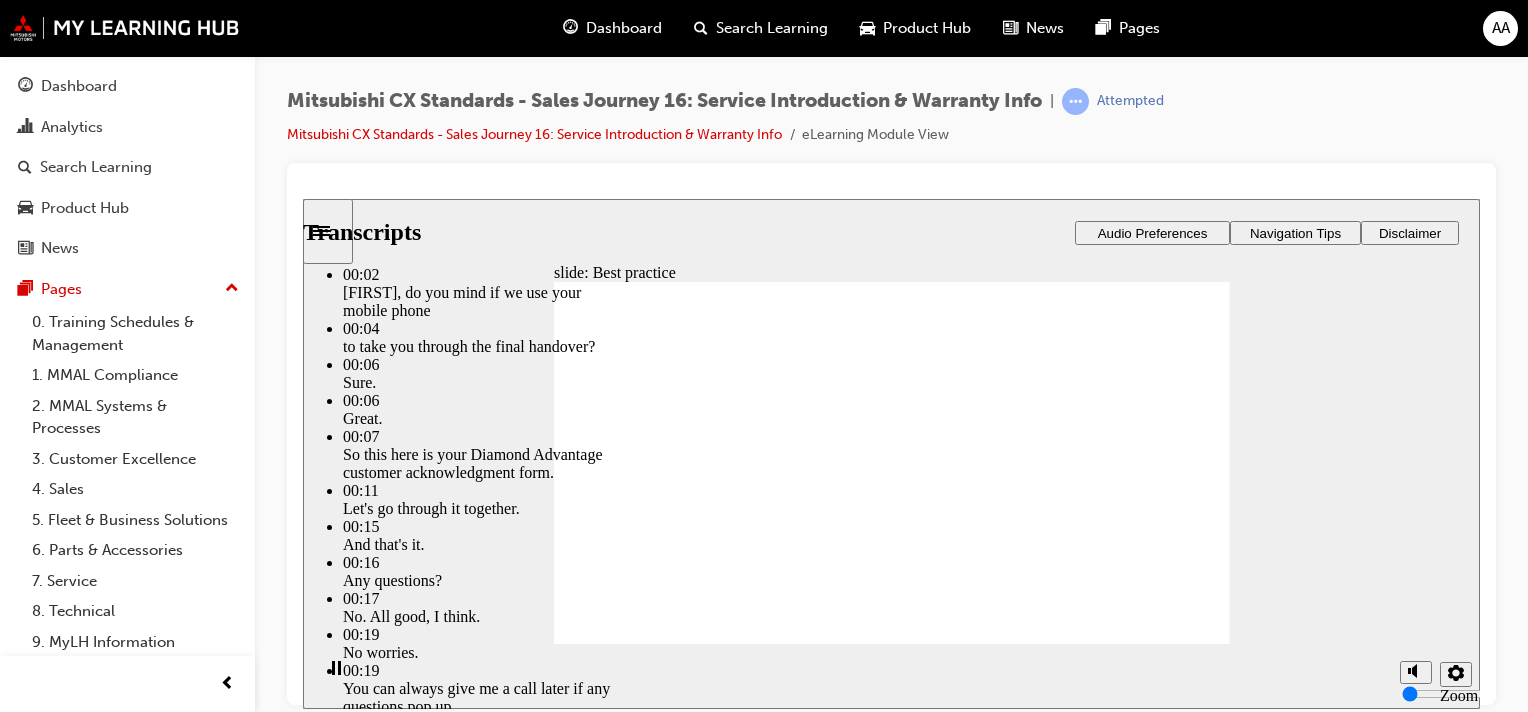 click at bounding box center [892, 3100] 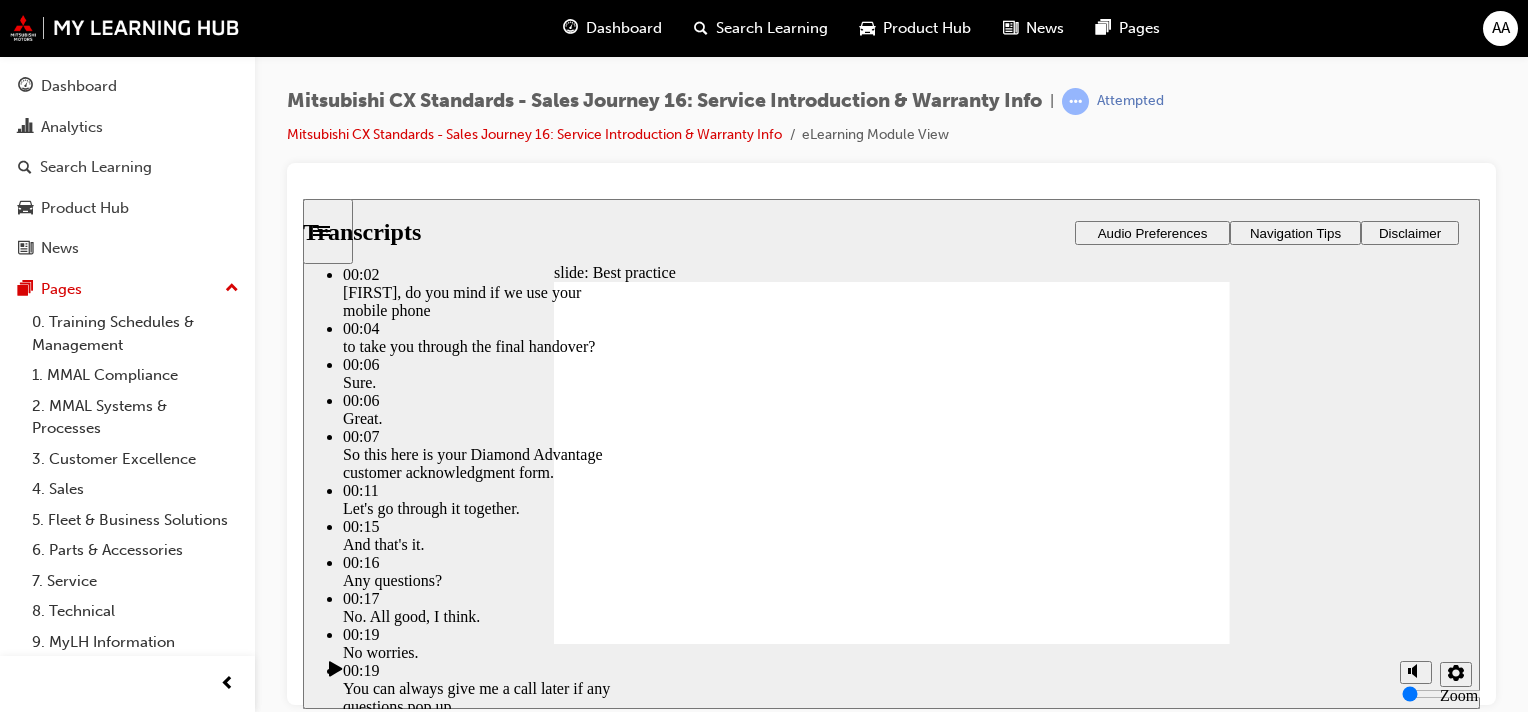 click 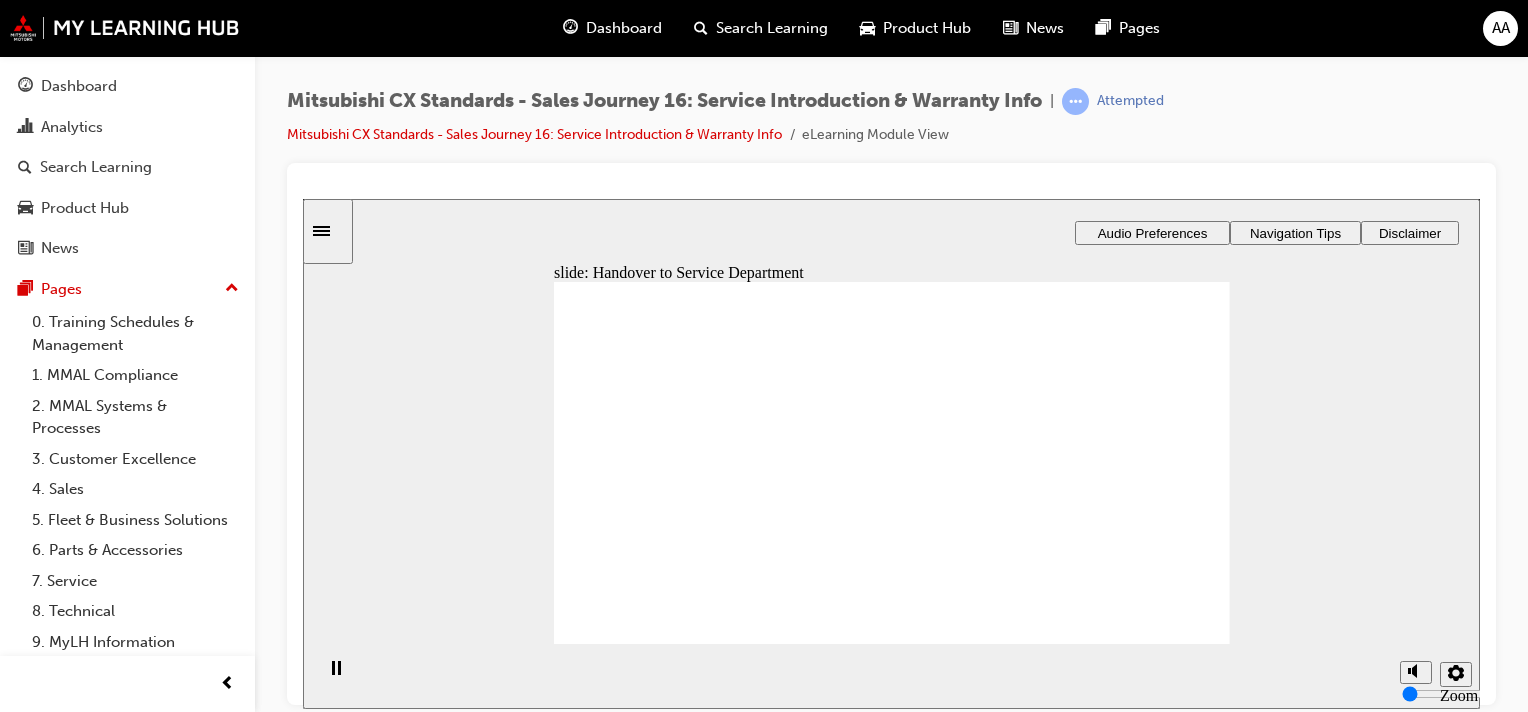 drag, startPoint x: 652, startPoint y: 520, endPoint x: 884, endPoint y: 359, distance: 282.39157 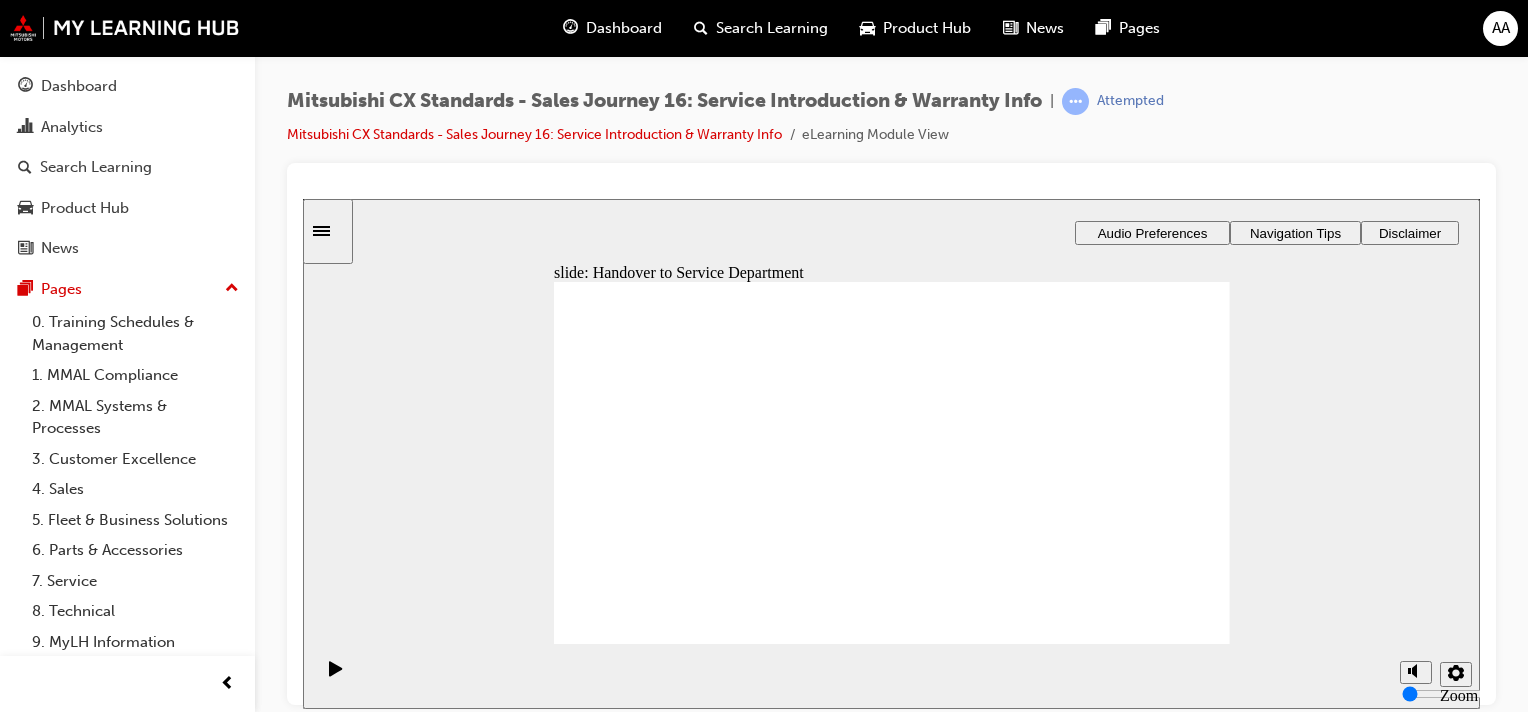 click 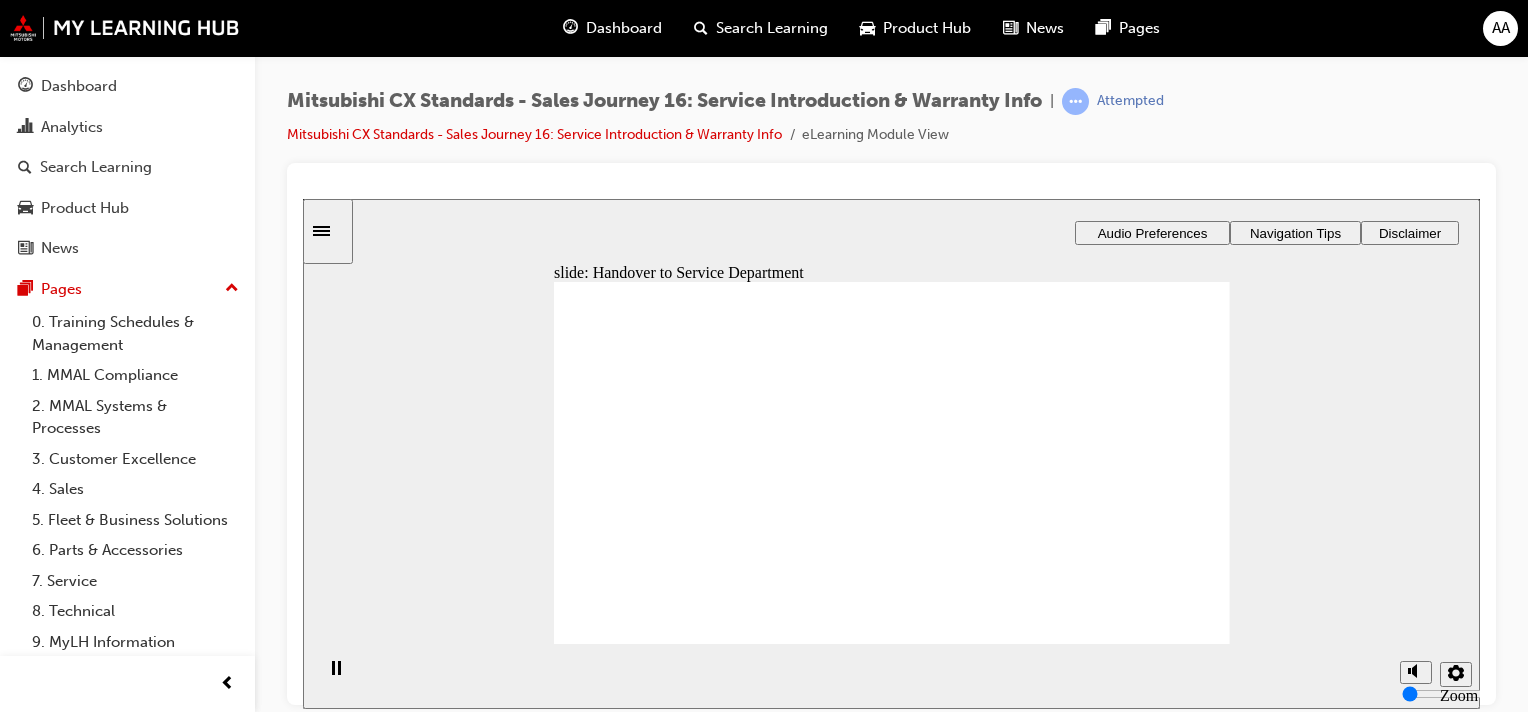 drag, startPoint x: 1191, startPoint y: 602, endPoint x: 1189, endPoint y: 588, distance: 14.142136 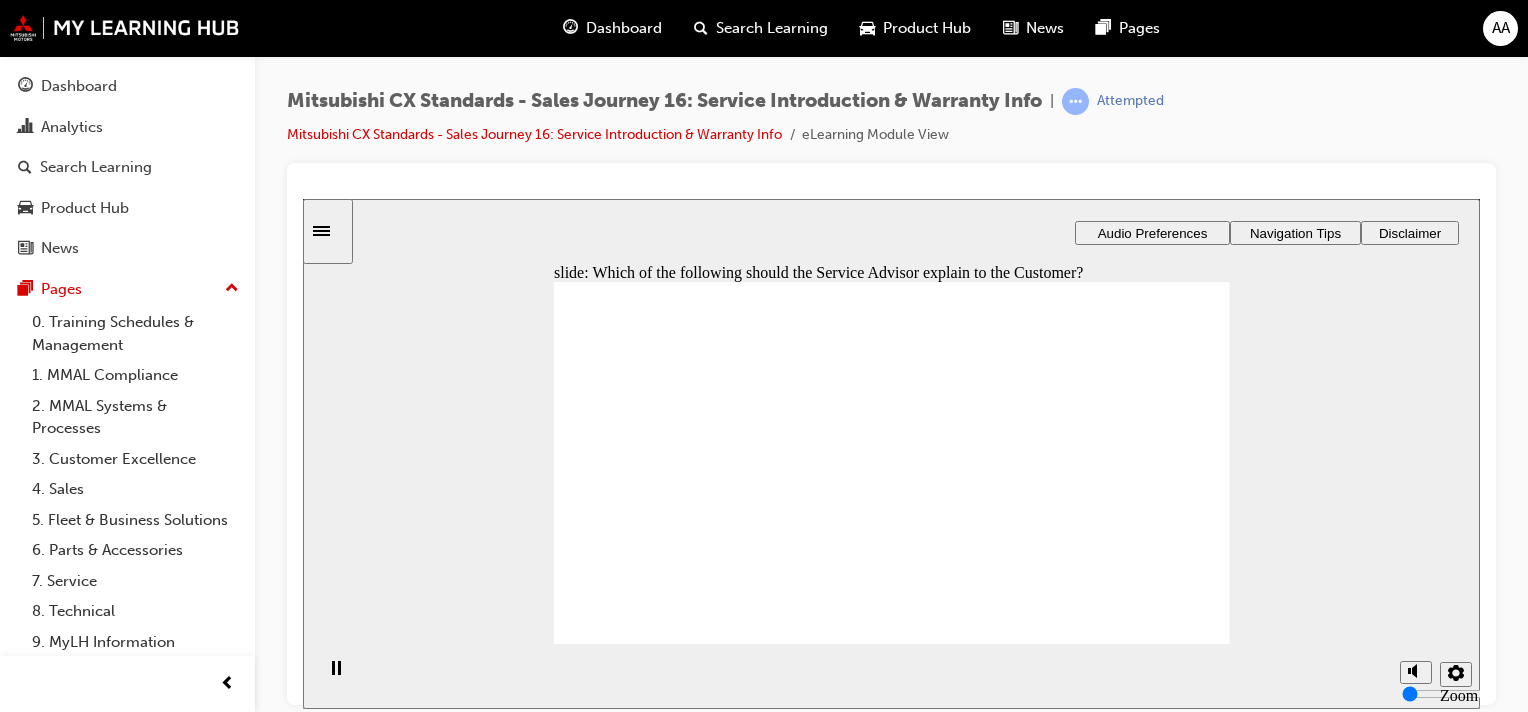 checkbox on "true" 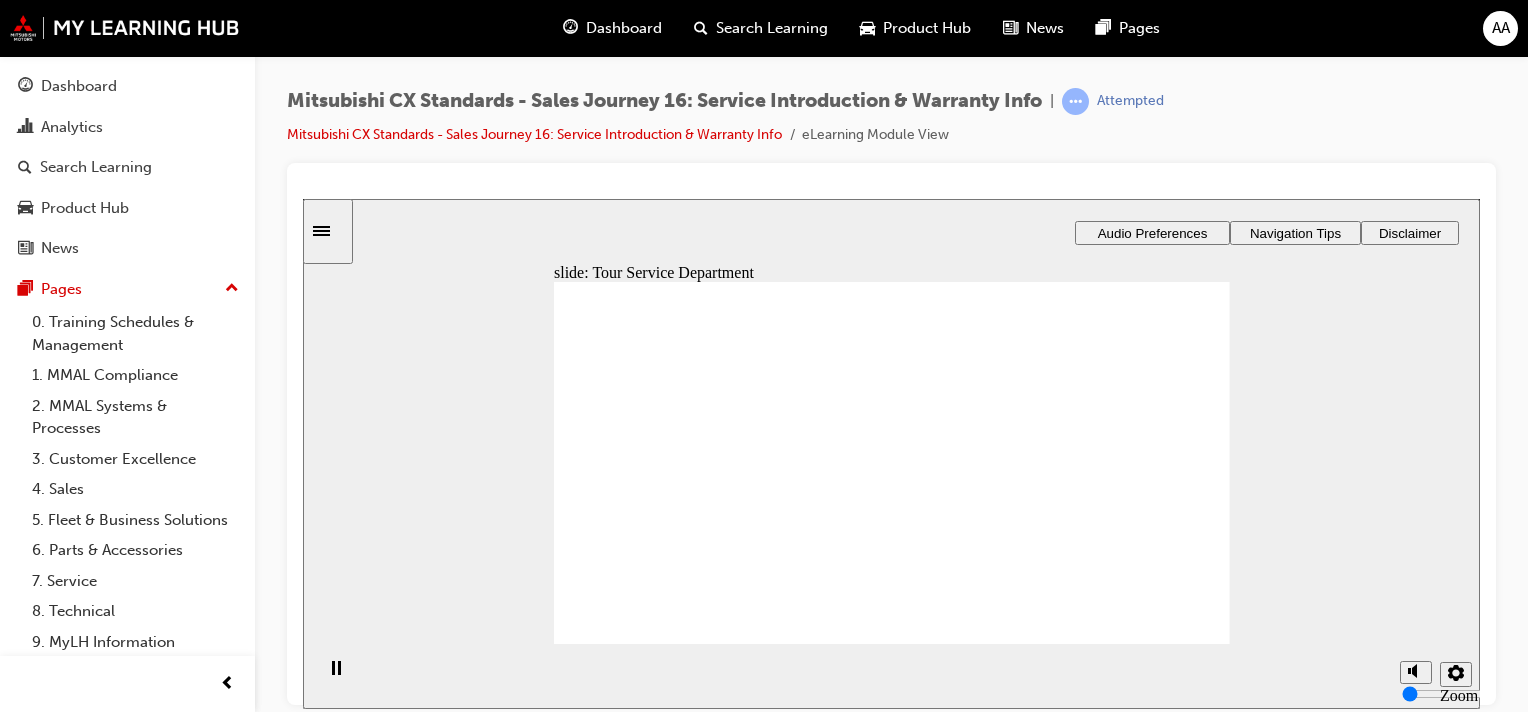 drag, startPoint x: 858, startPoint y: 492, endPoint x: 1118, endPoint y: 402, distance: 275.13632 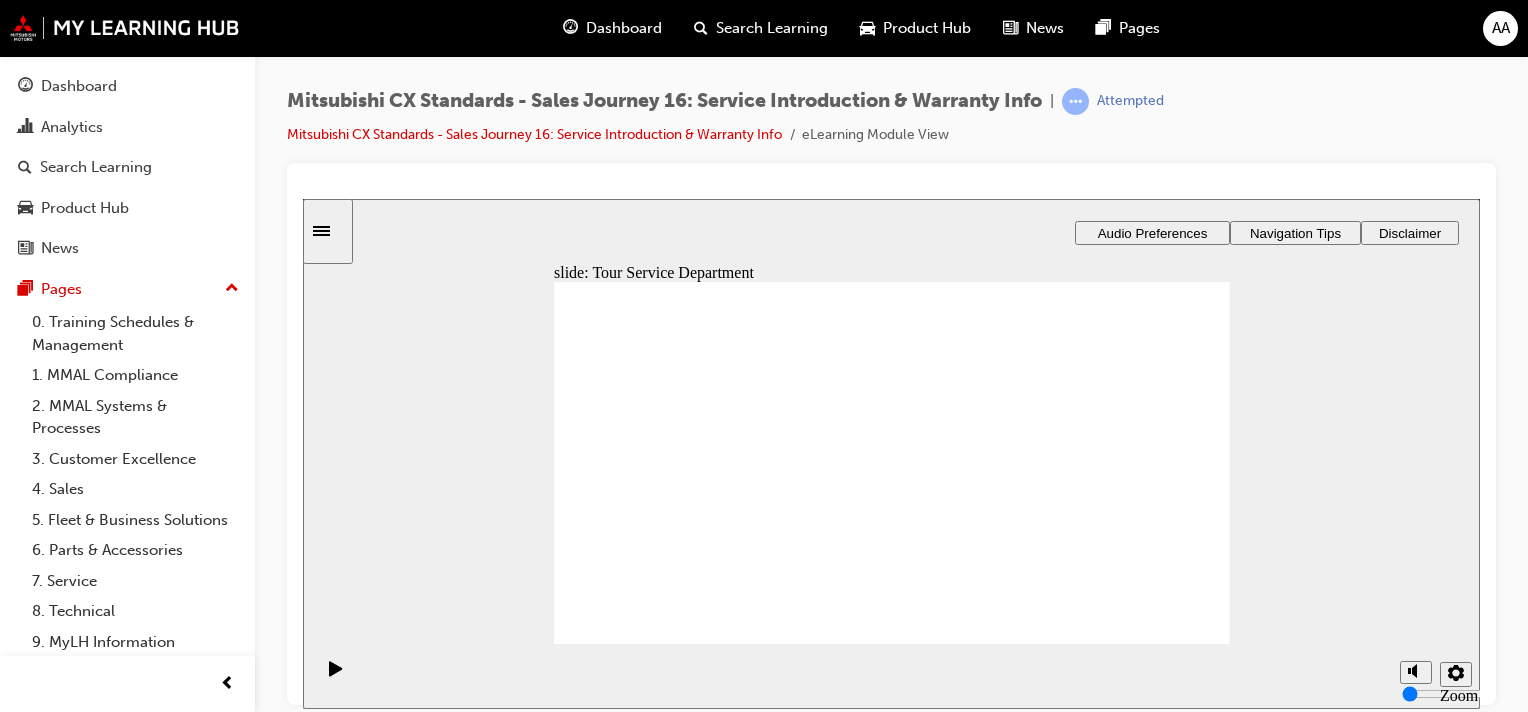 drag, startPoint x: 652, startPoint y: 519, endPoint x: 839, endPoint y: 486, distance: 189.88943 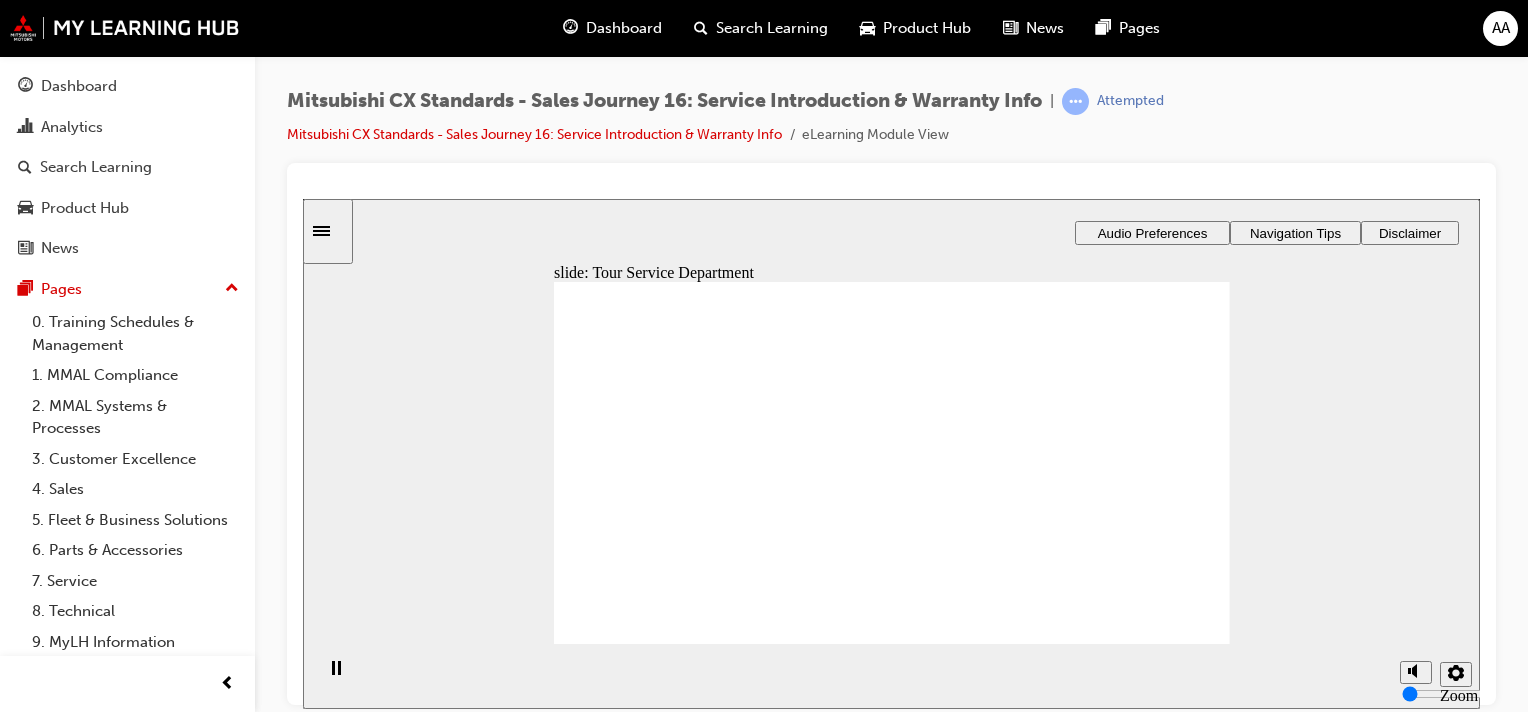 click 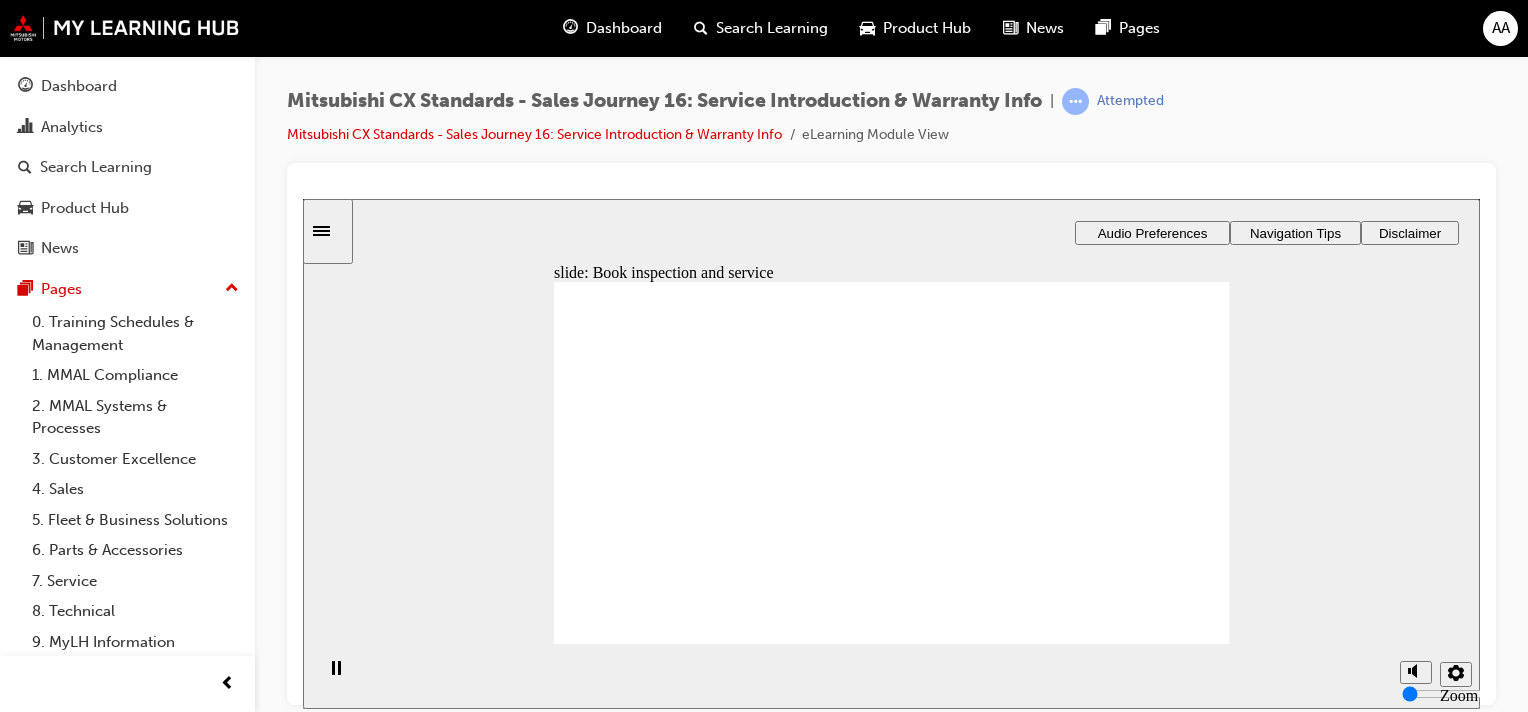 drag, startPoint x: 677, startPoint y: 510, endPoint x: 816, endPoint y: 392, distance: 182.3321 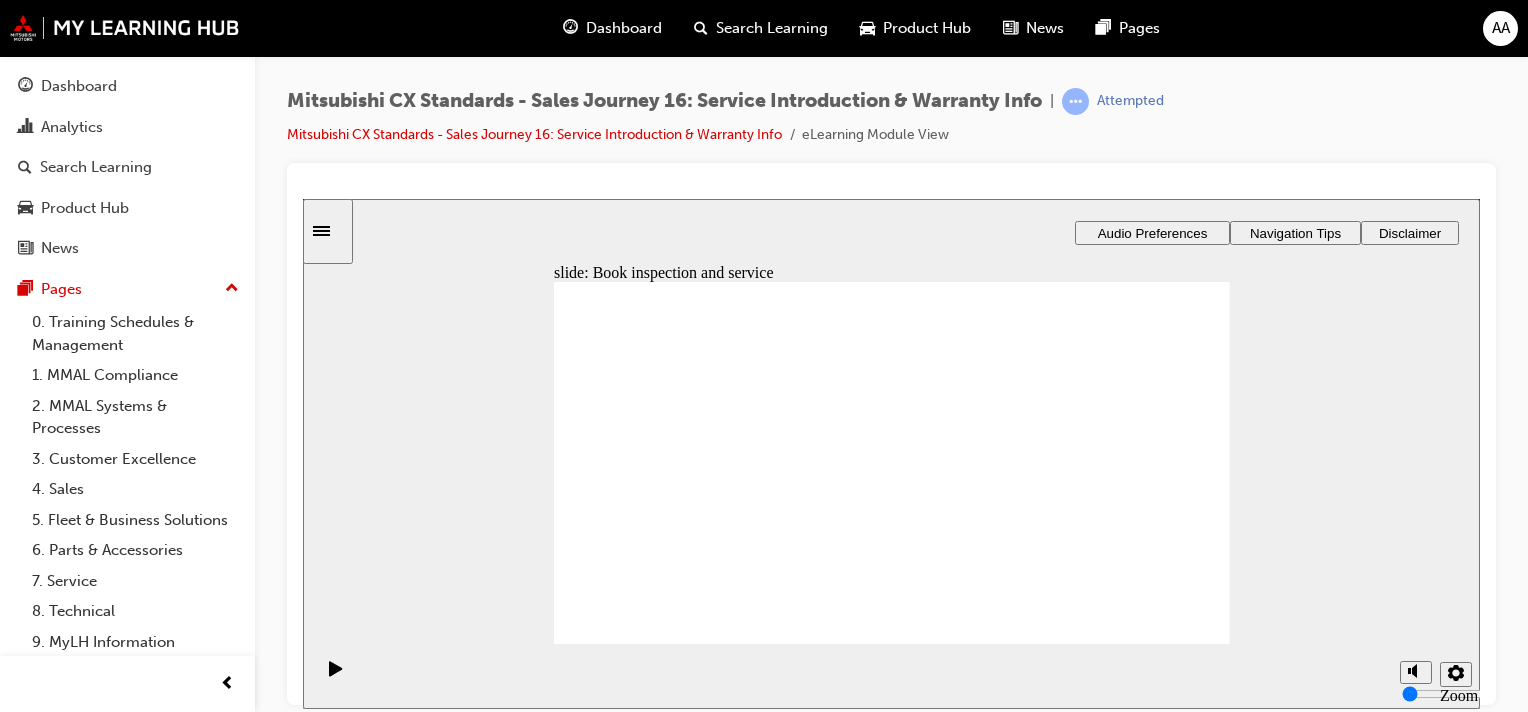 click 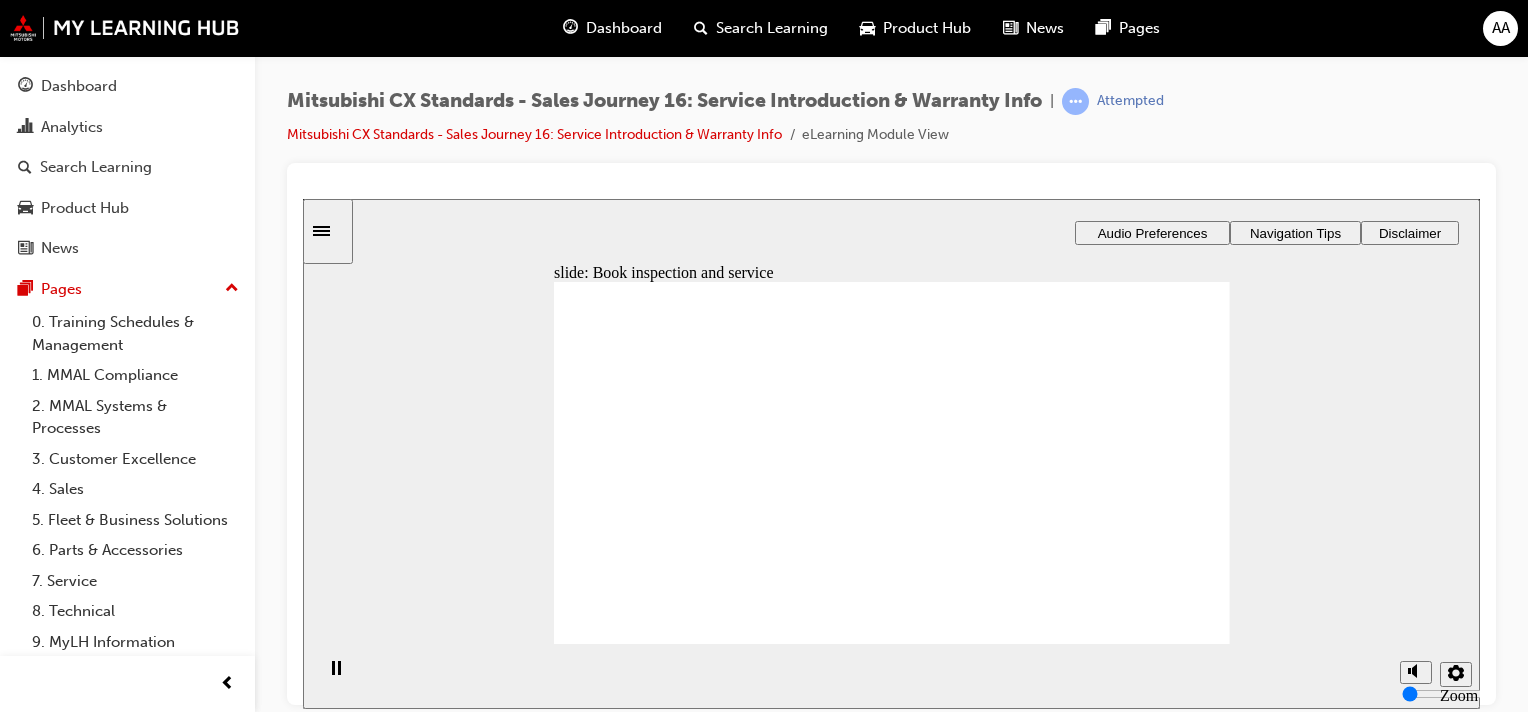 click 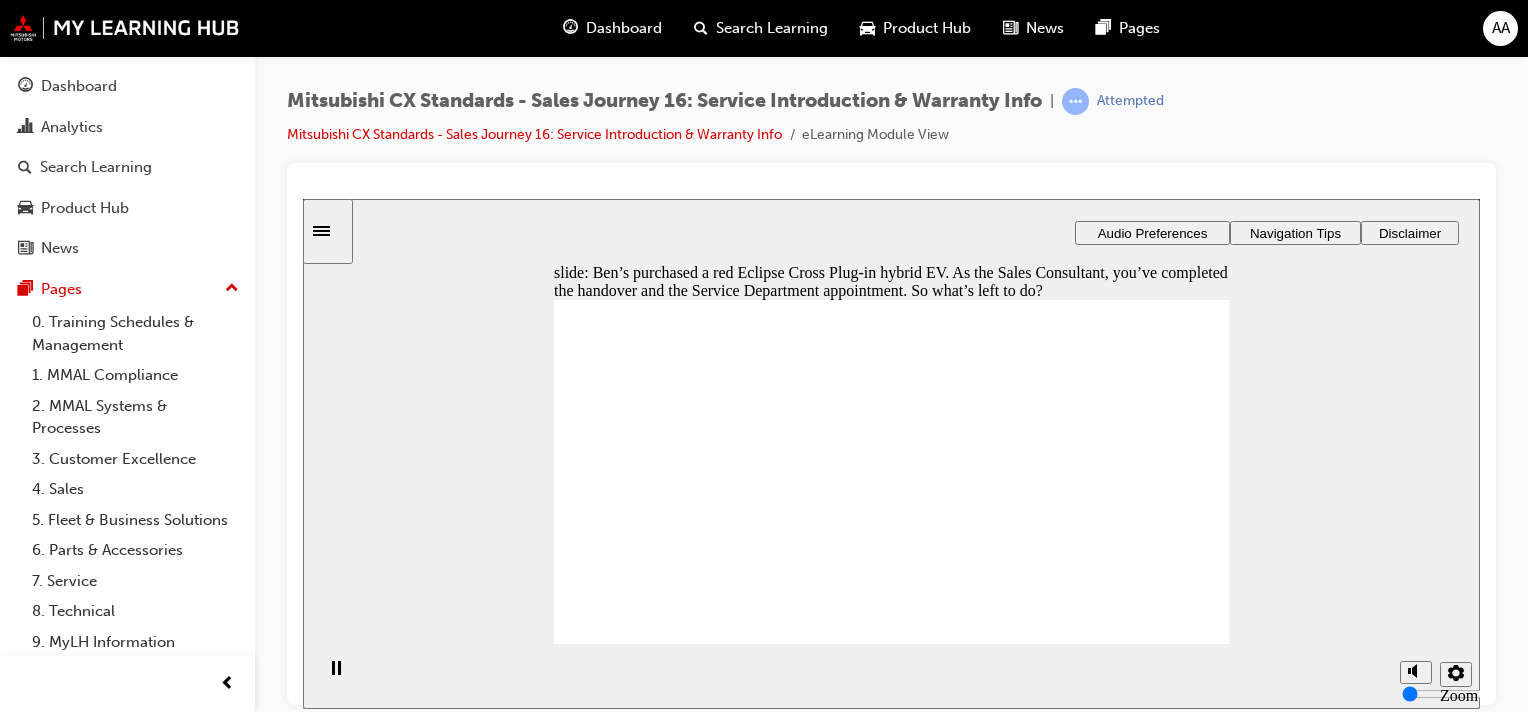 click 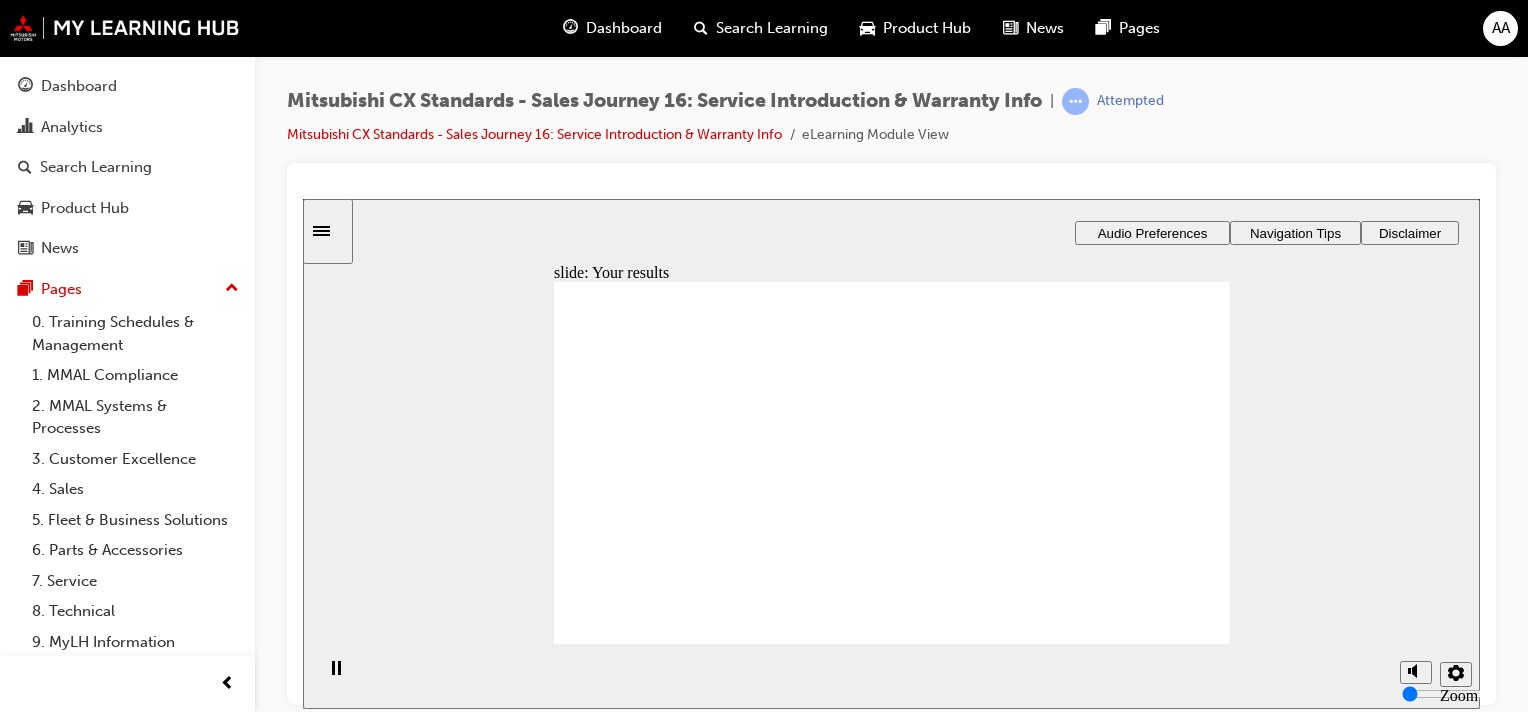 click 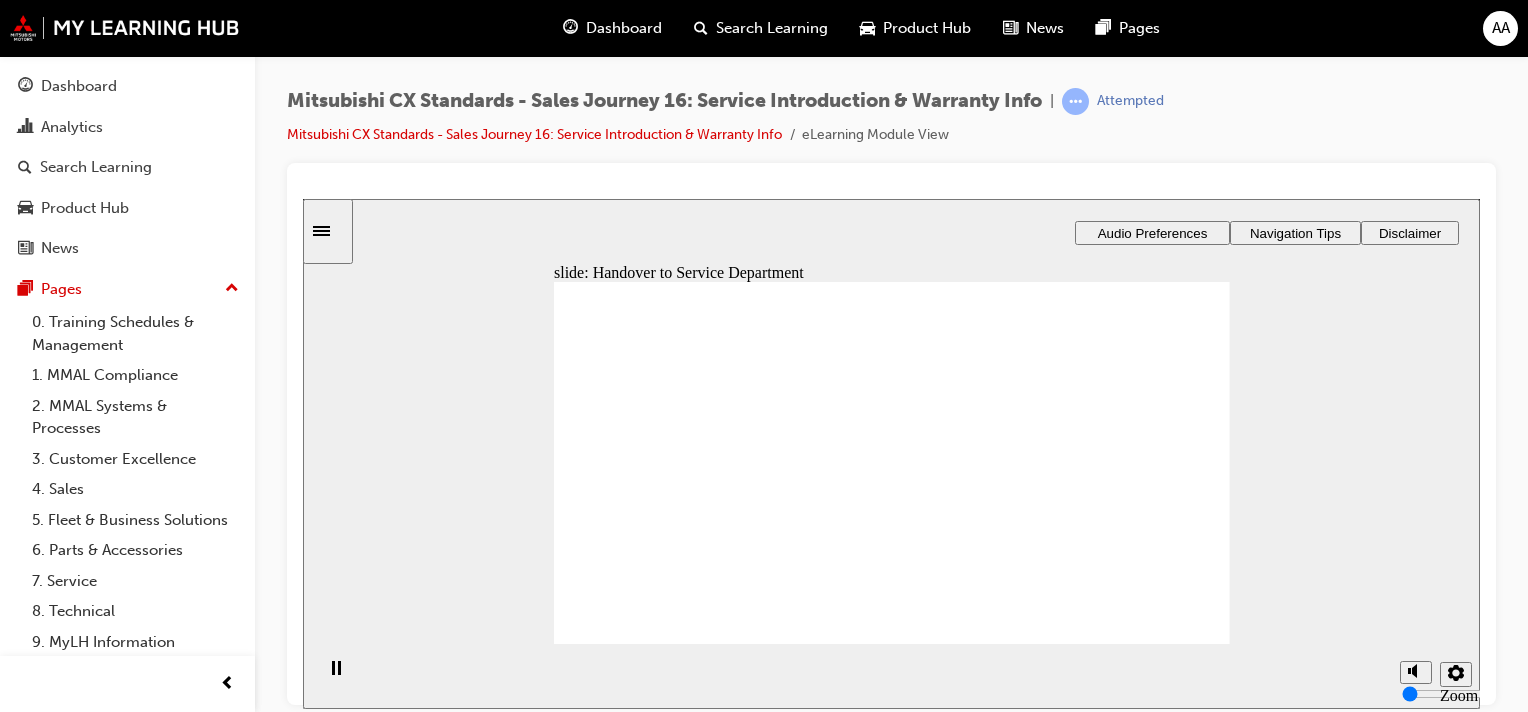 drag, startPoint x: 636, startPoint y: 514, endPoint x: 794, endPoint y: 403, distance: 193.09325 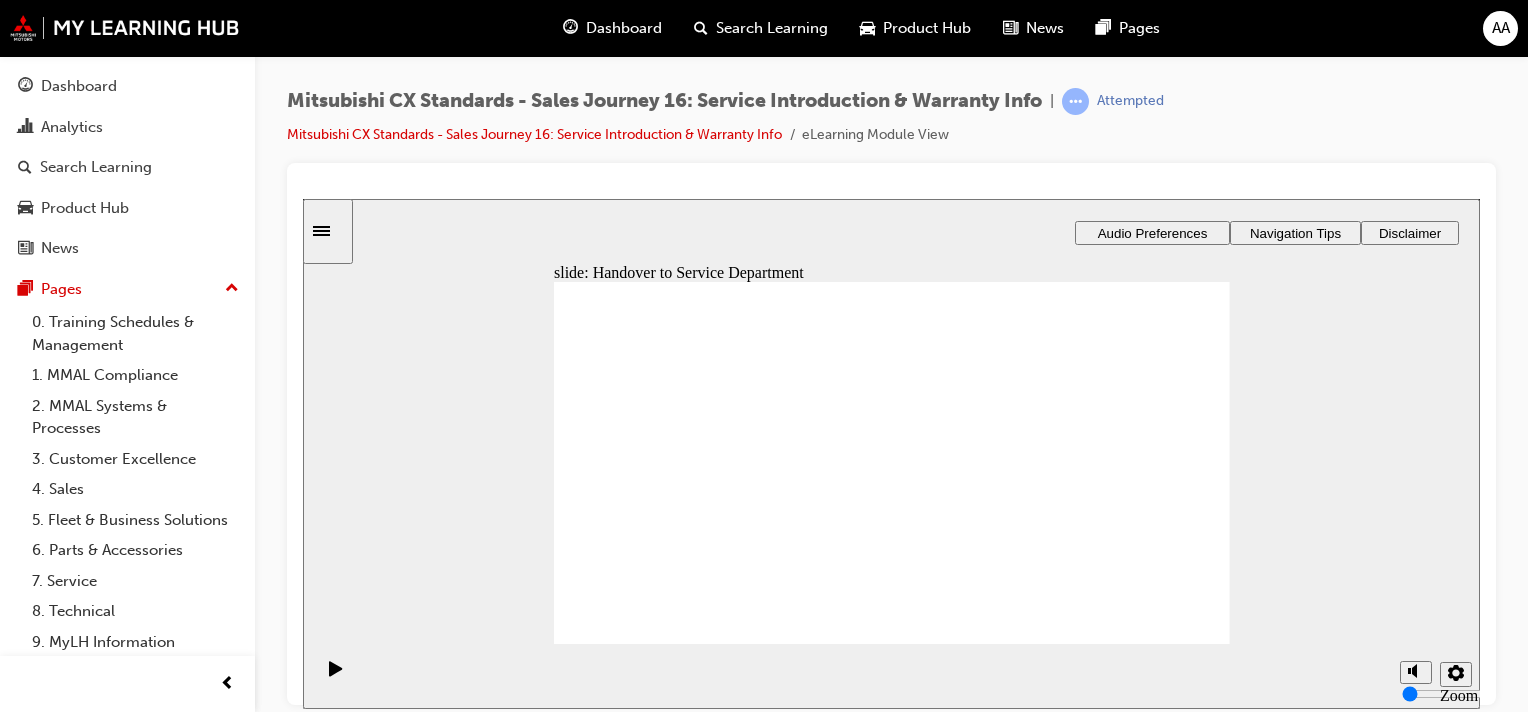 drag, startPoint x: 631, startPoint y: 509, endPoint x: 776, endPoint y: 499, distance: 145.34442 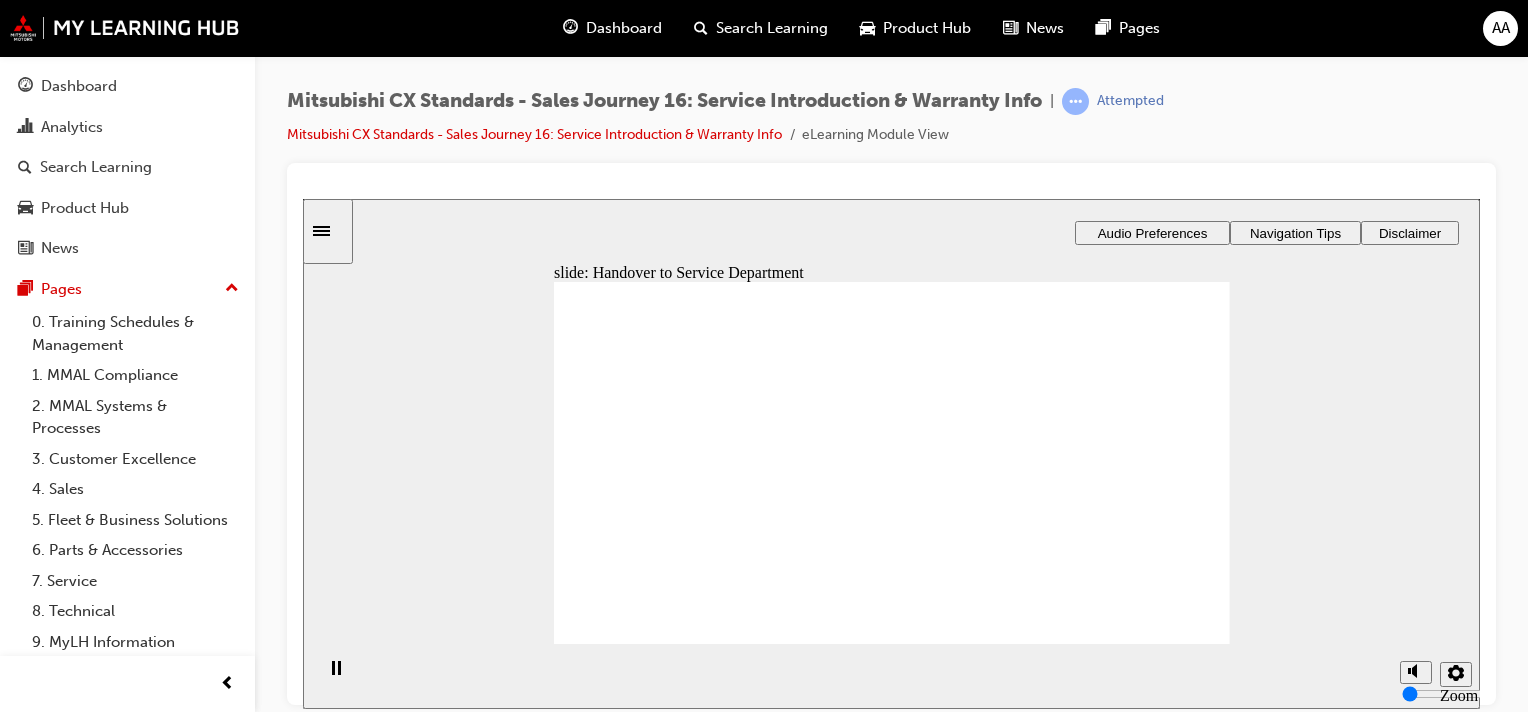click 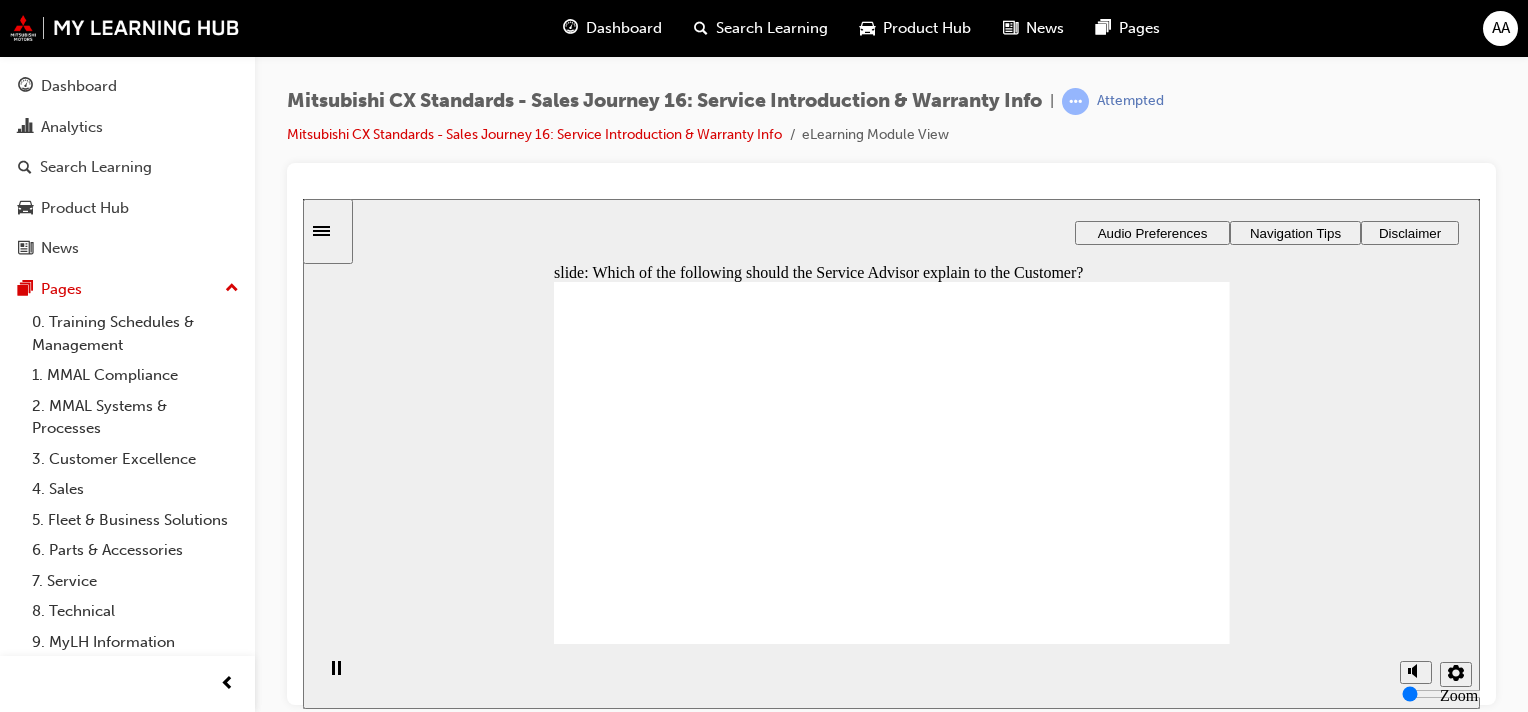 checkbox on "true" 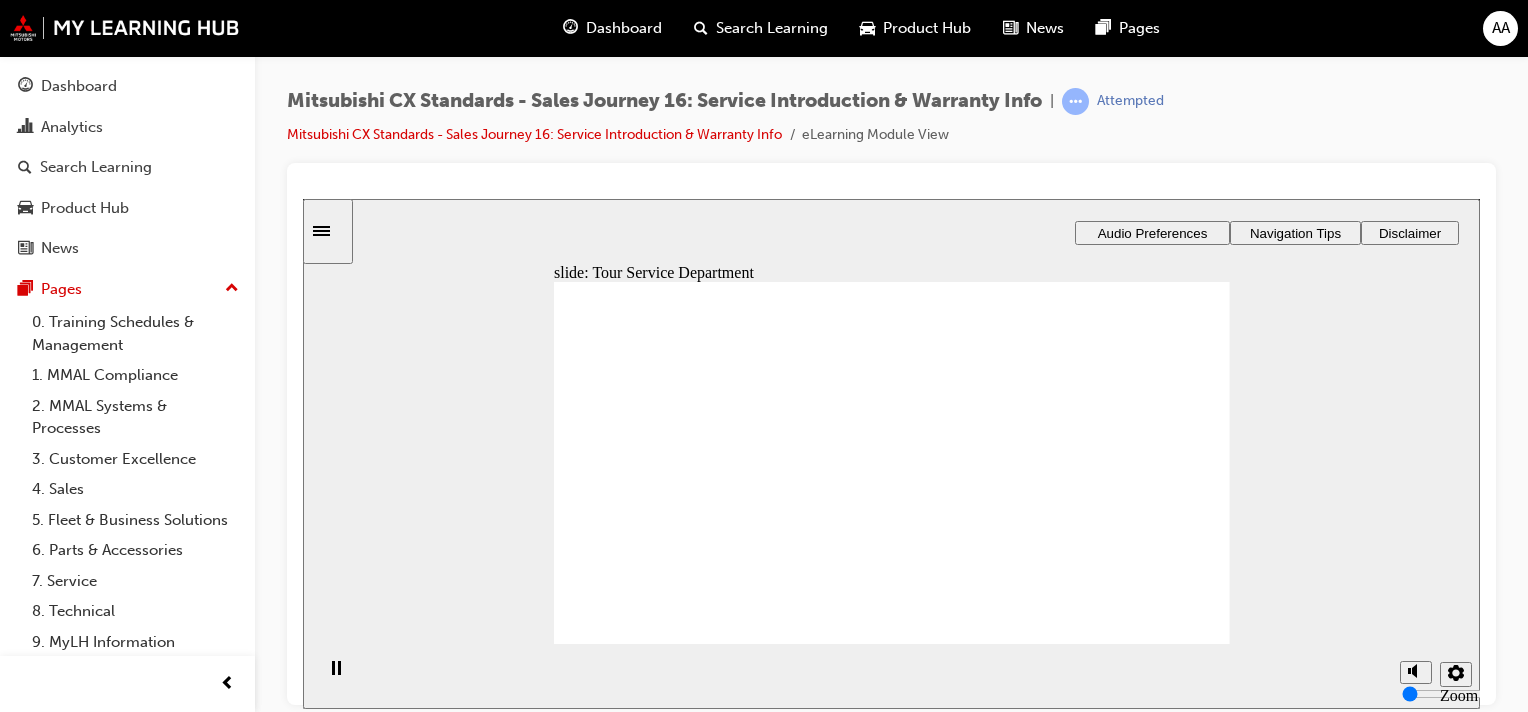 drag, startPoint x: 671, startPoint y: 512, endPoint x: 1068, endPoint y: 411, distance: 409.64618 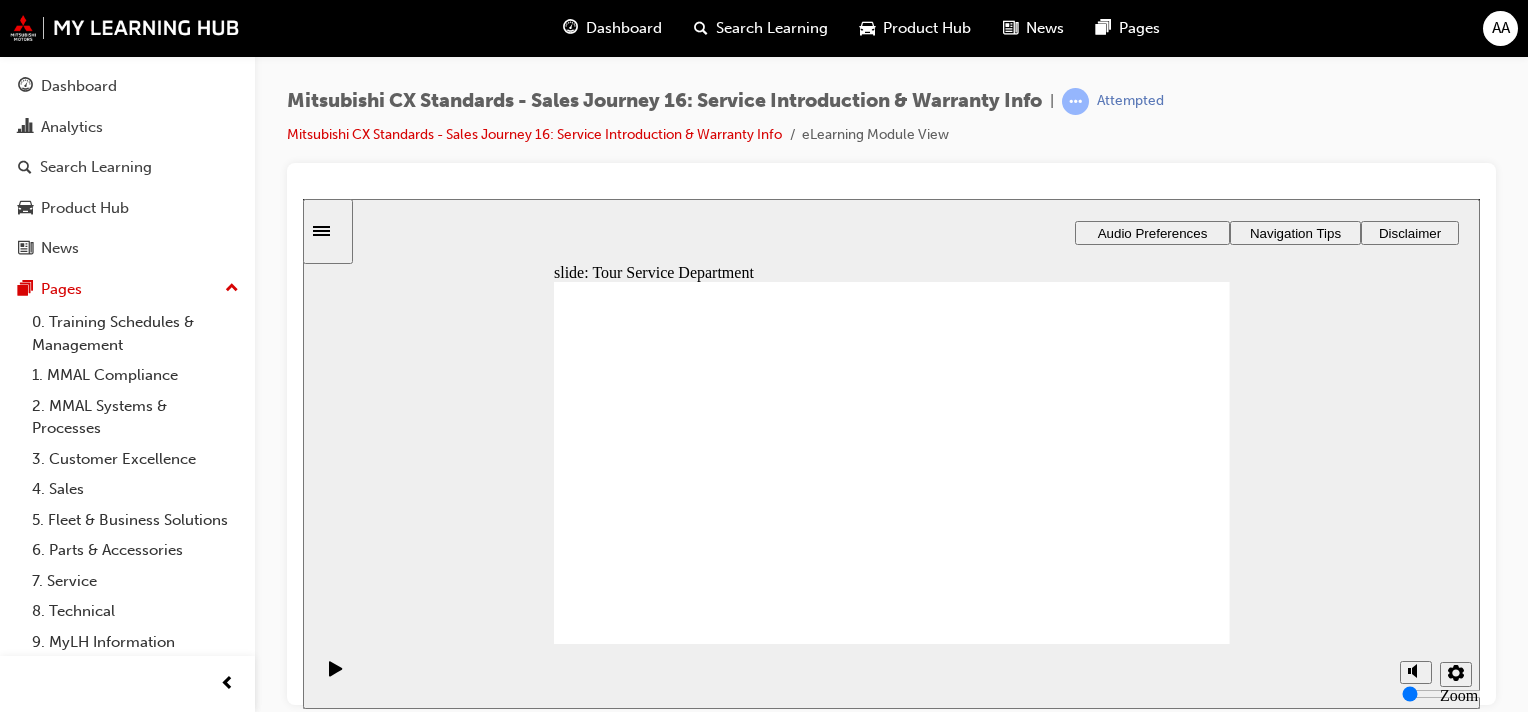 drag, startPoint x: 649, startPoint y: 510, endPoint x: 876, endPoint y: 453, distance: 234.047 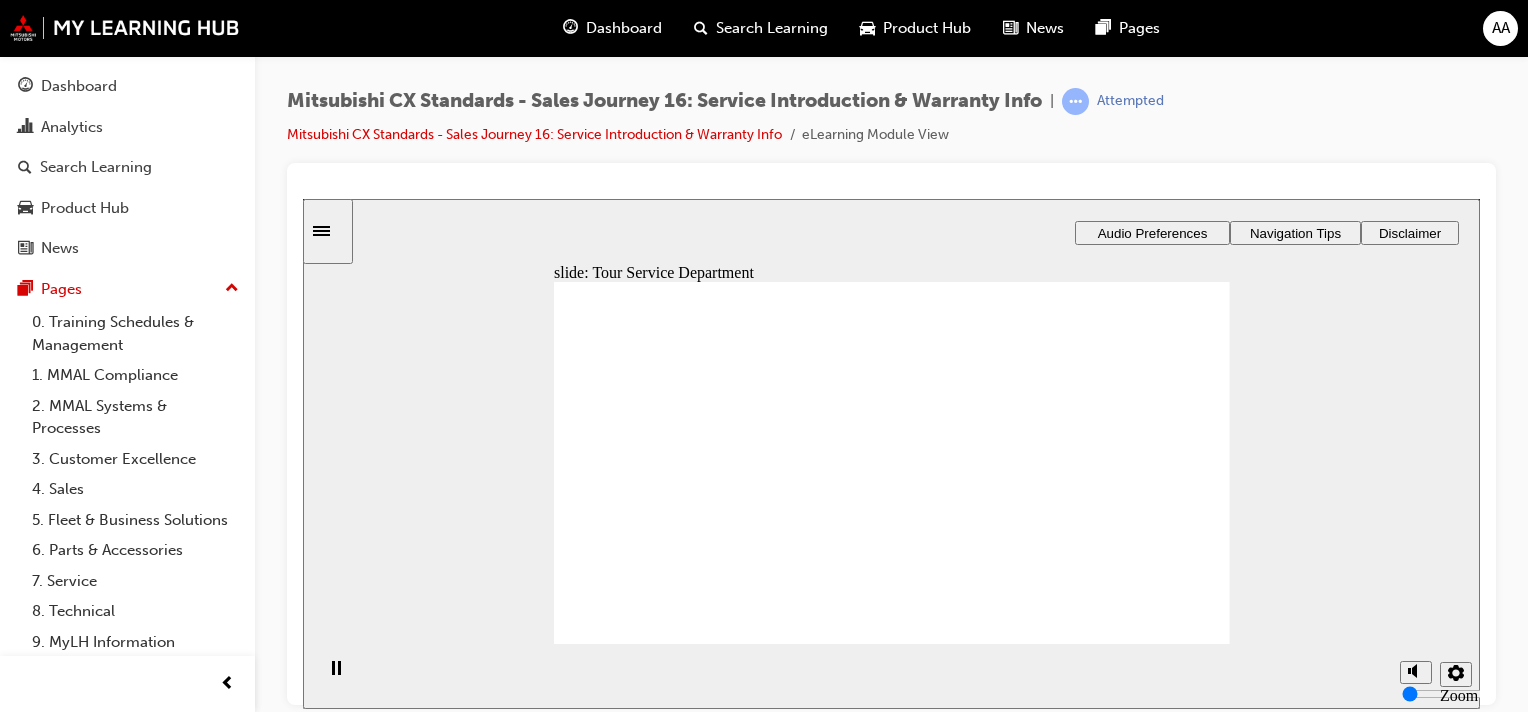 click 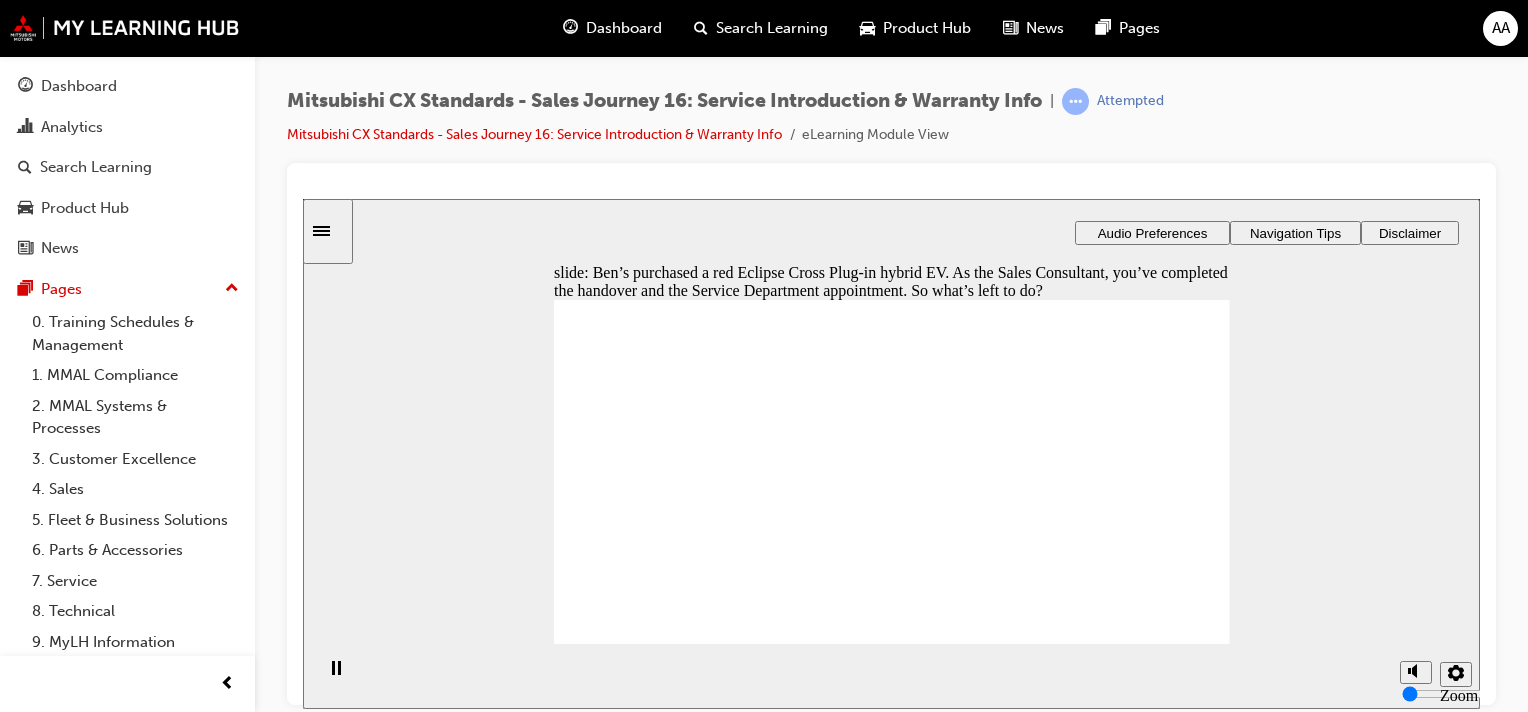 click at bounding box center (892, 1403) 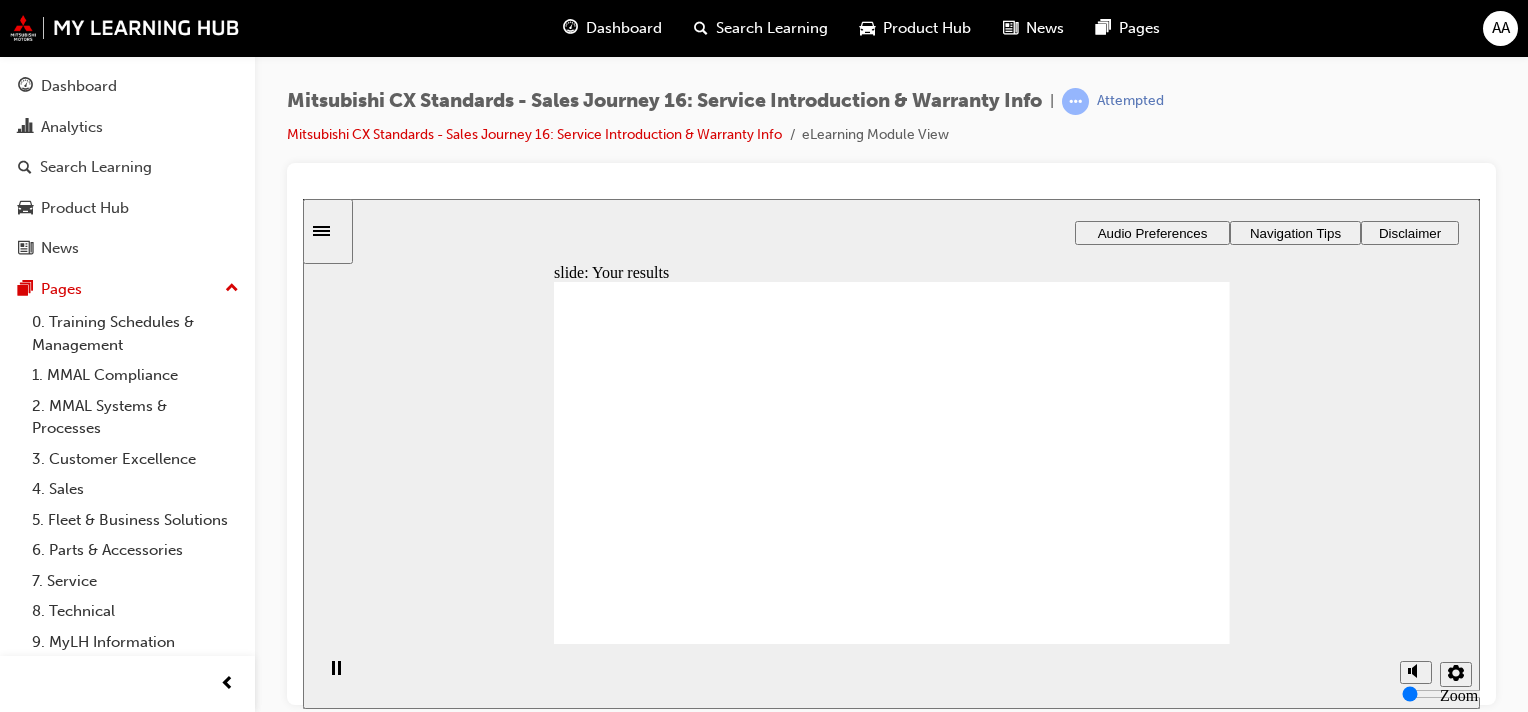 click 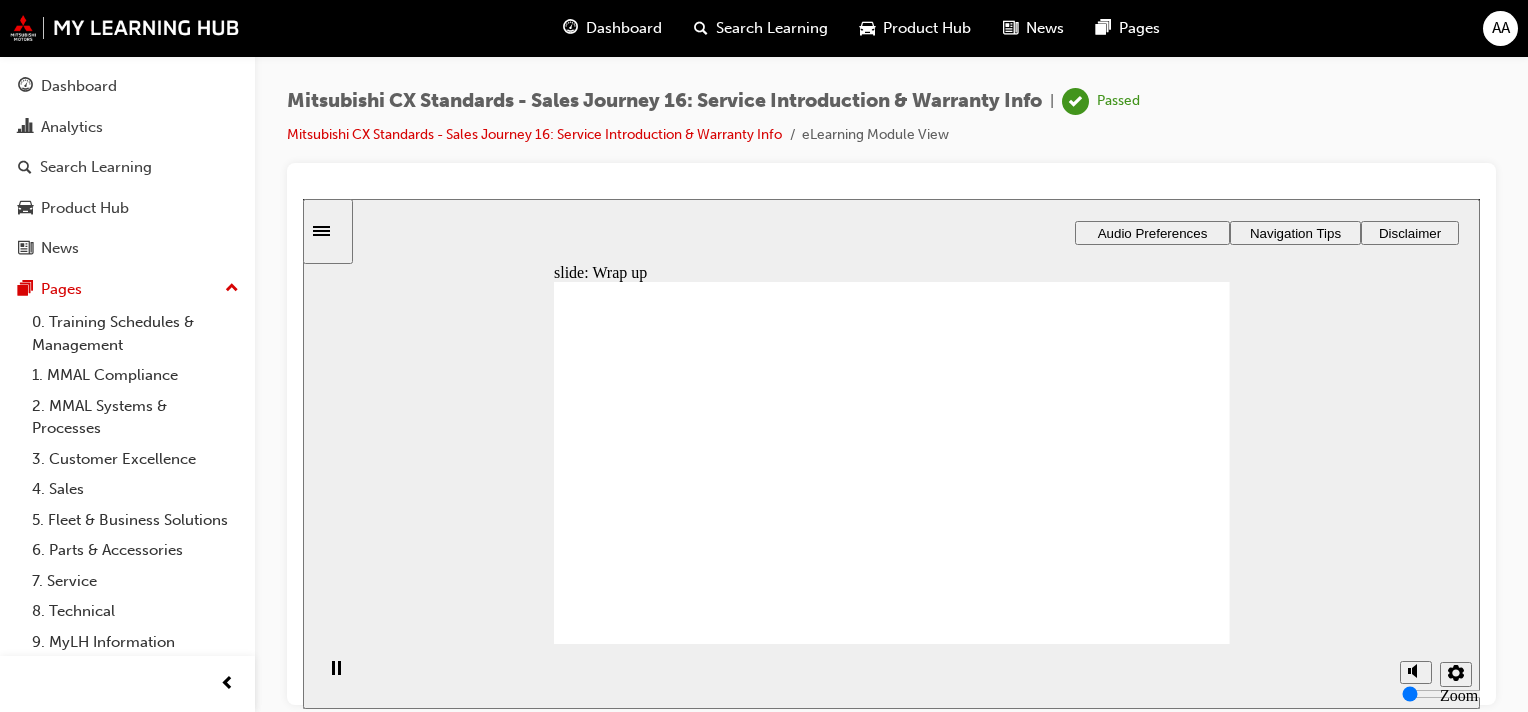 click 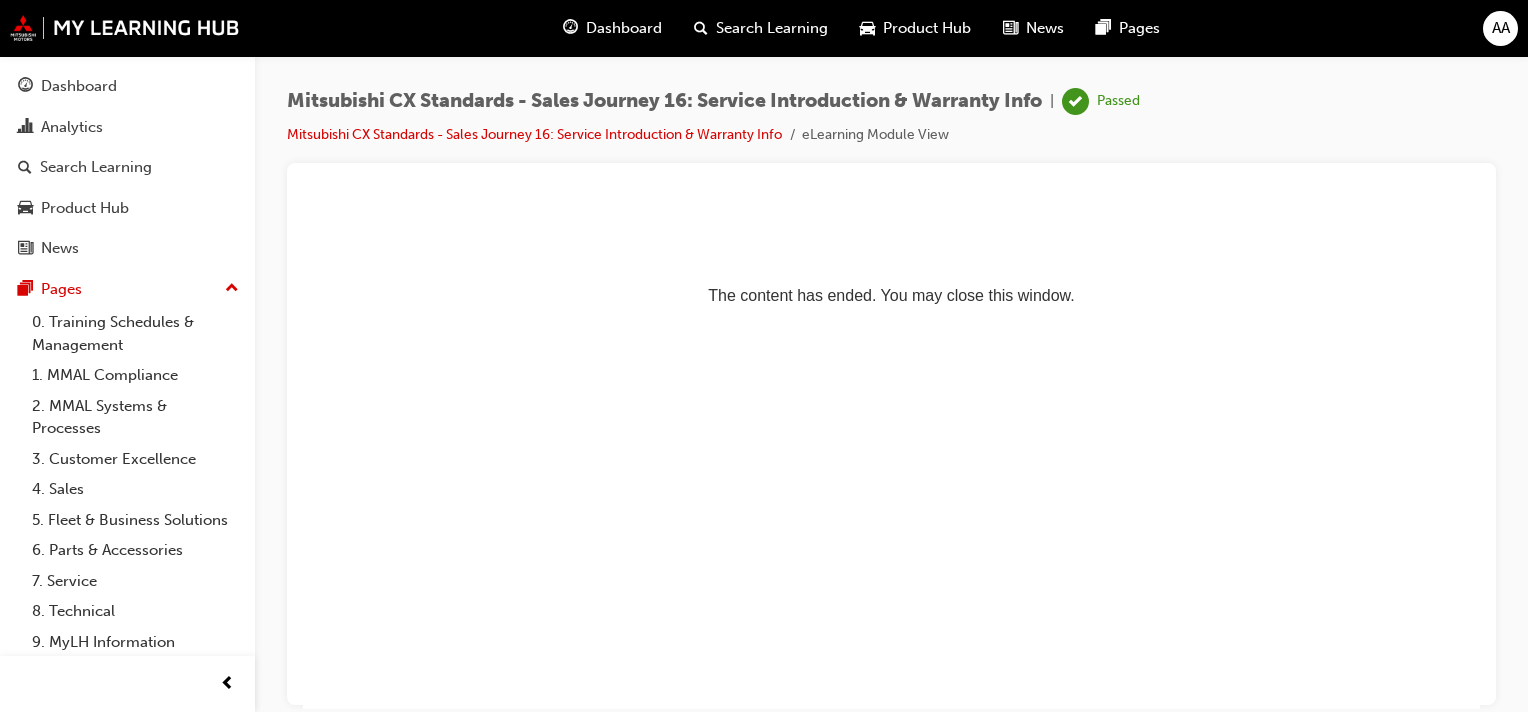 scroll, scrollTop: 0, scrollLeft: 0, axis: both 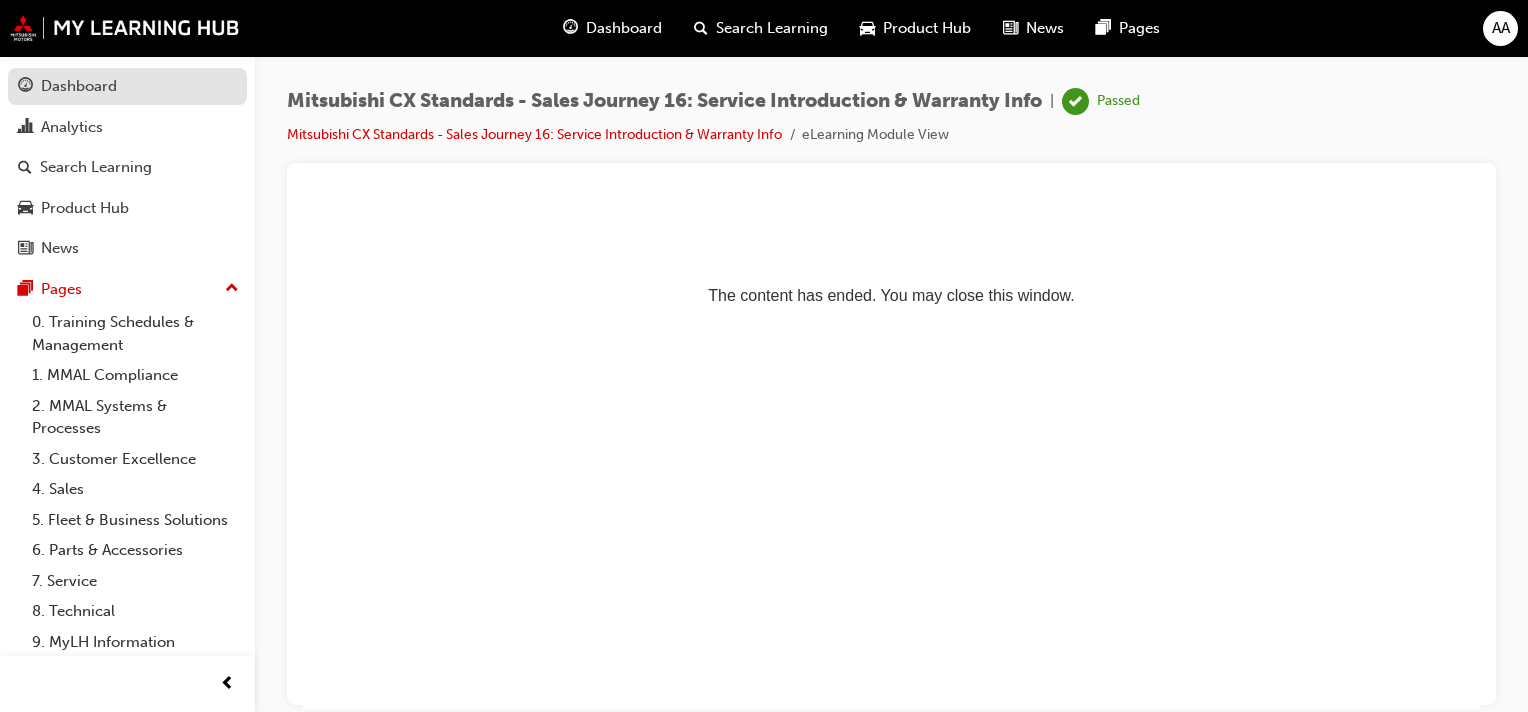 click on "Dashboard" at bounding box center [79, 86] 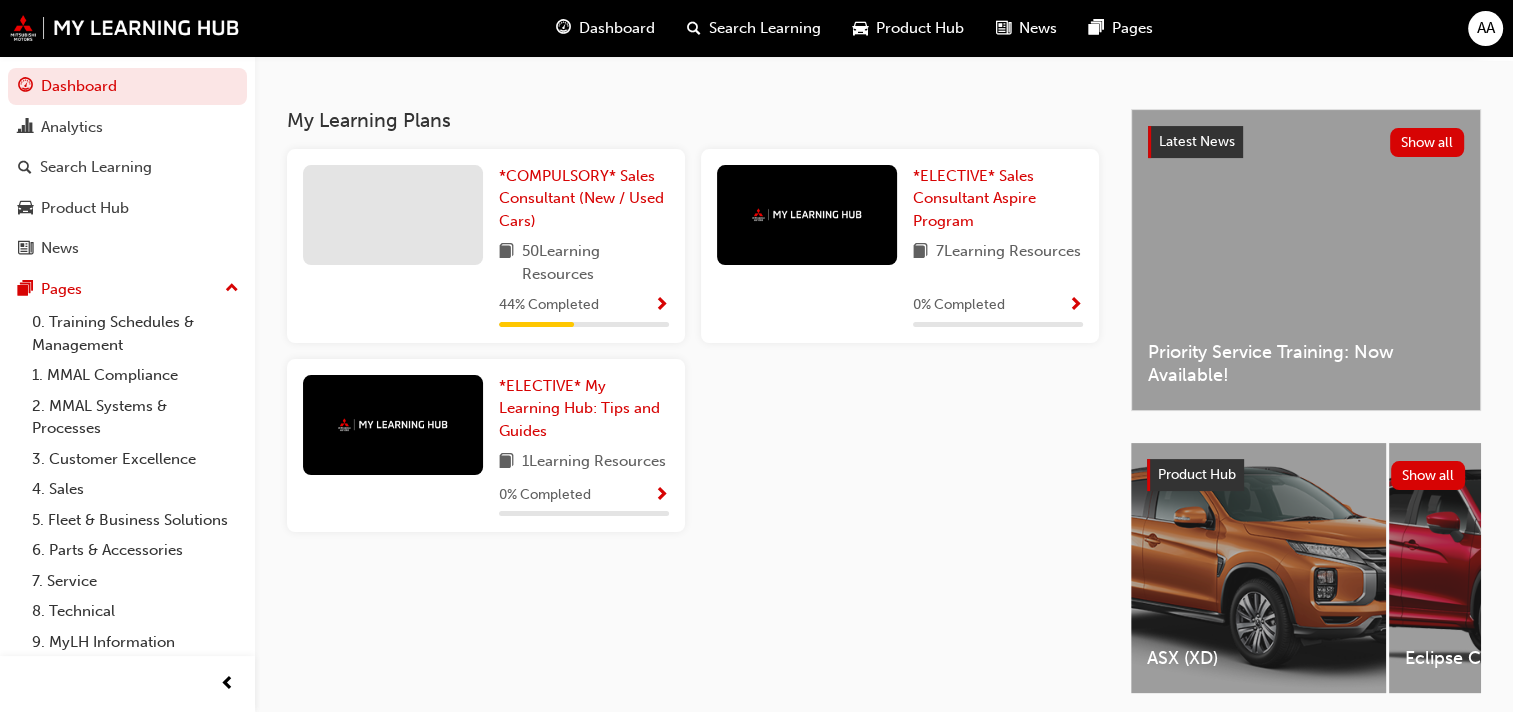 scroll, scrollTop: 300, scrollLeft: 0, axis: vertical 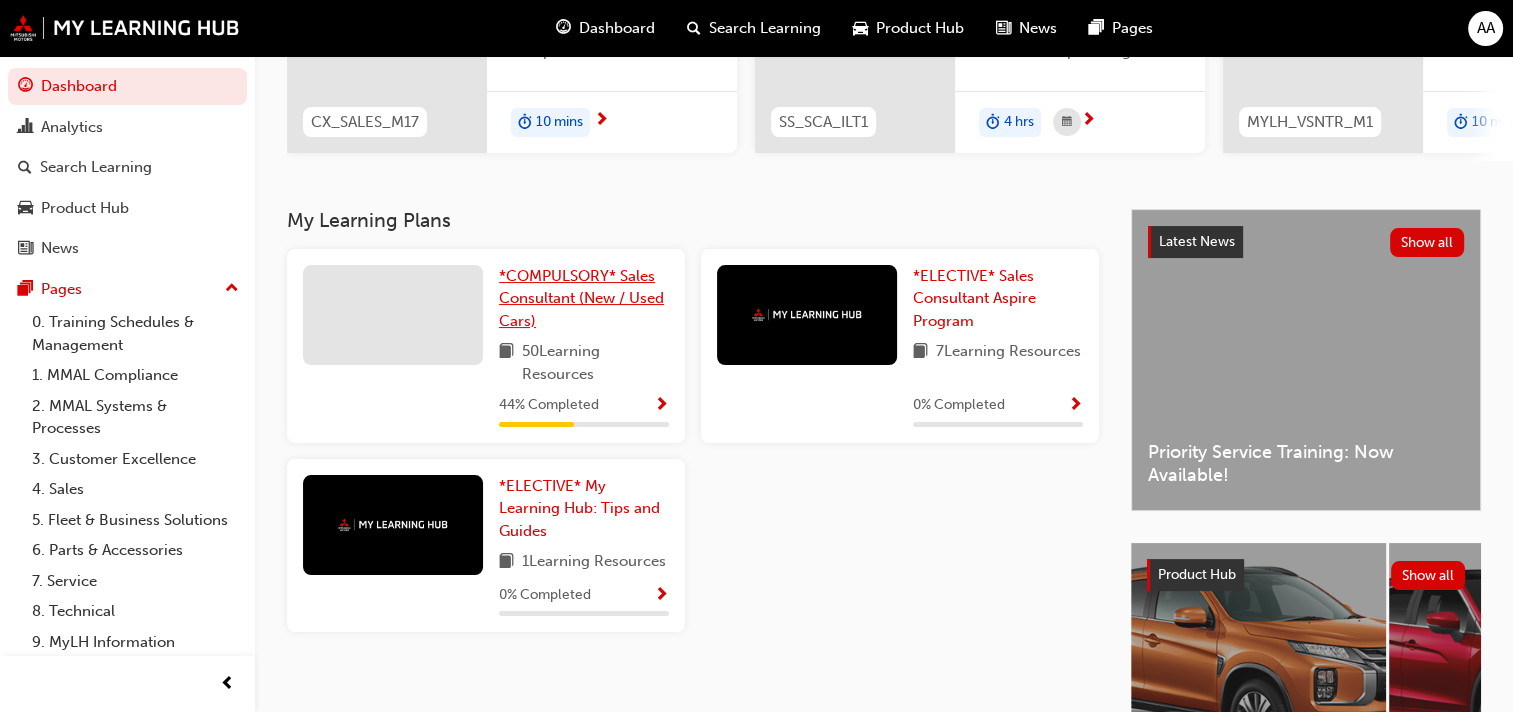click on "*COMPULSORY* Sales Consultant (New / Used Cars)" at bounding box center [581, 298] 